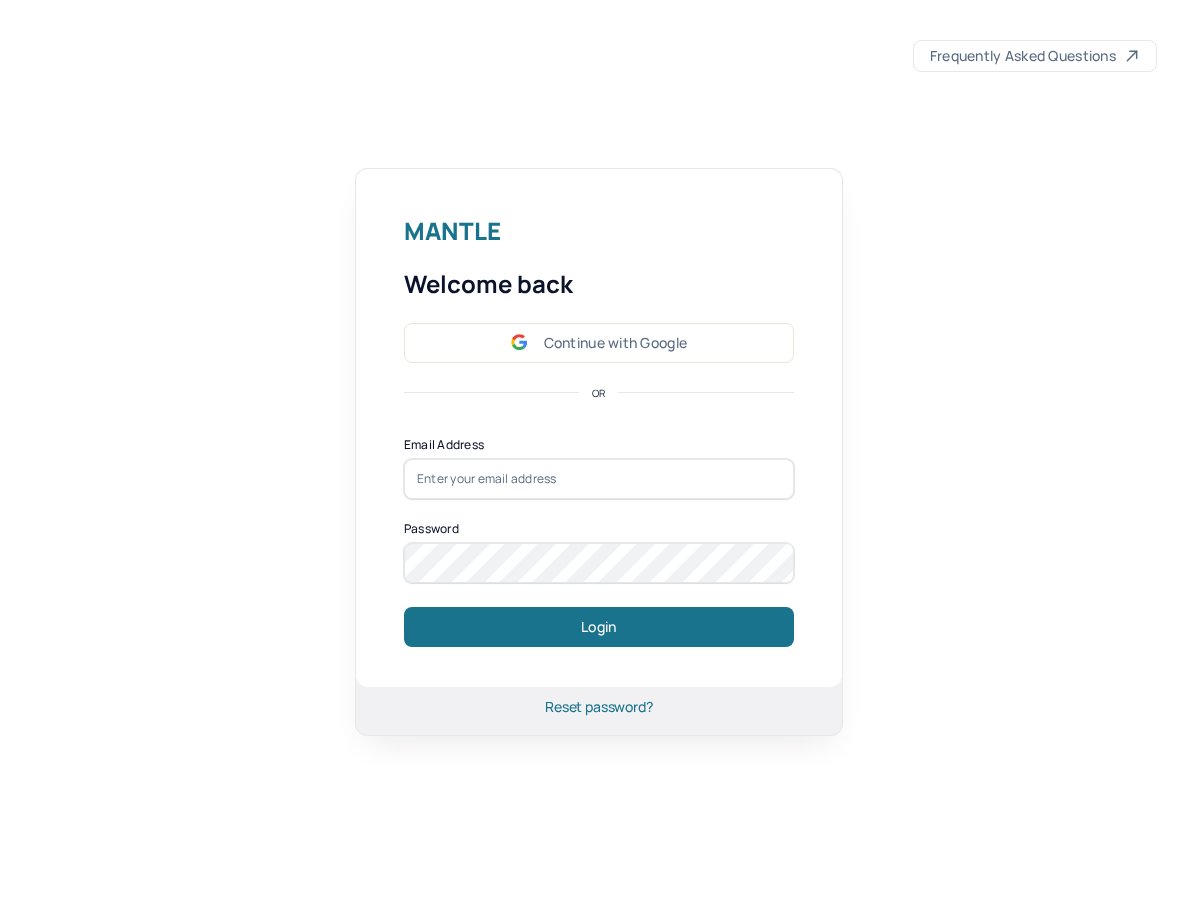scroll, scrollTop: 0, scrollLeft: 0, axis: both 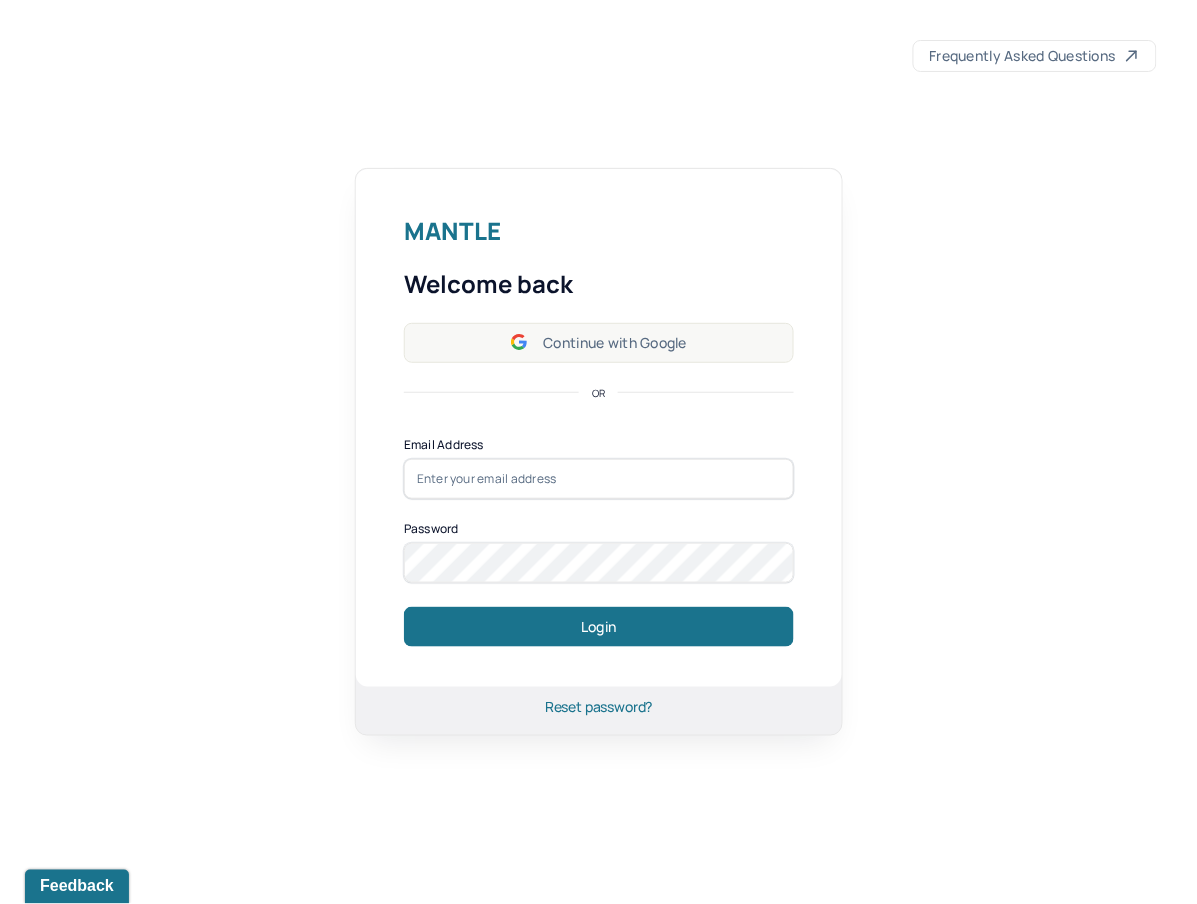 click on "Continue with Google" at bounding box center (599, 343) 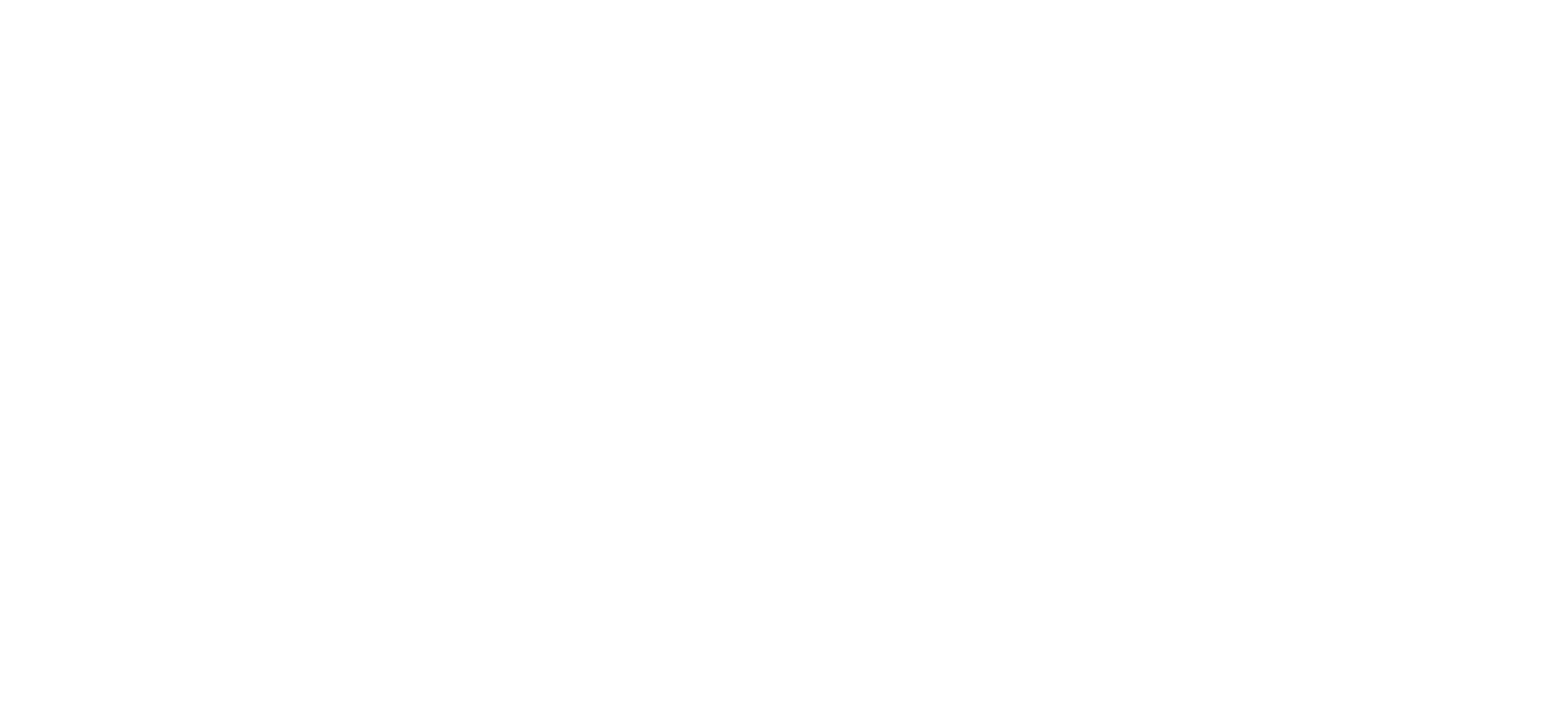 scroll, scrollTop: 0, scrollLeft: 0, axis: both 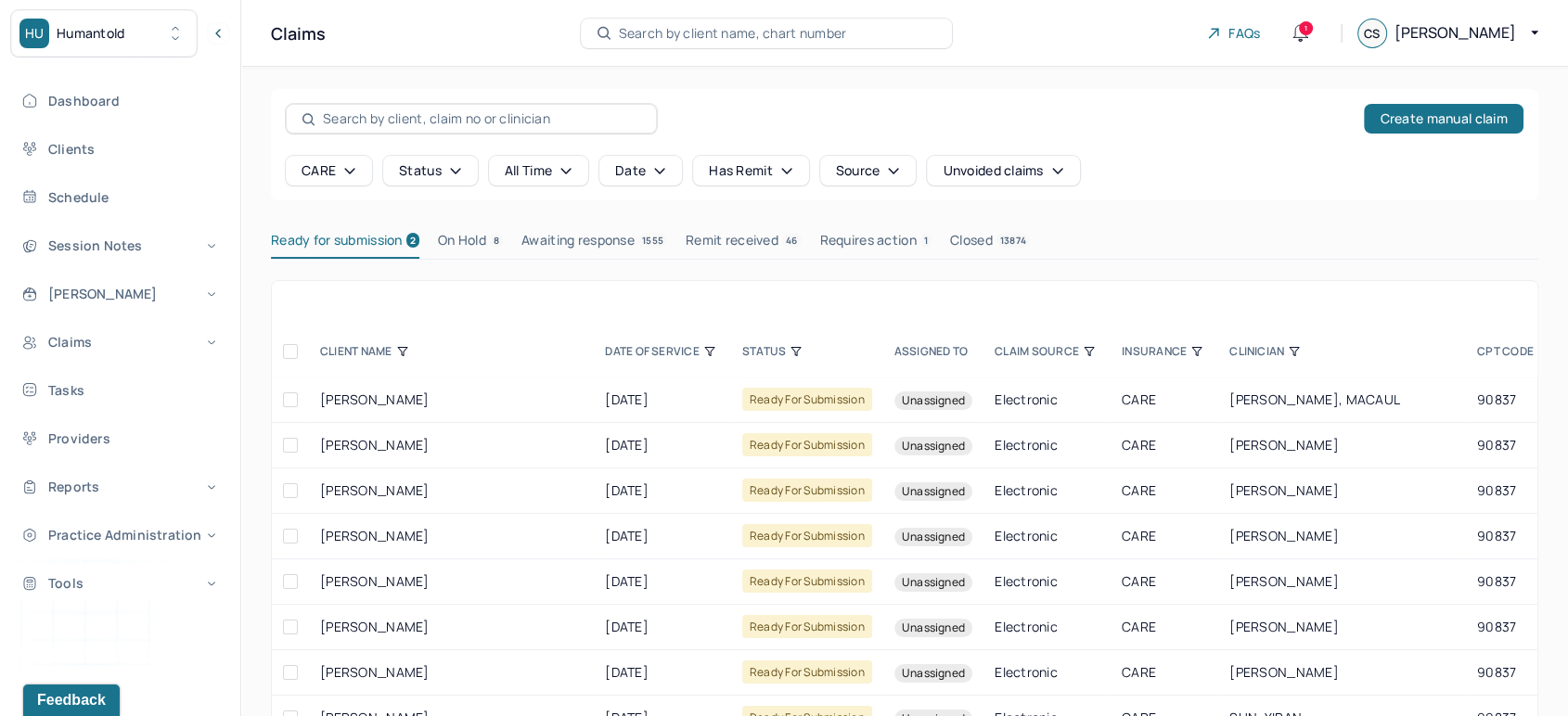 click on "Search by client name, chart number" at bounding box center (766, 33) 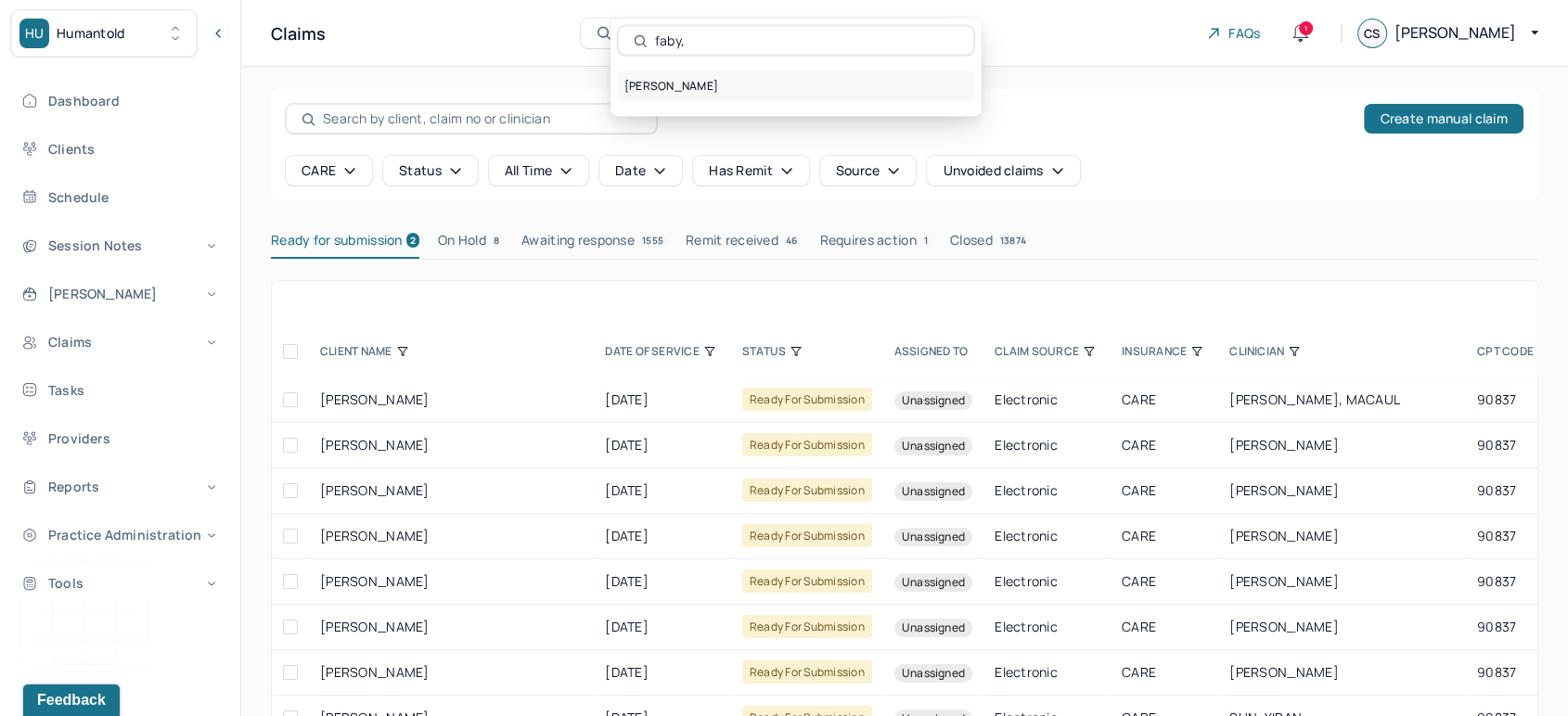 type on "faby," 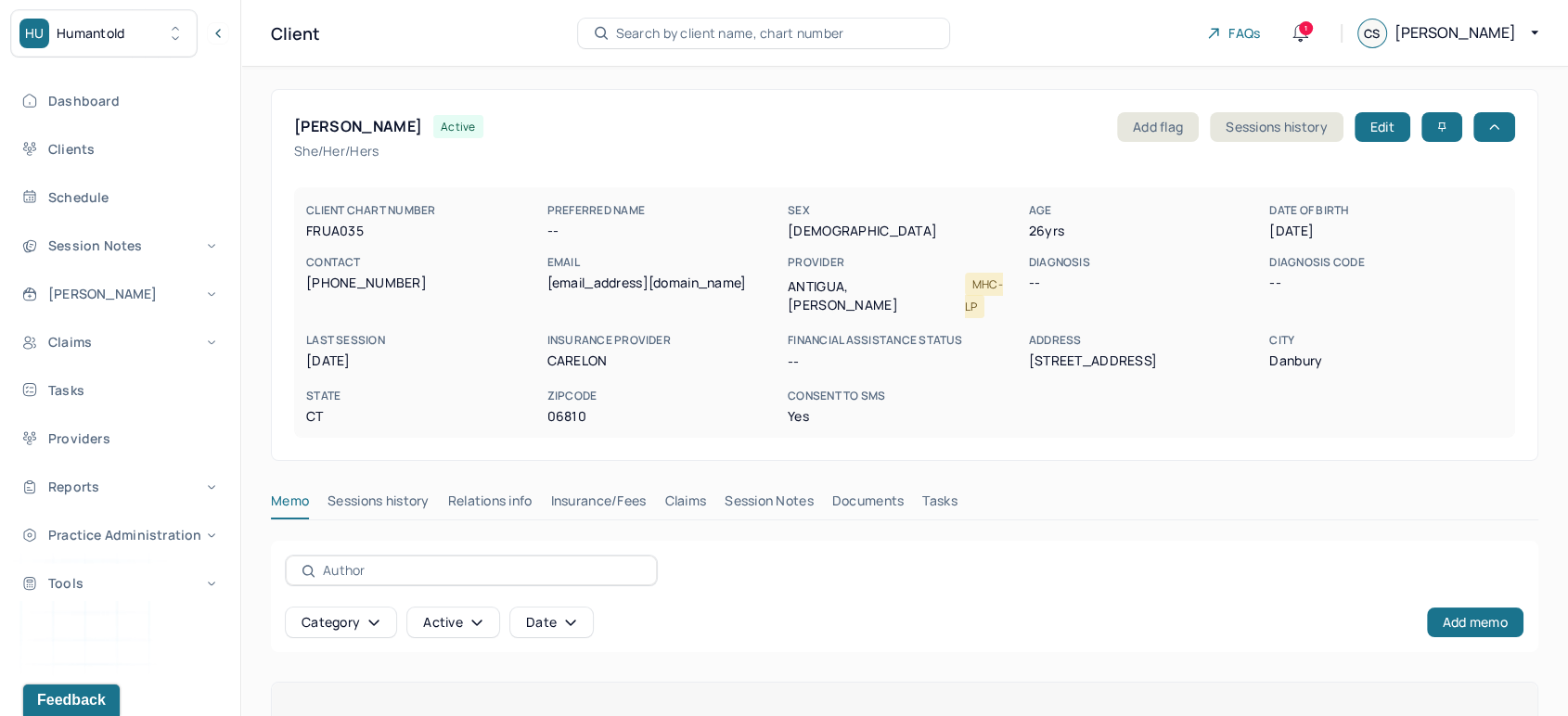 click on "Claims" at bounding box center (685, 505) 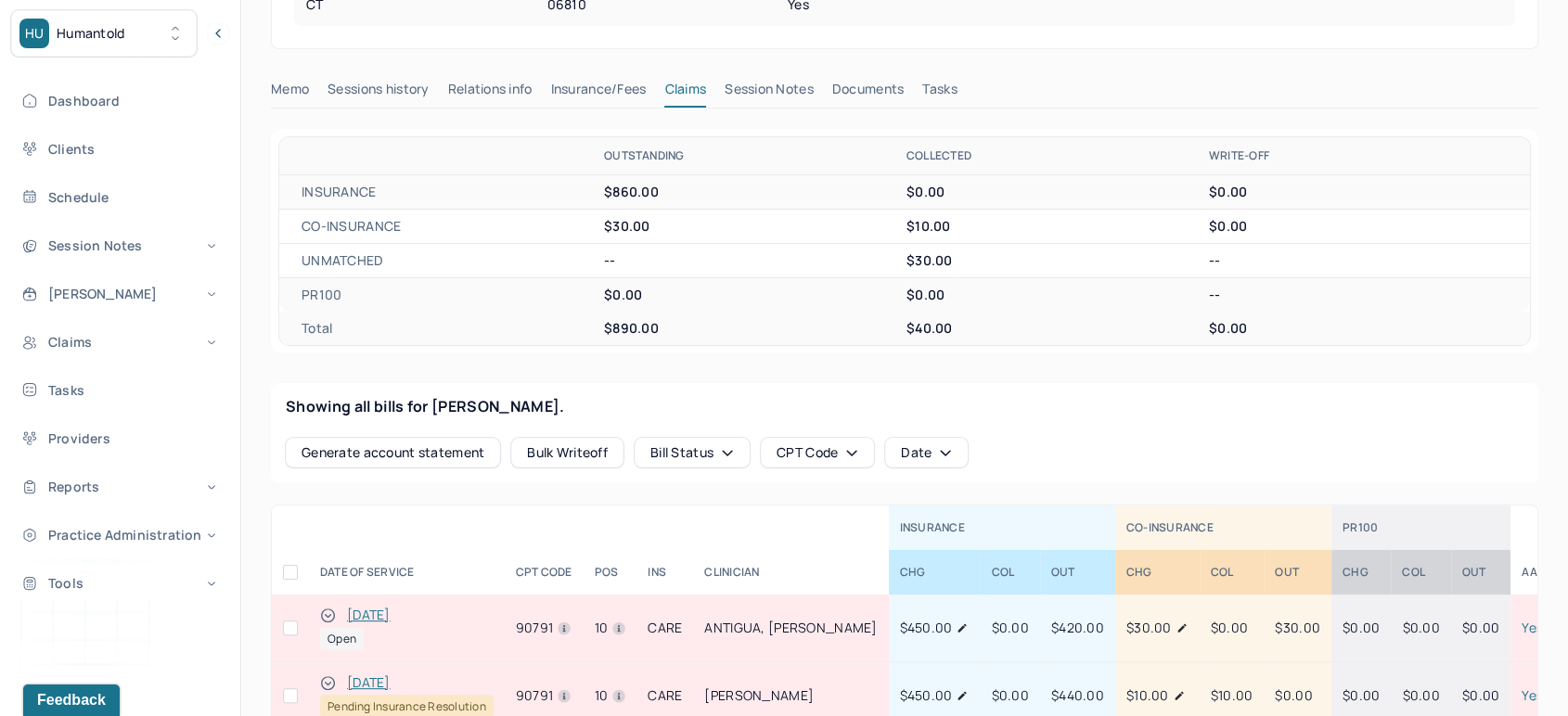 scroll, scrollTop: 480, scrollLeft: 0, axis: vertical 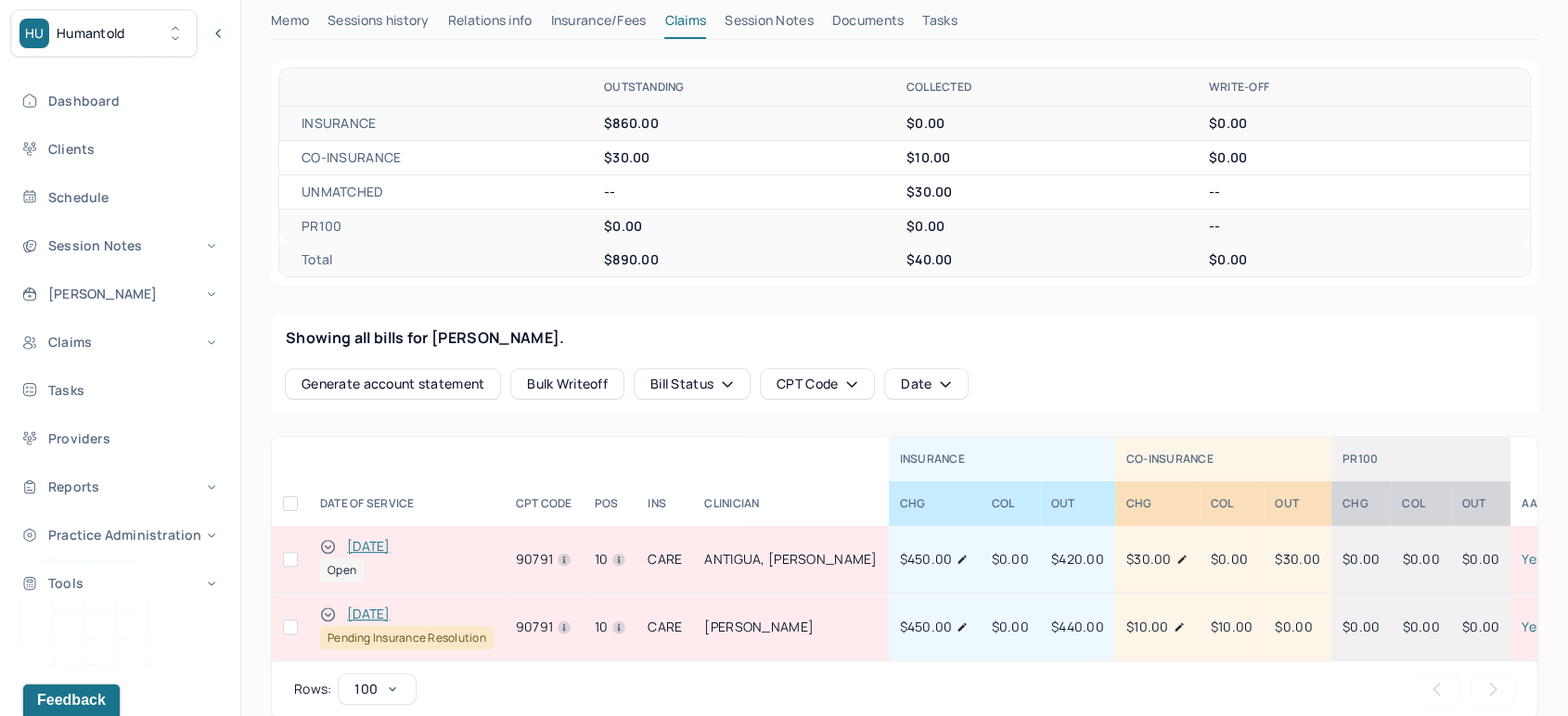 click on "[DATE]" at bounding box center (368, 546) 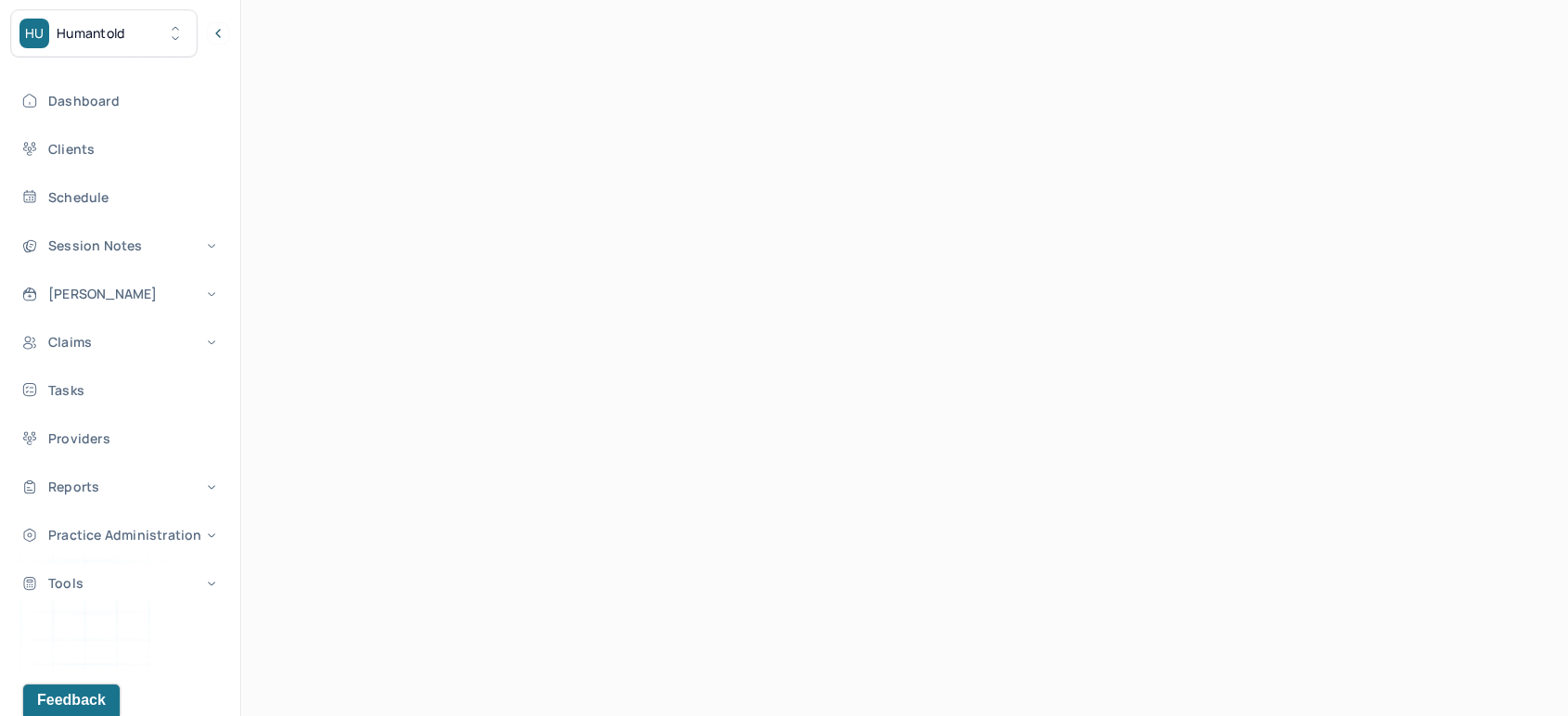 scroll, scrollTop: 480, scrollLeft: 0, axis: vertical 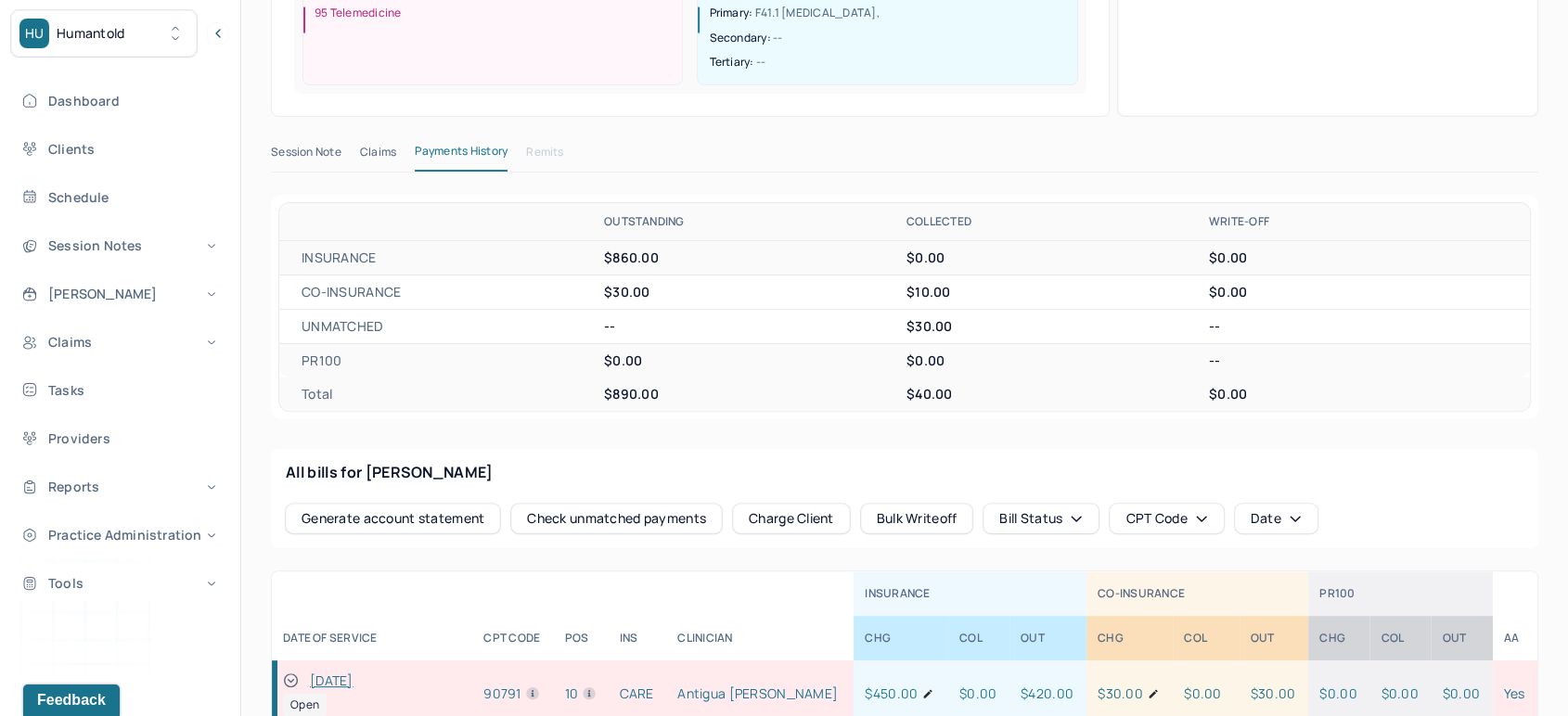 click on "Session Note" at bounding box center [306, 156] 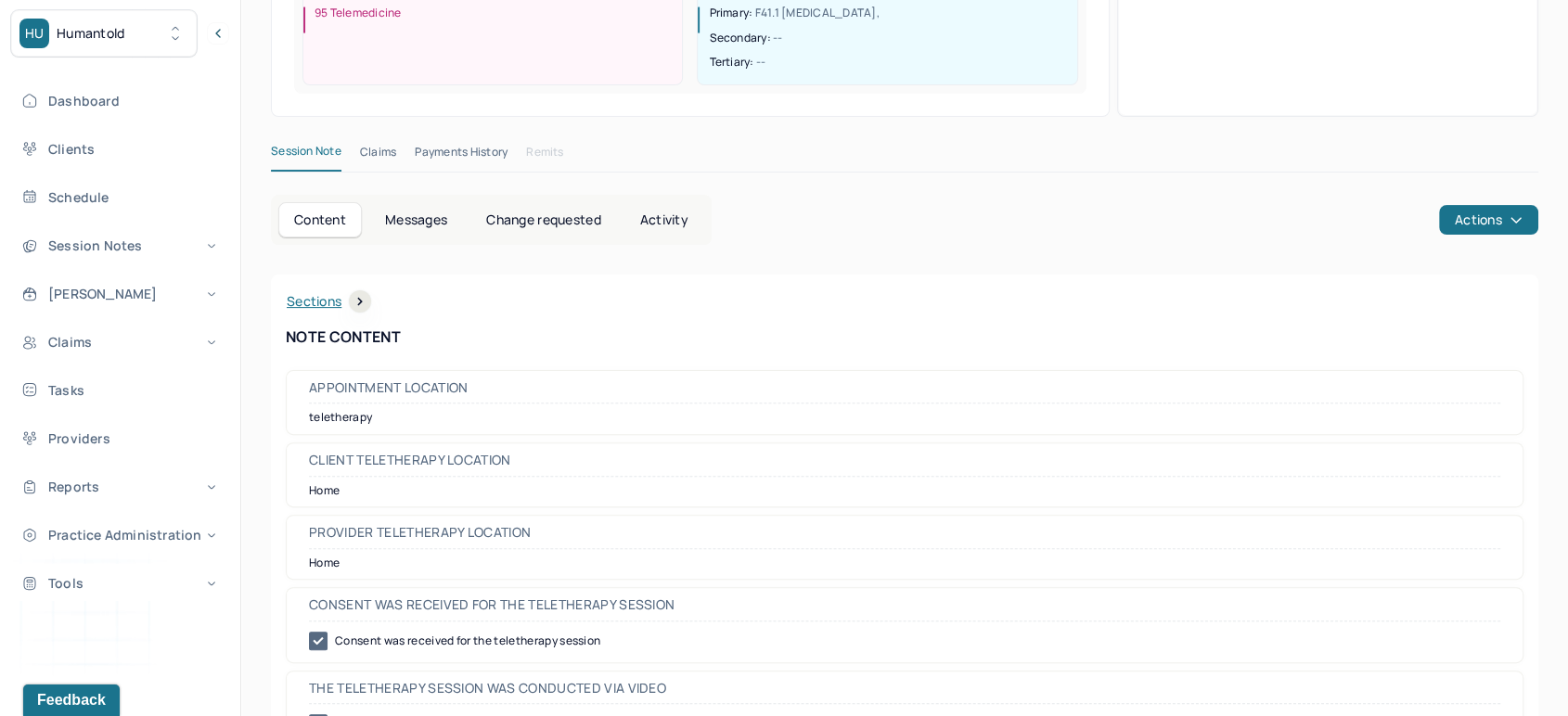 click on "Sections" at bounding box center (328, 301) 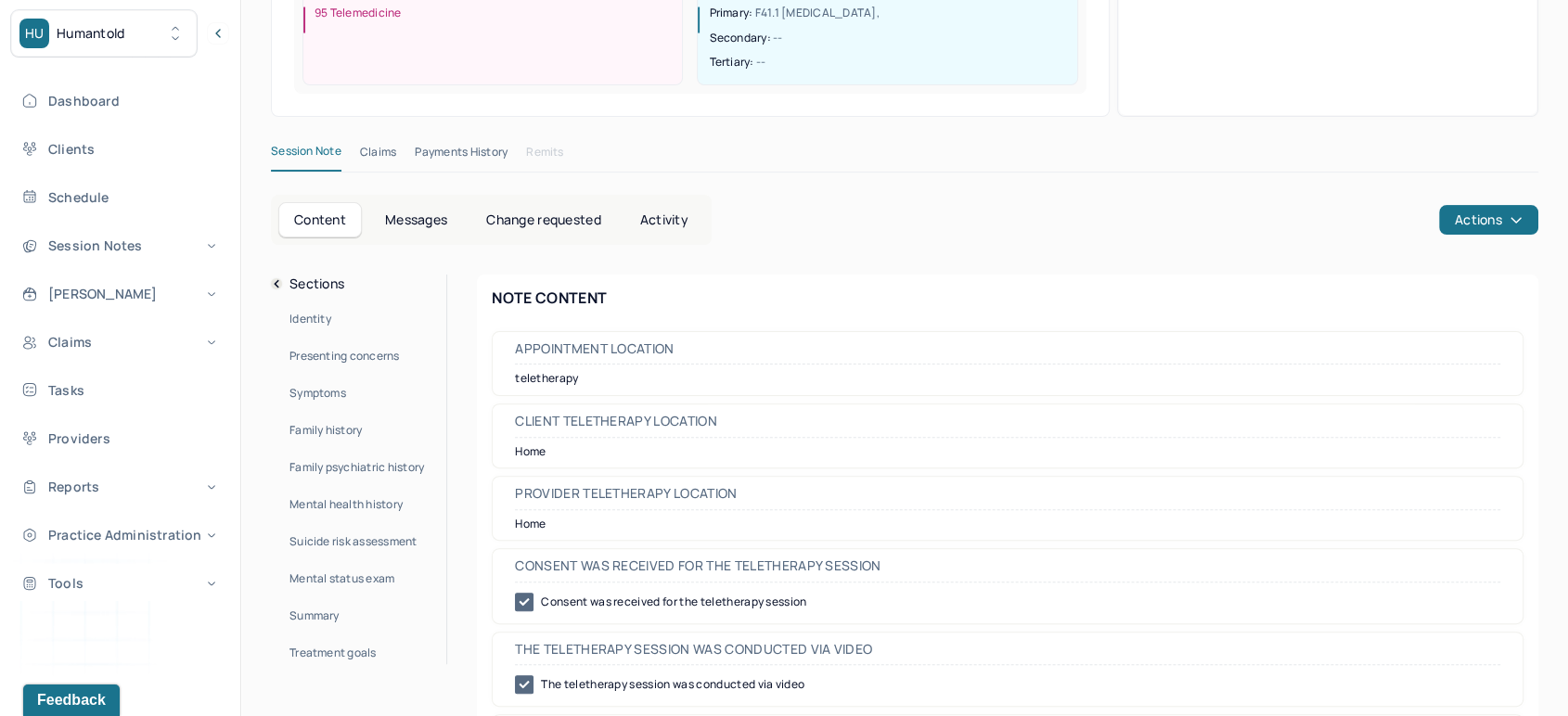 click on "Identity" at bounding box center [310, 319] 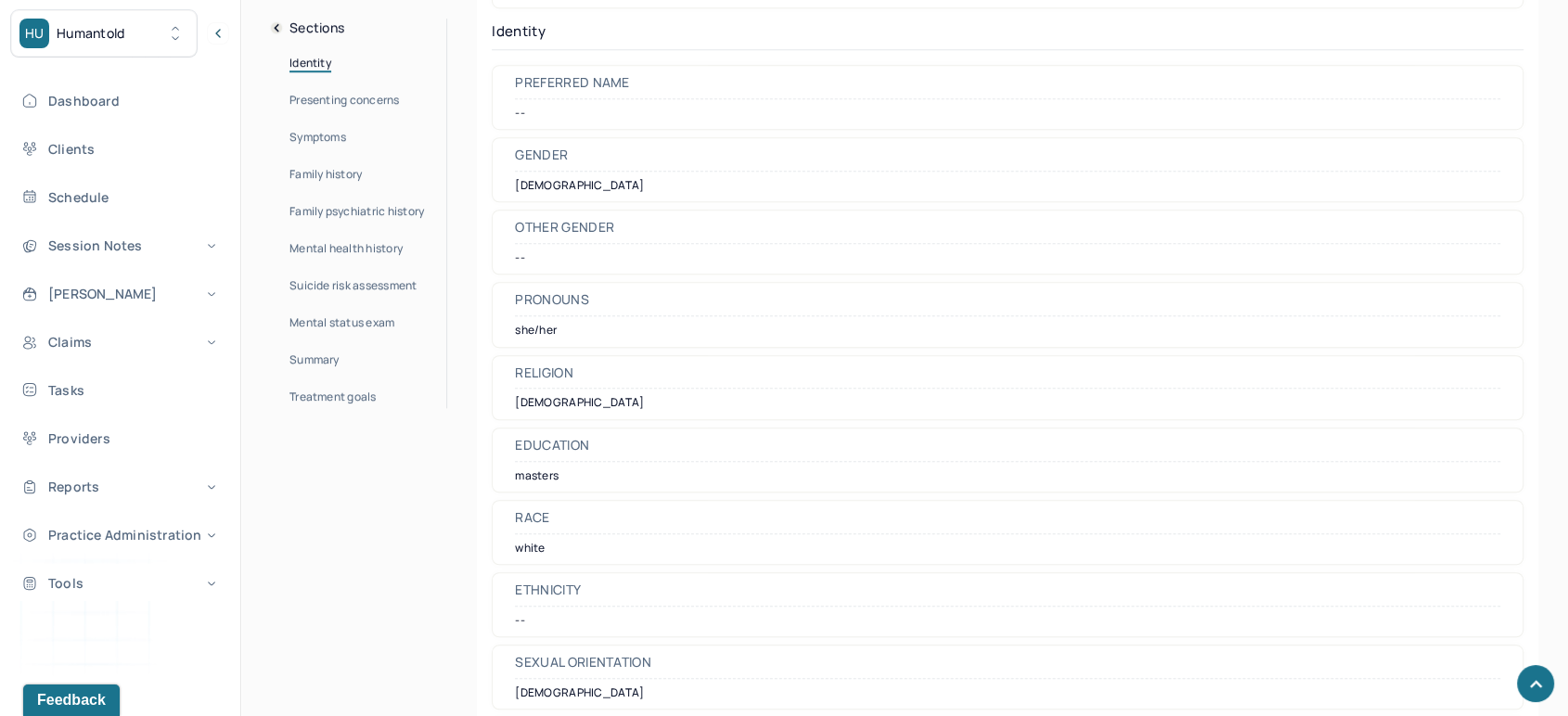 click on "Summary" at bounding box center (315, 360) 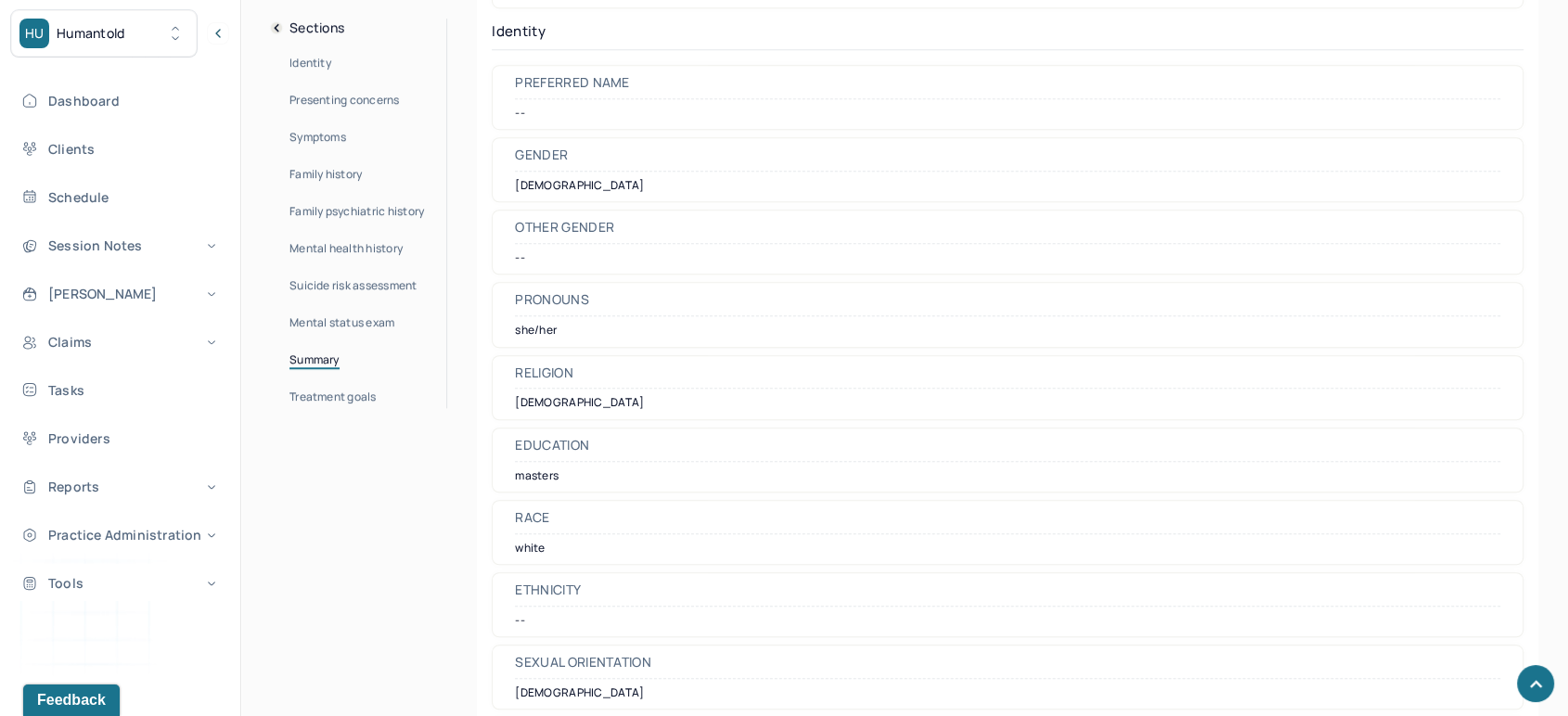 scroll, scrollTop: 8062, scrollLeft: 0, axis: vertical 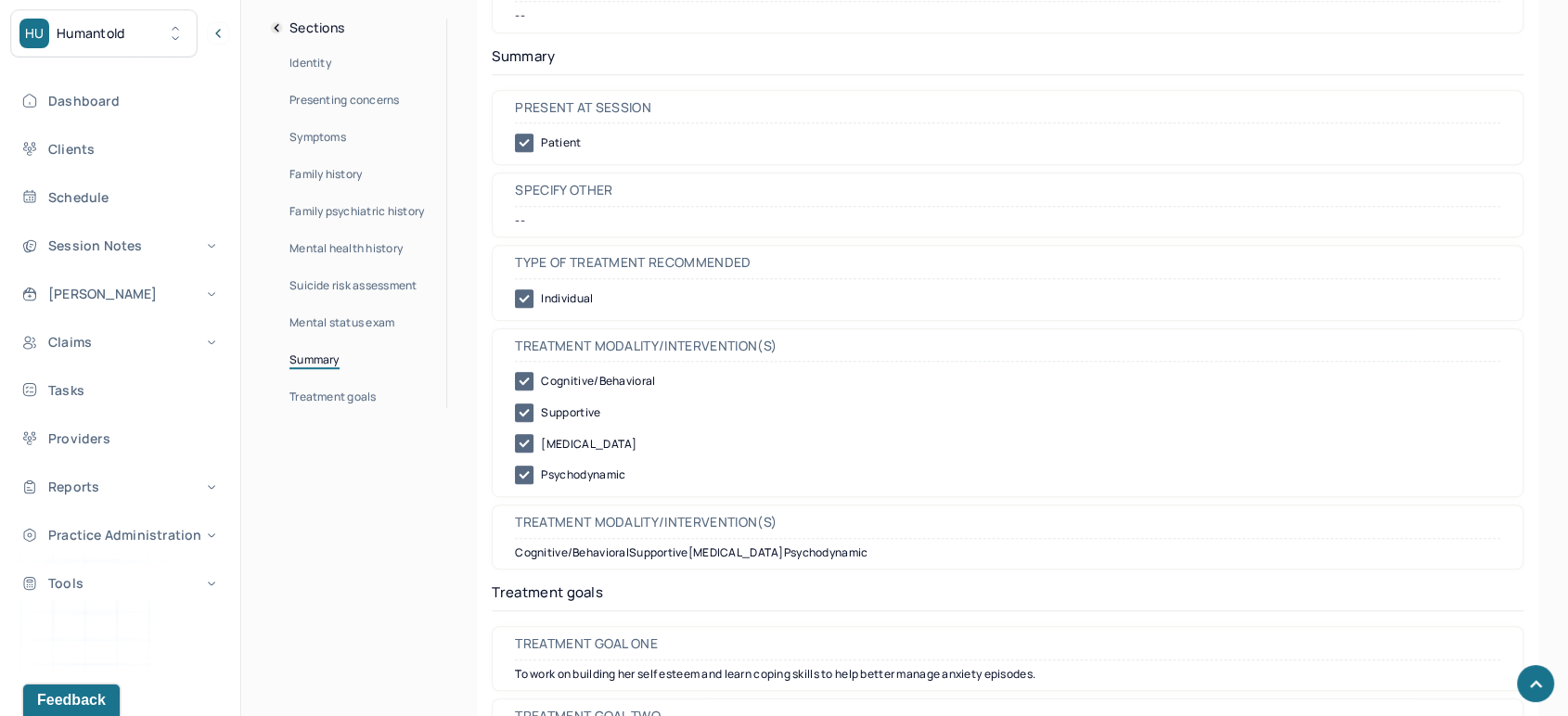 click on "Identity" at bounding box center [310, 63] 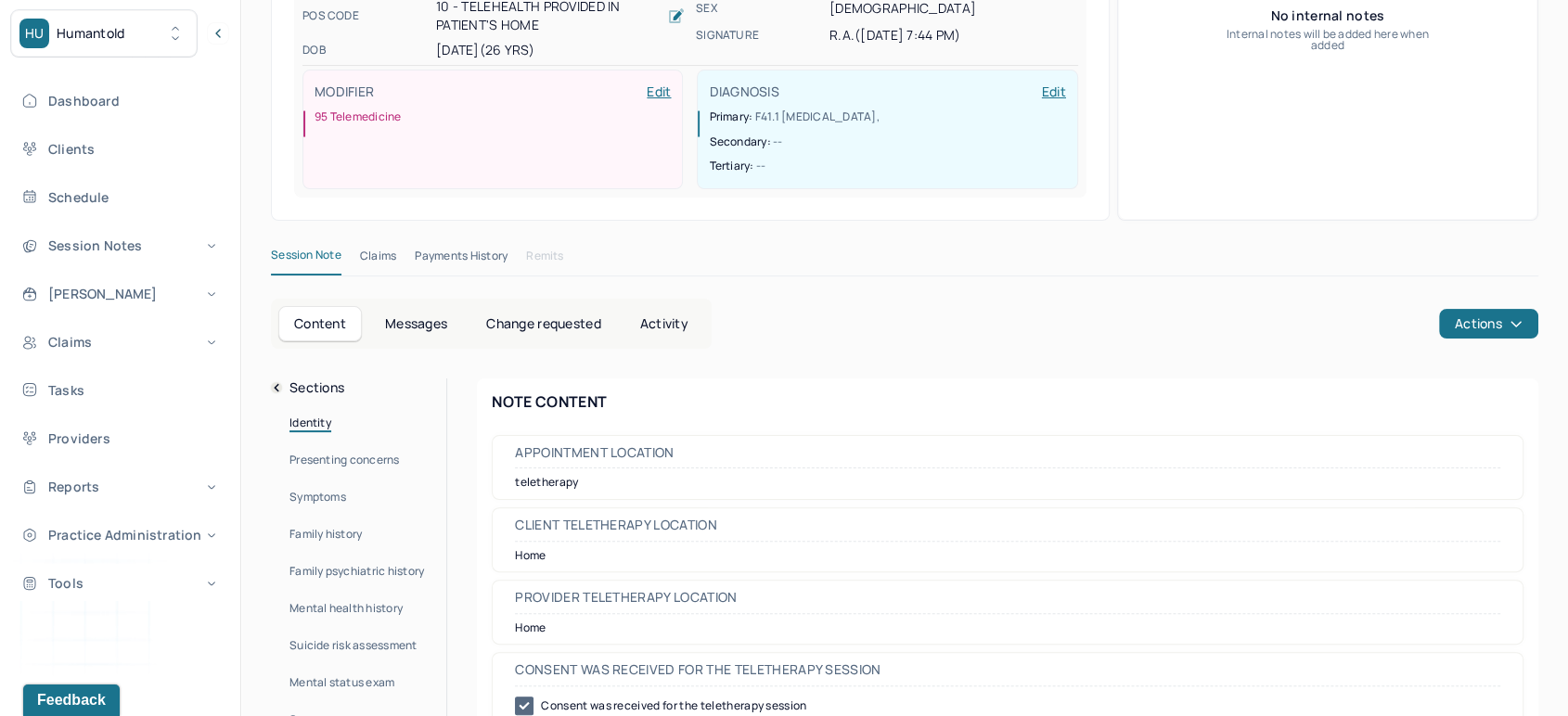 scroll, scrollTop: 0, scrollLeft: 0, axis: both 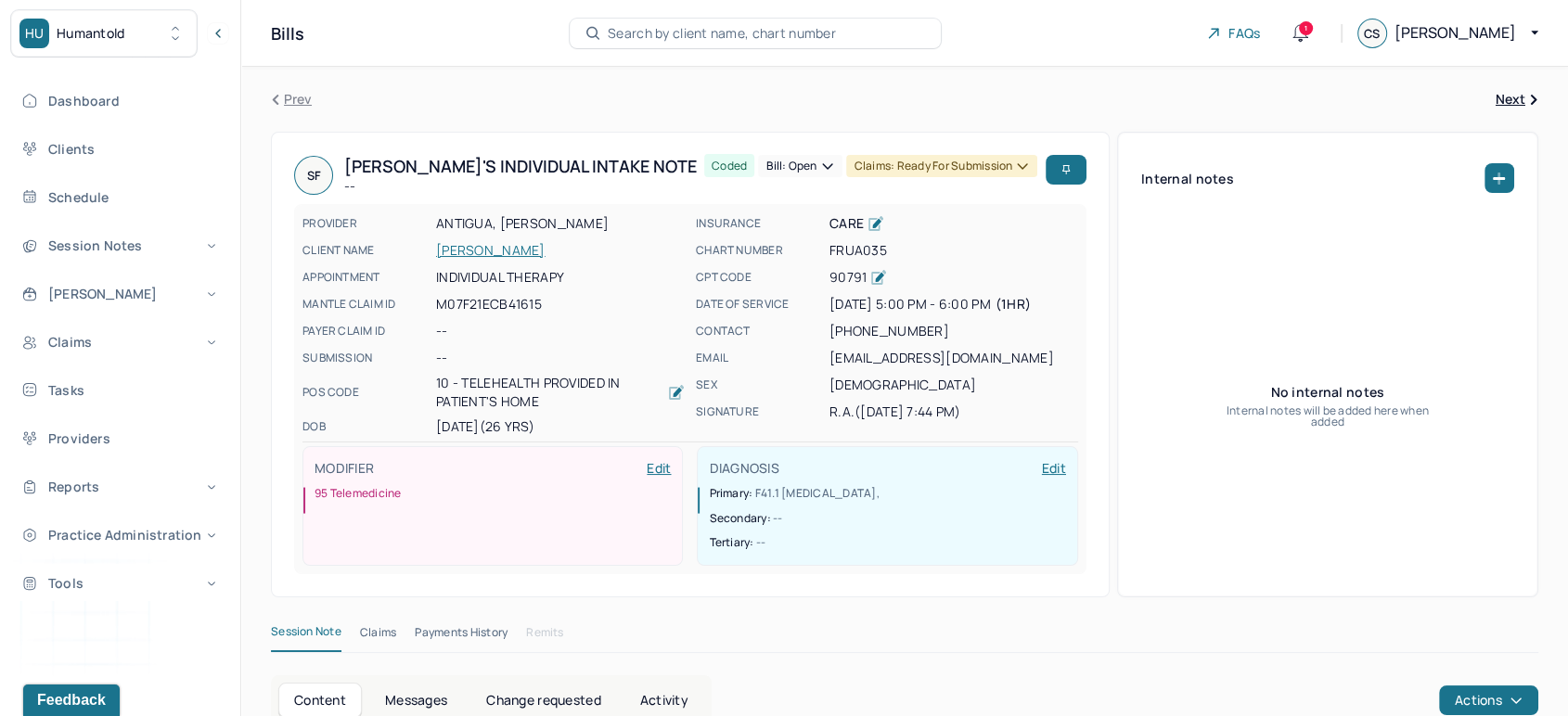 click 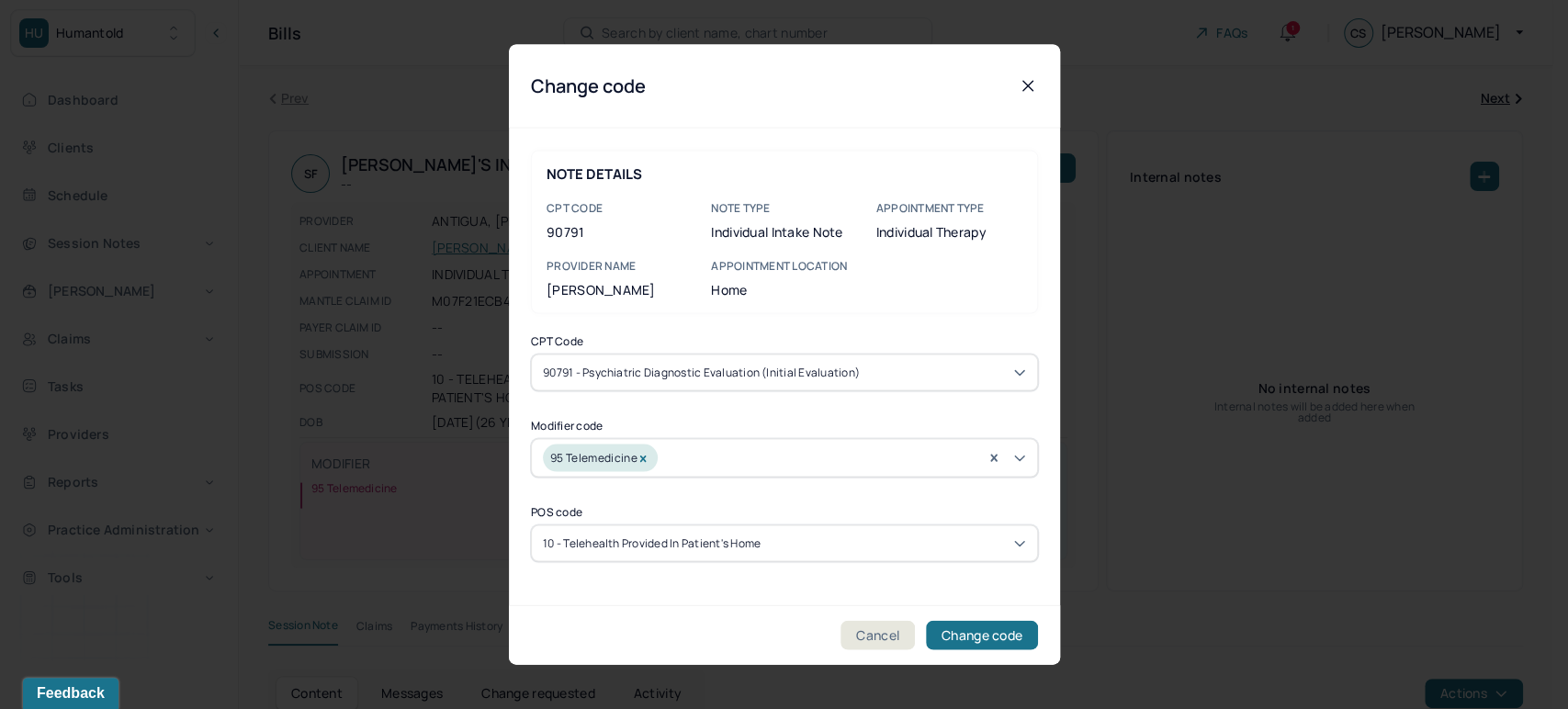 click on "90791 - Psychiatric diagnostic evaluation (Initial evaluation)" at bounding box center [701, 373] 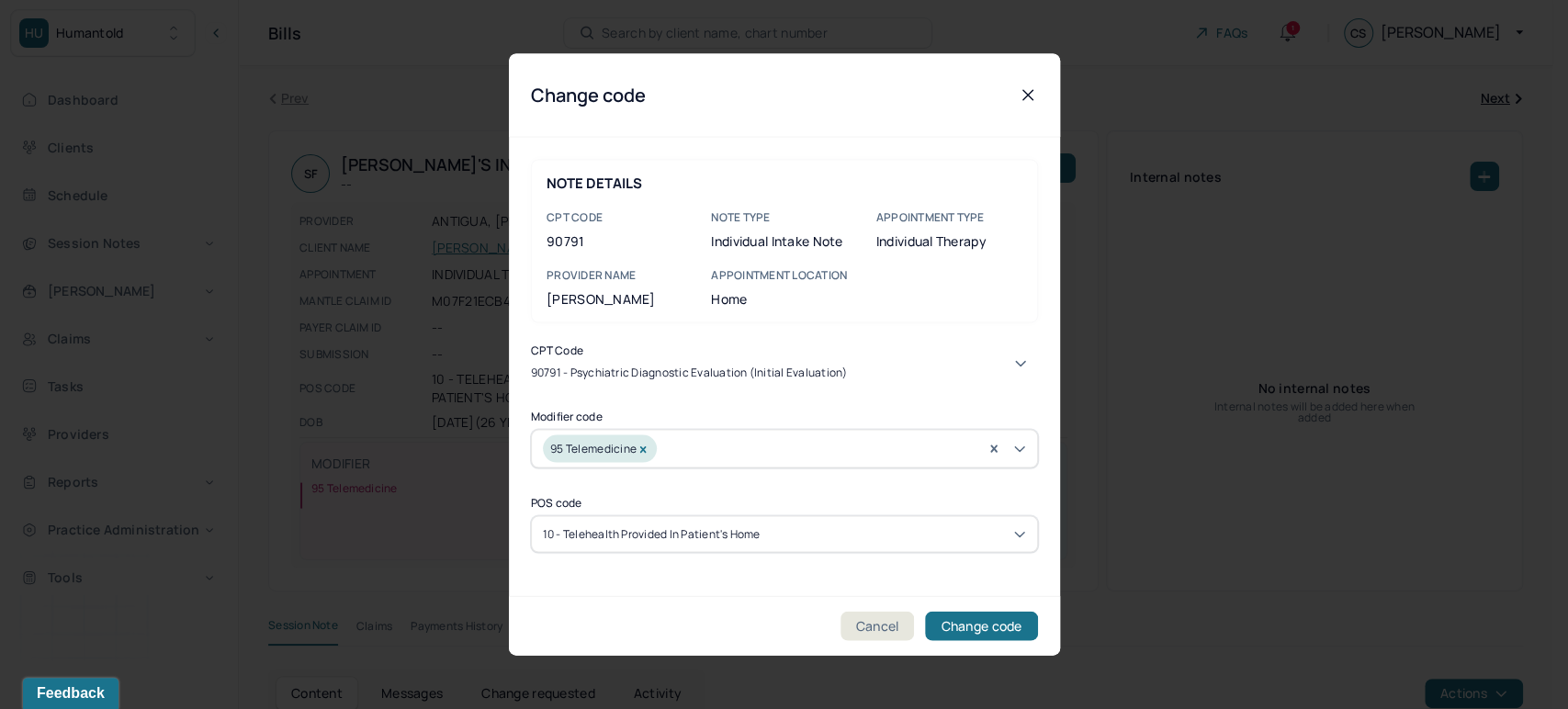 click on "90837 - [MEDICAL_DATA], 60 minutes (Individual [MEDICAL_DATA])" at bounding box center [776, 9527] 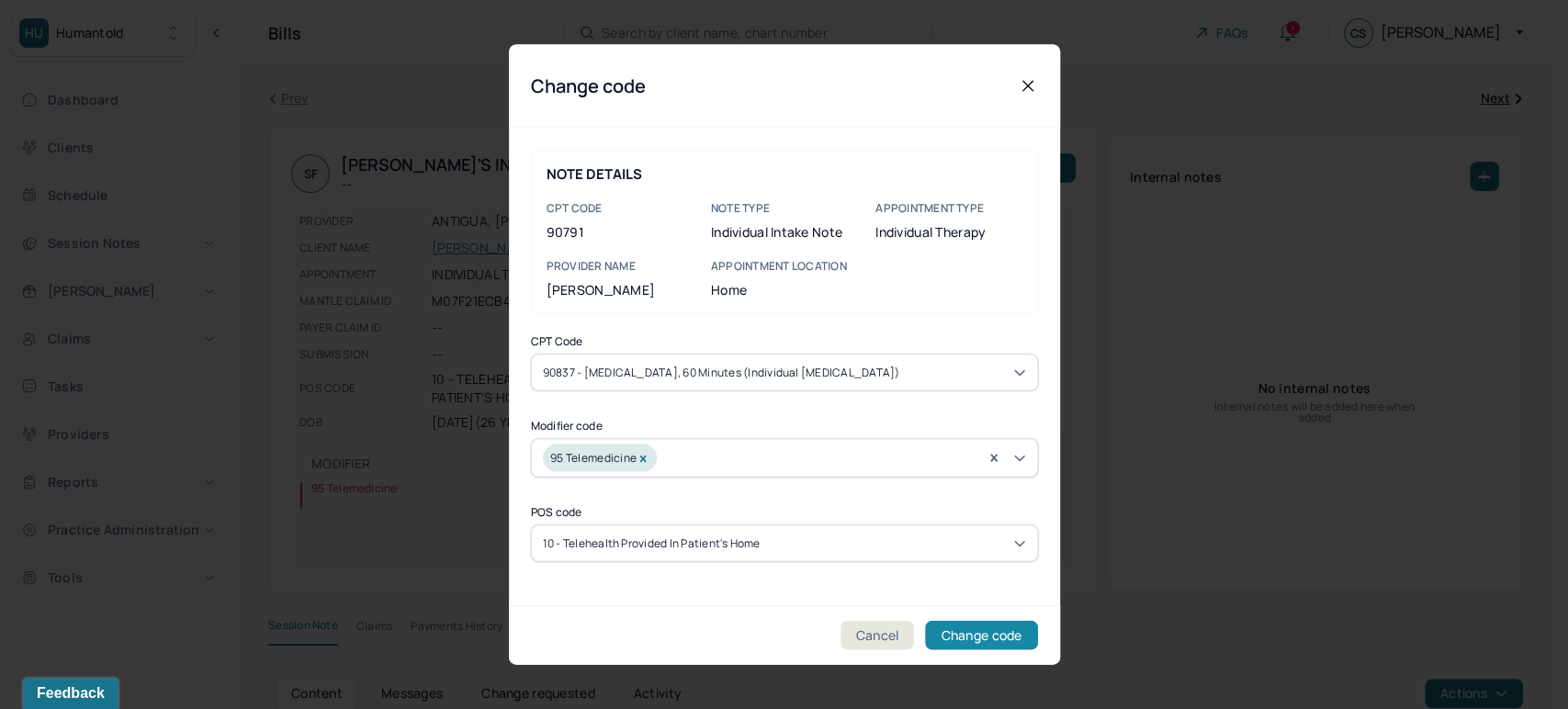 click on "Change code" at bounding box center [981, 636] 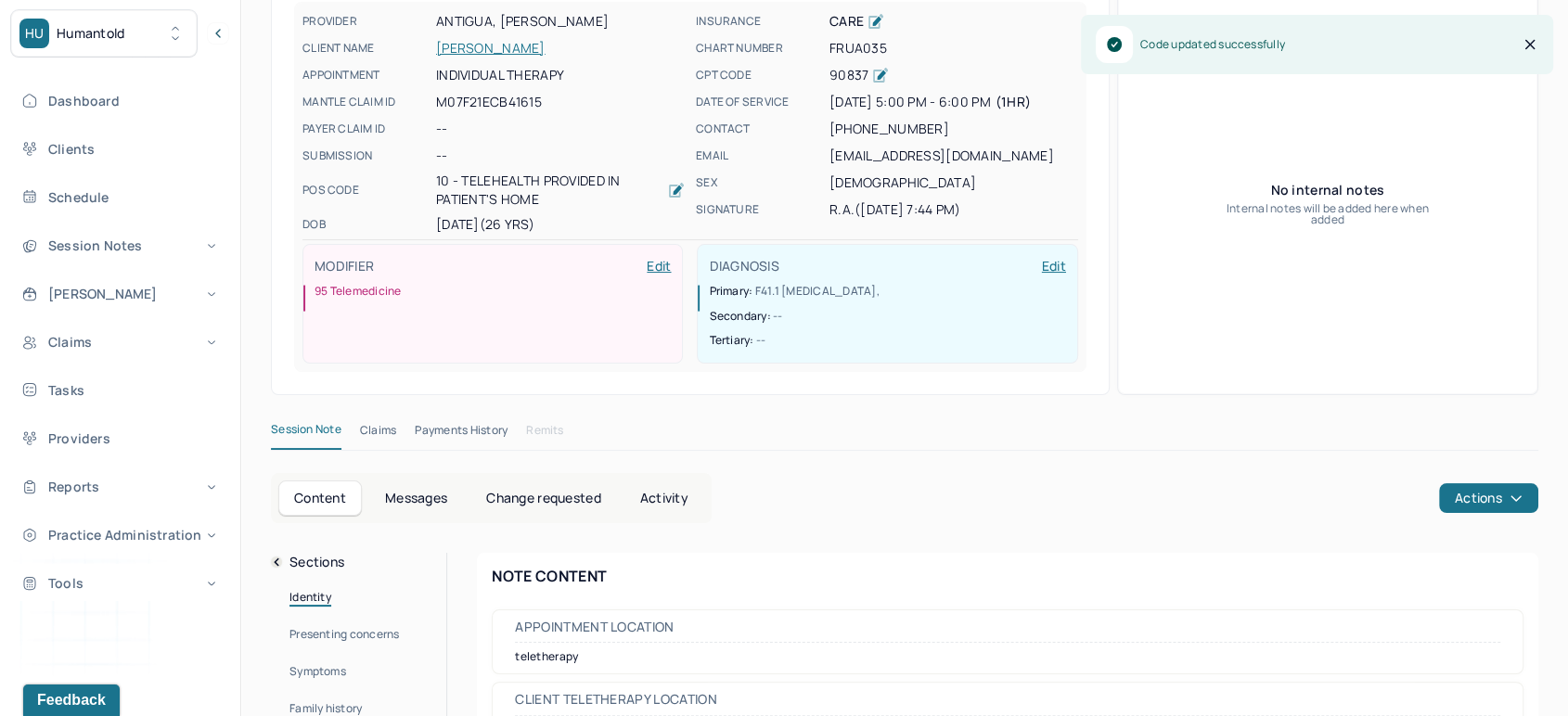 scroll, scrollTop: 206, scrollLeft: 0, axis: vertical 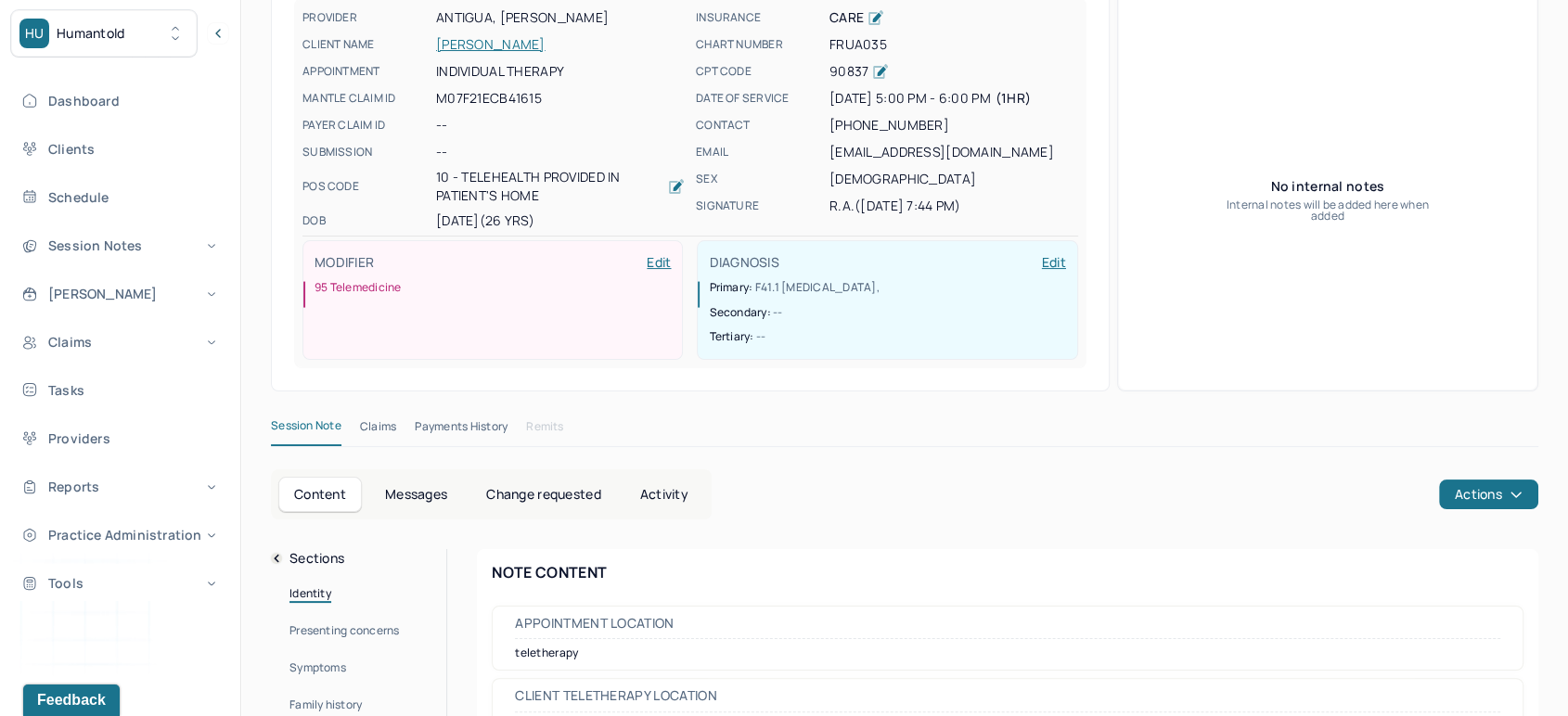 click on "Claims" at bounding box center (378, 430) 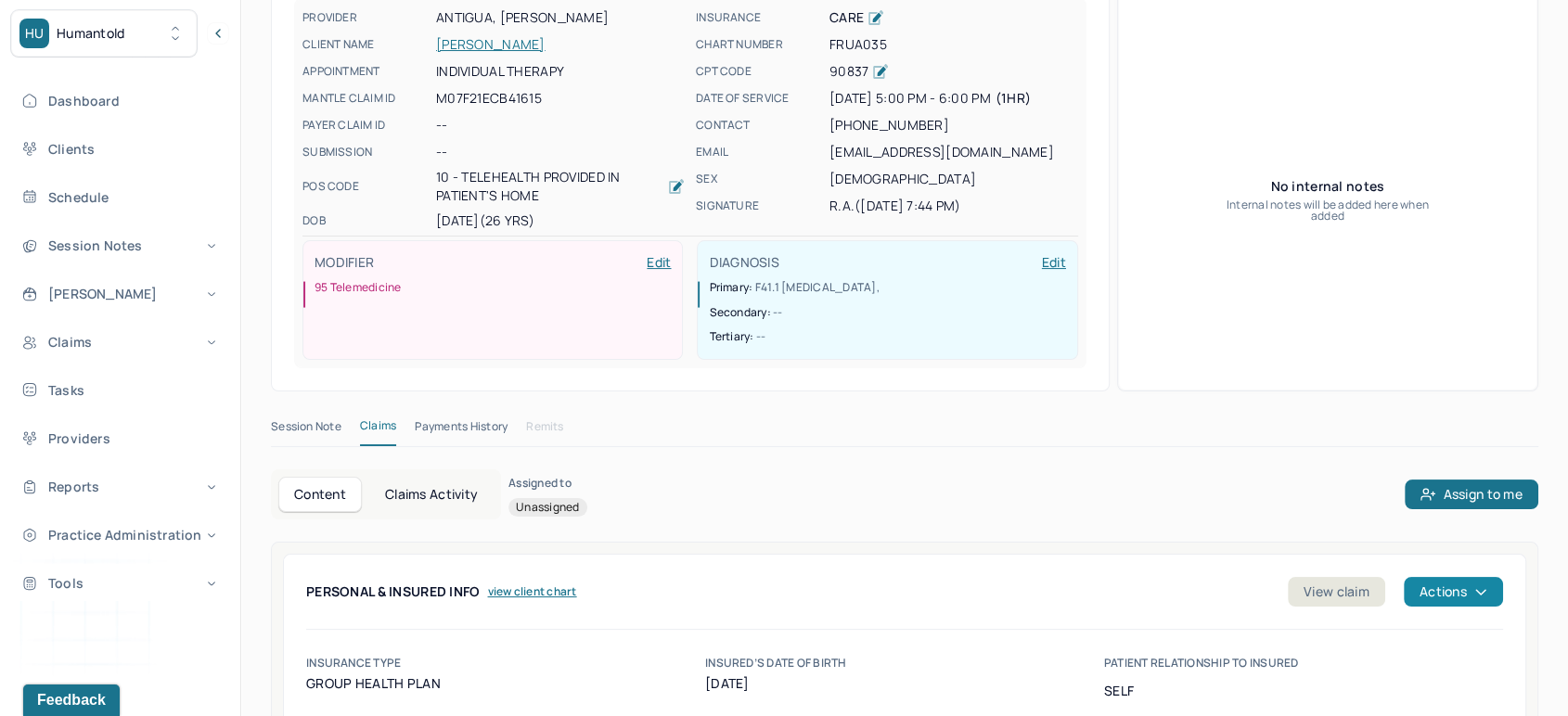 click on "Actions" at bounding box center (1453, 592) 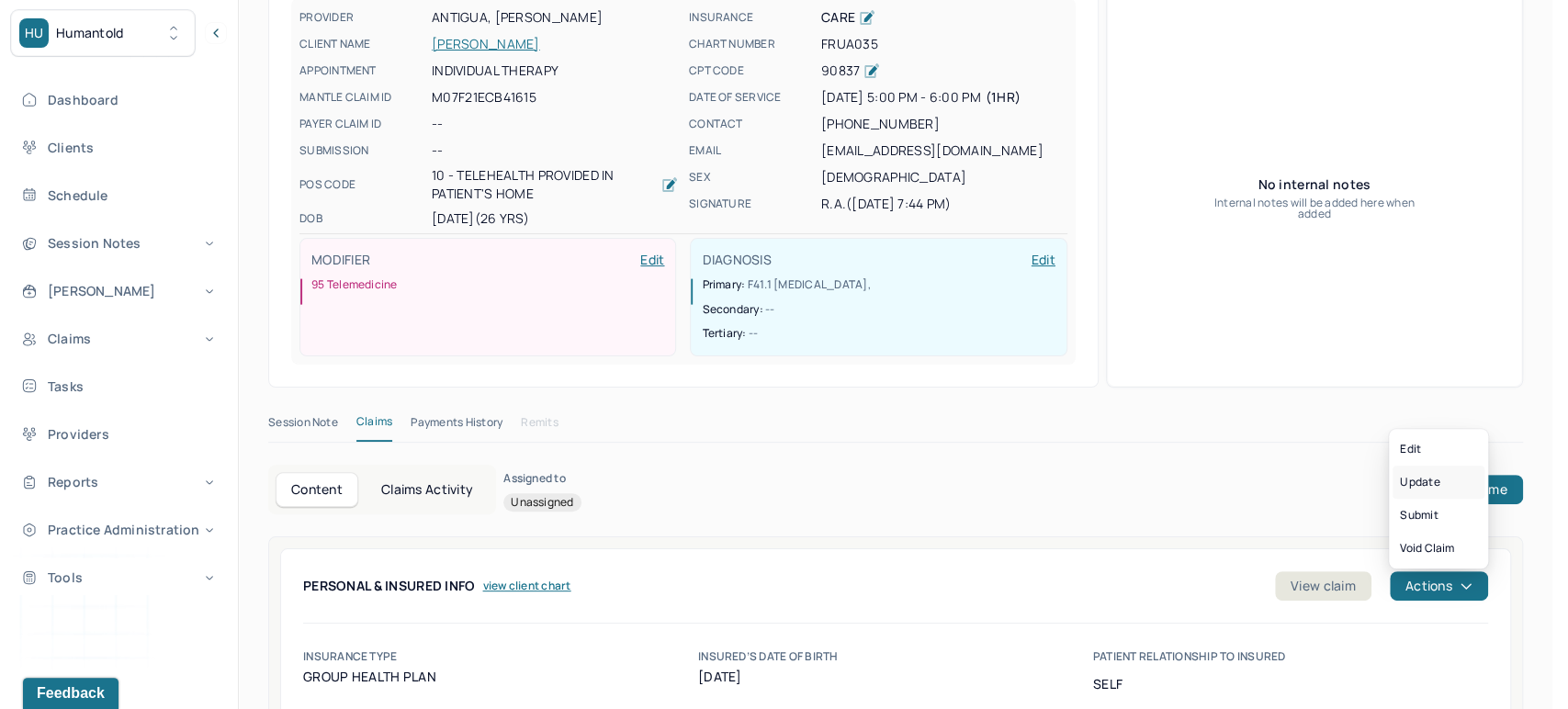 click on "Update" at bounding box center (1438, 482) 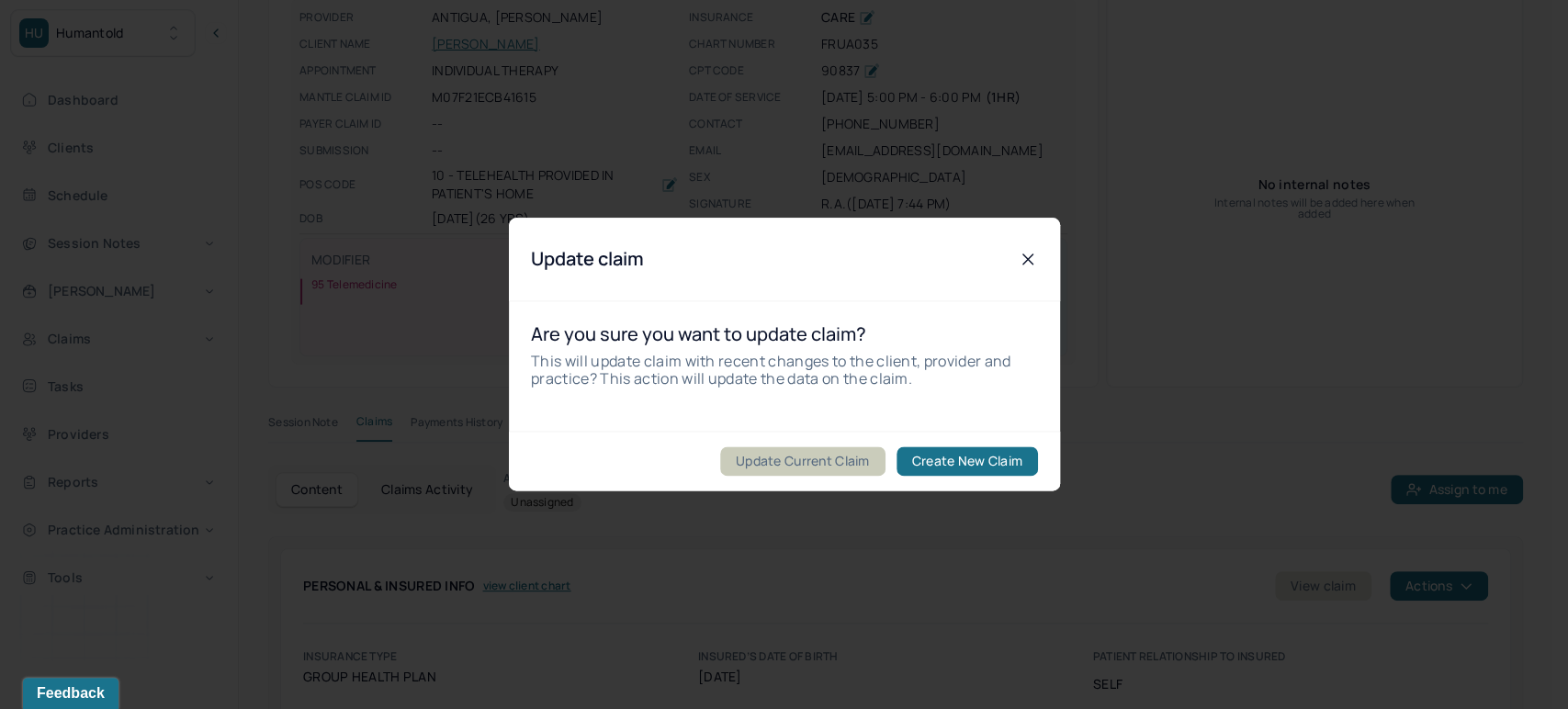 click on "Update Current Claim" at bounding box center (802, 462) 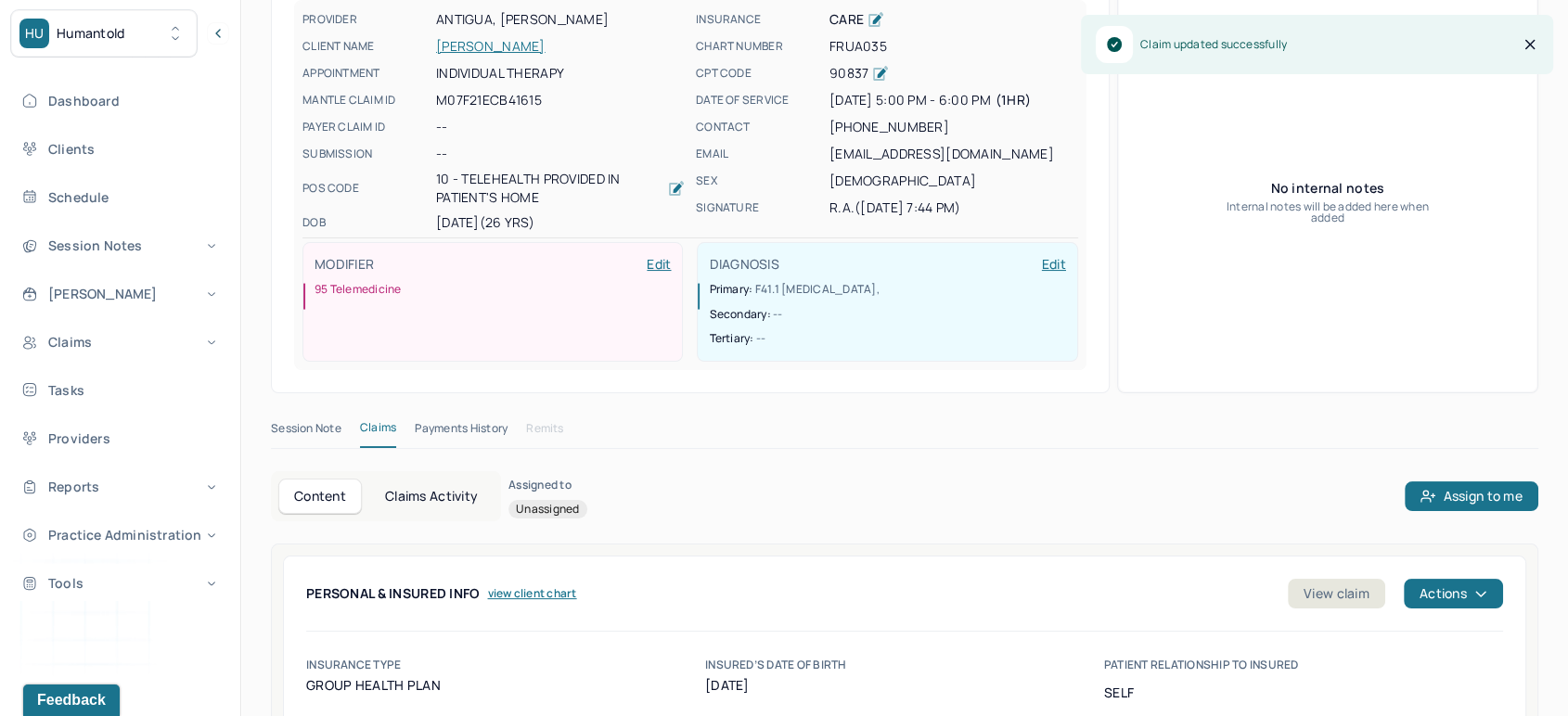scroll, scrollTop: 0, scrollLeft: 0, axis: both 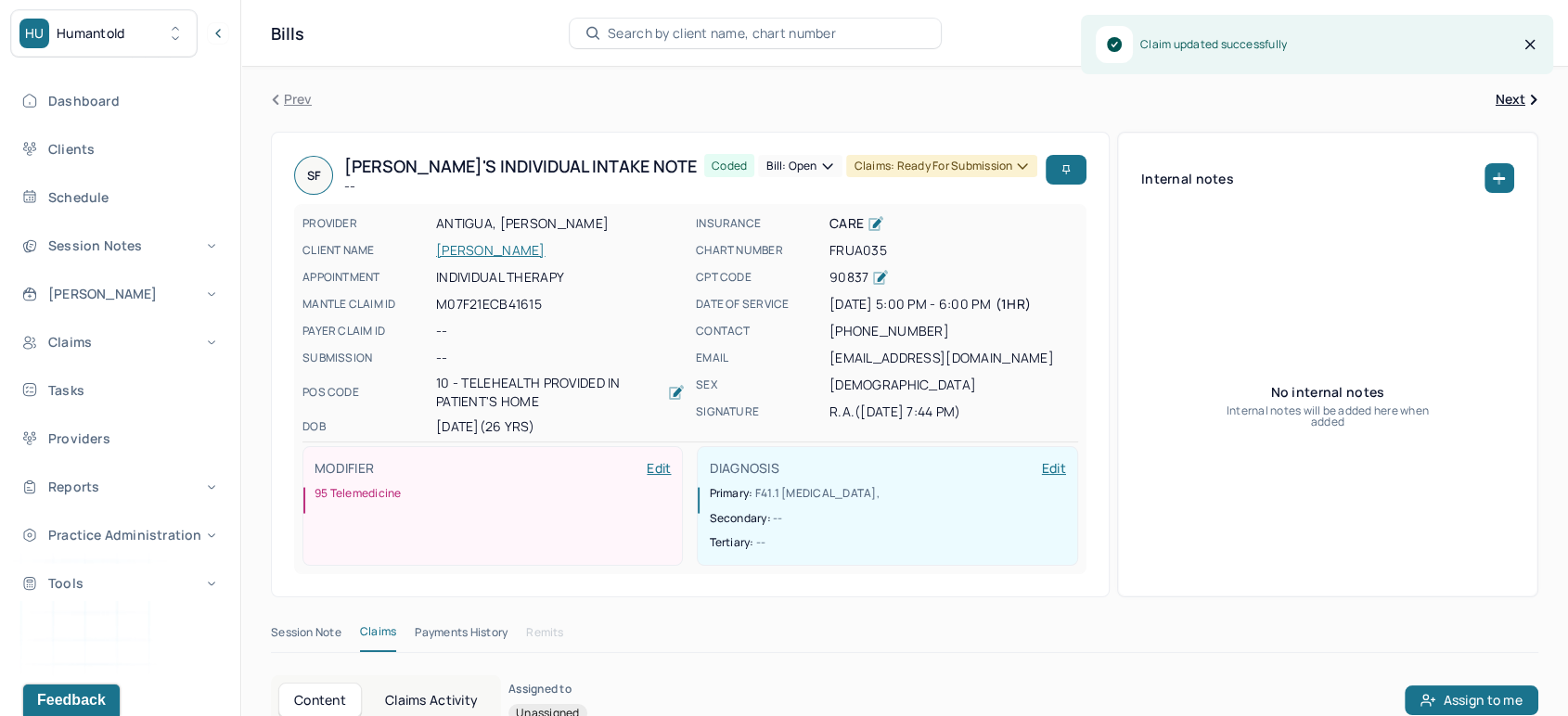 click on "Search by client name, chart number" at bounding box center [722, 33] 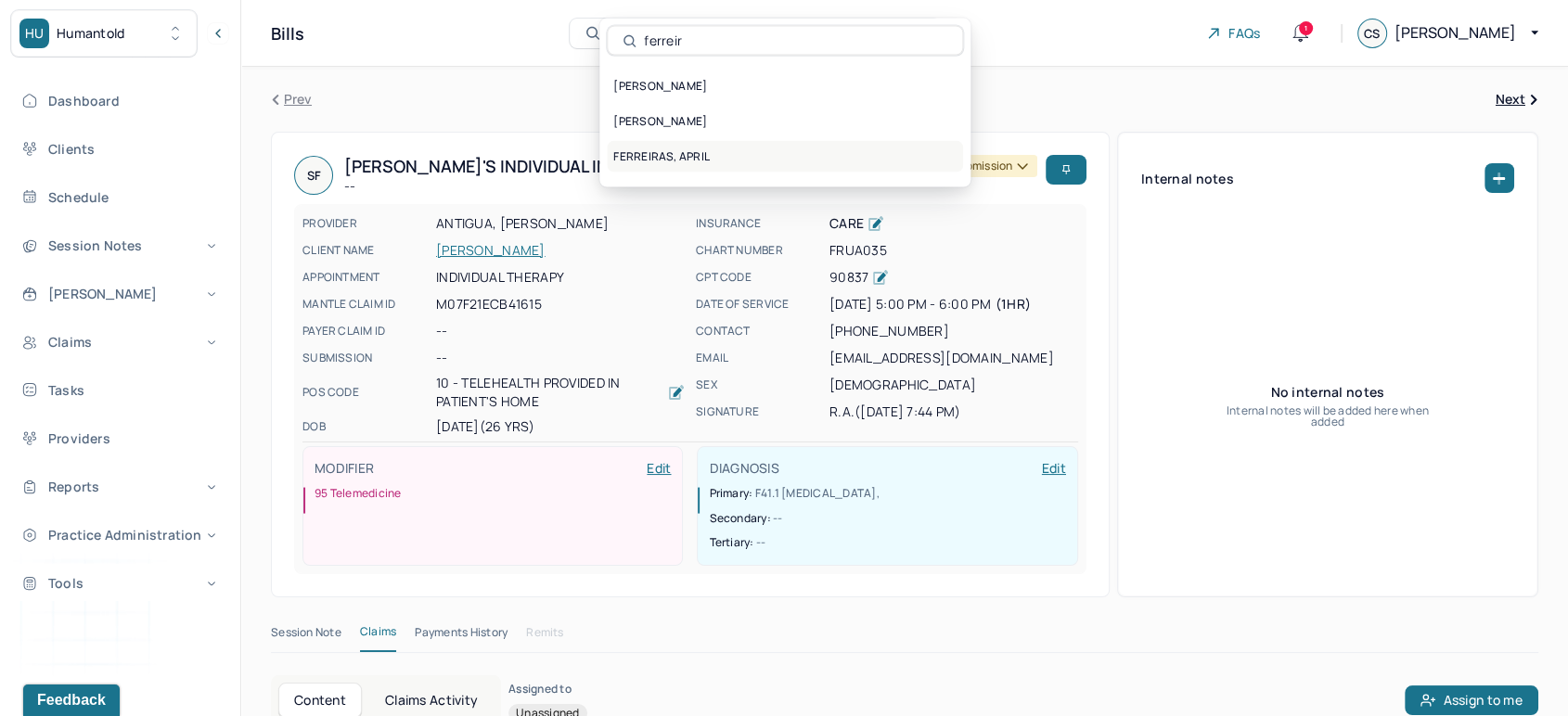 type on "ferreir" 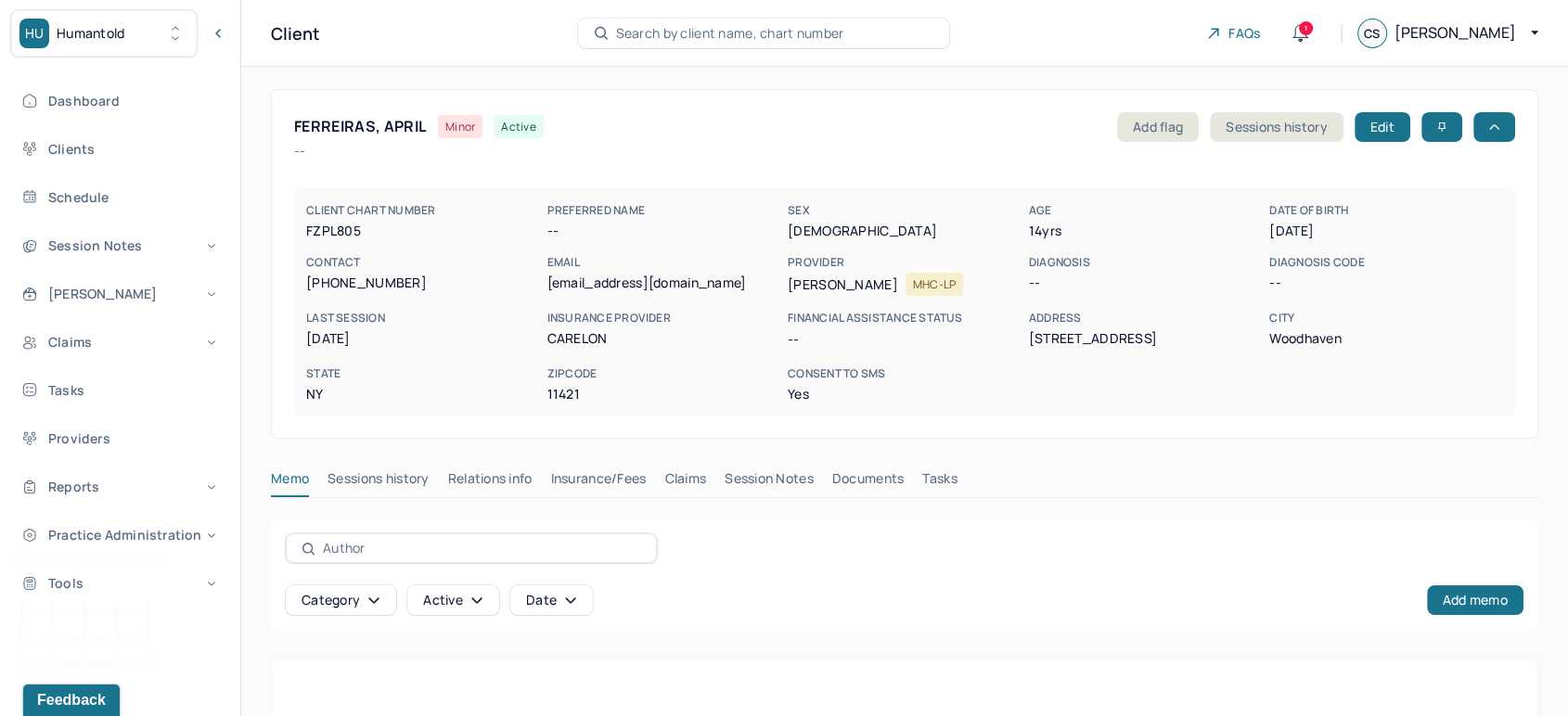 click on "Claims" at bounding box center (685, 482) 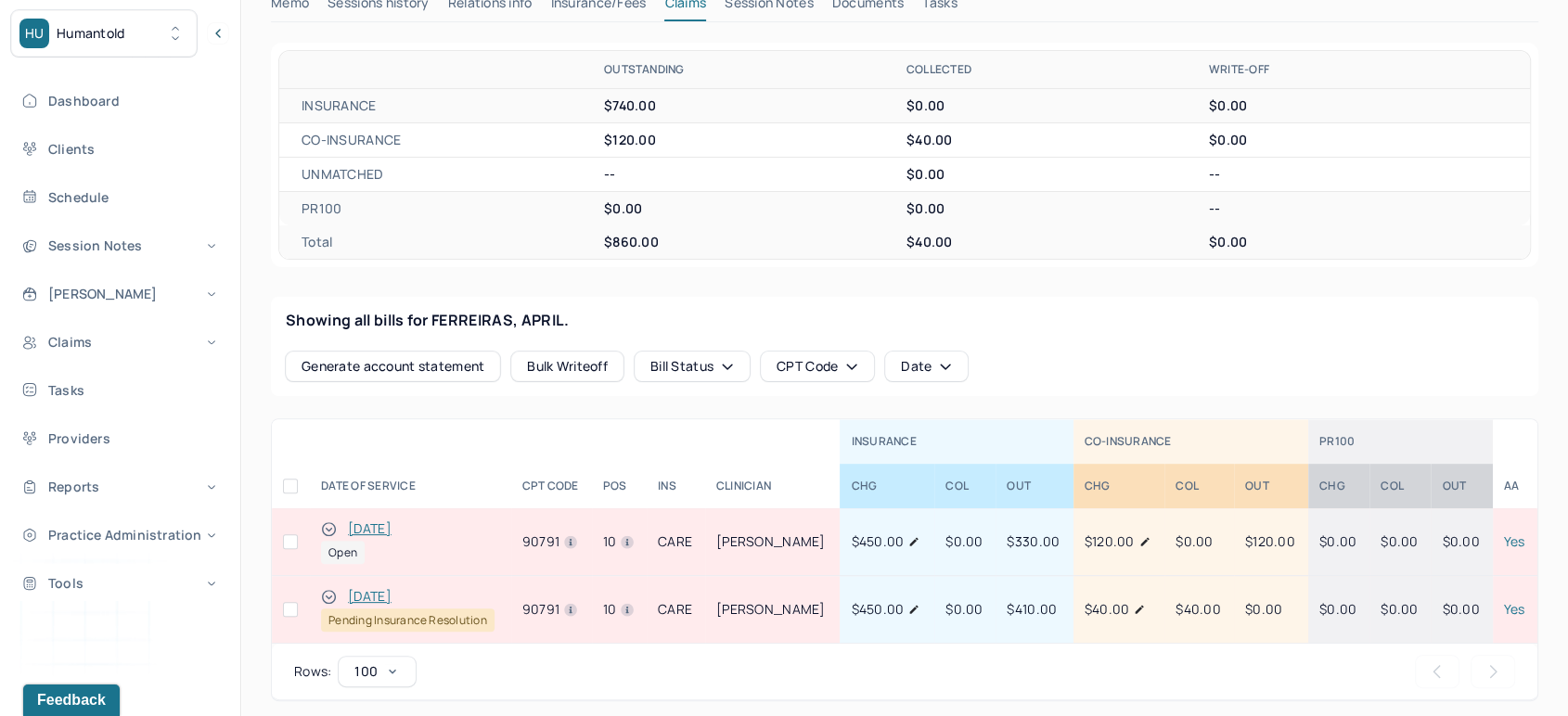 scroll, scrollTop: 480, scrollLeft: 0, axis: vertical 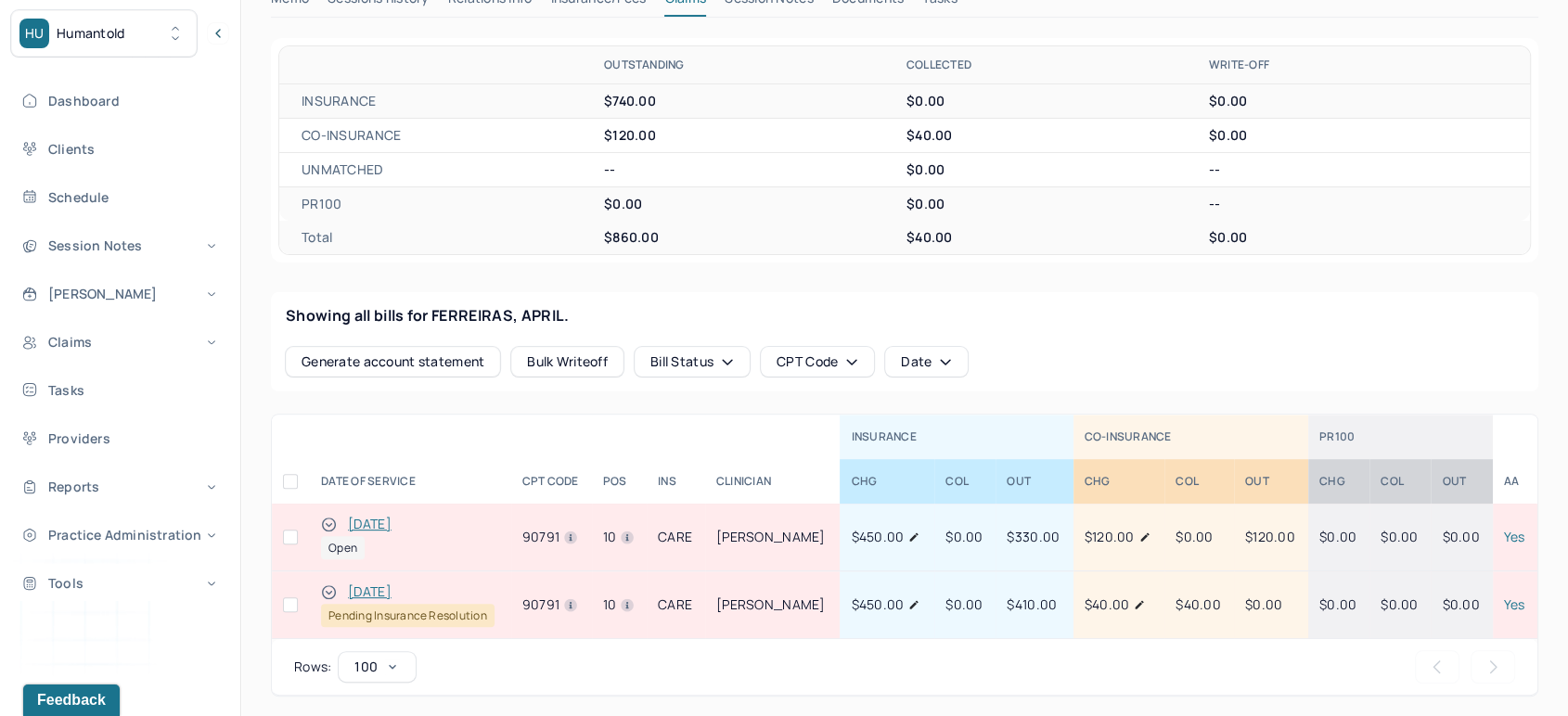 click on "[DATE]" at bounding box center (369, 524) 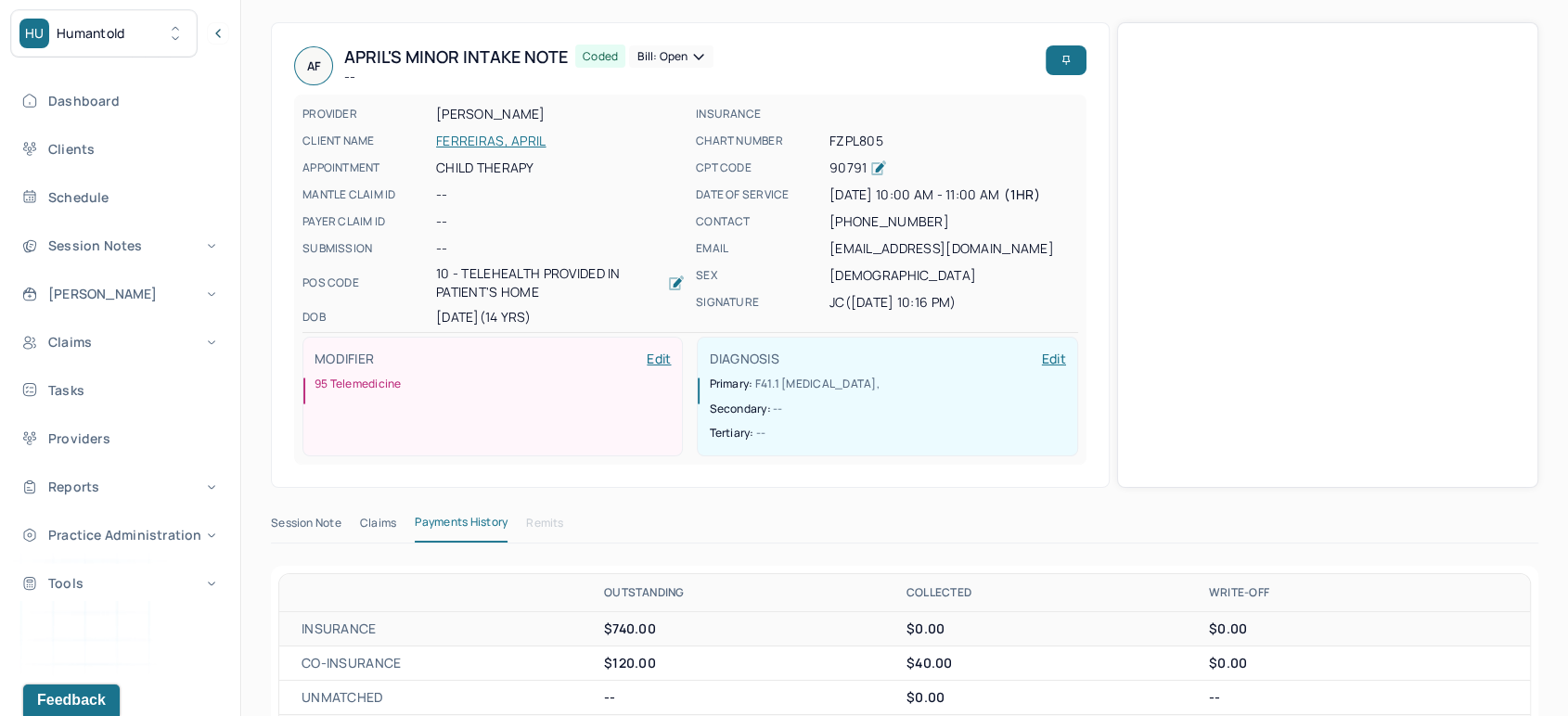 scroll, scrollTop: 480, scrollLeft: 0, axis: vertical 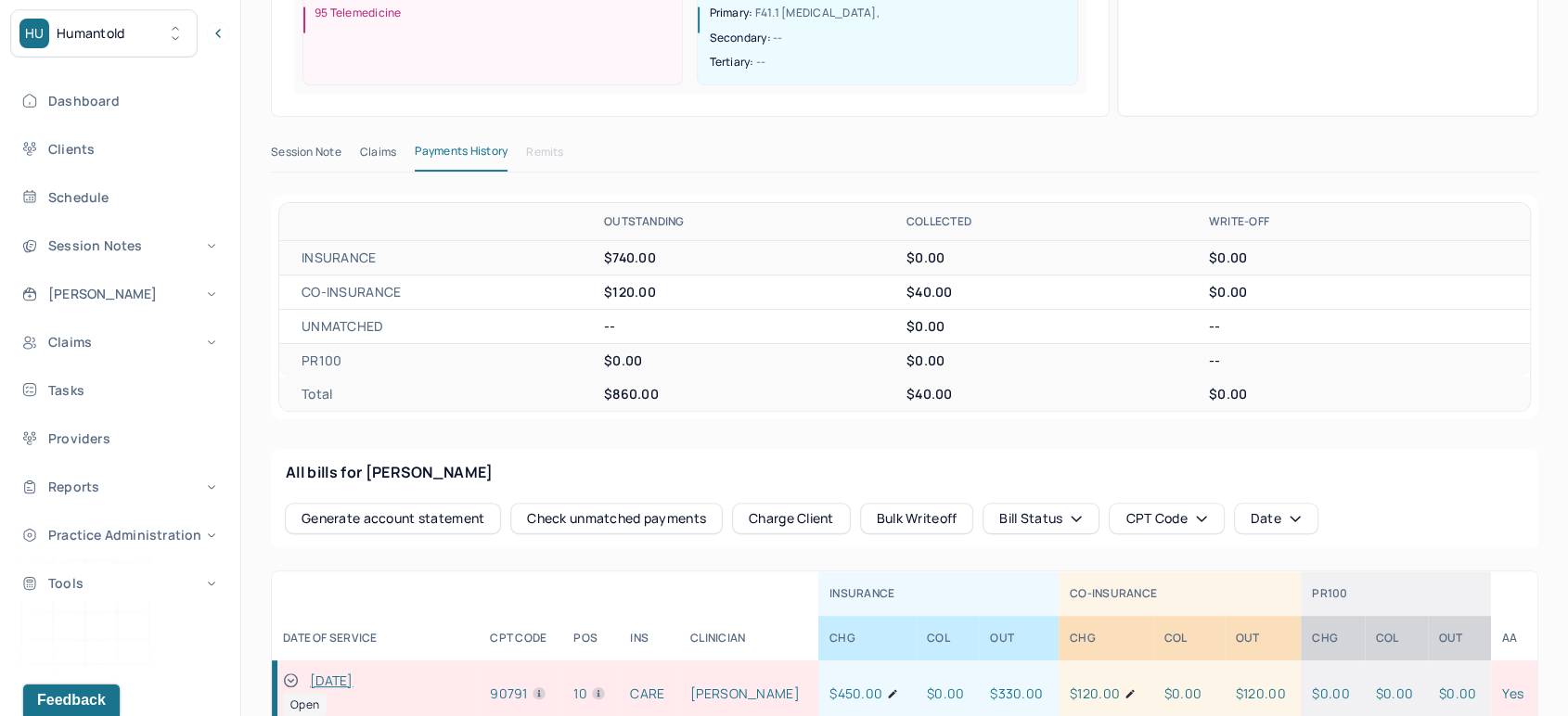 click on "Session Note" at bounding box center (306, 156) 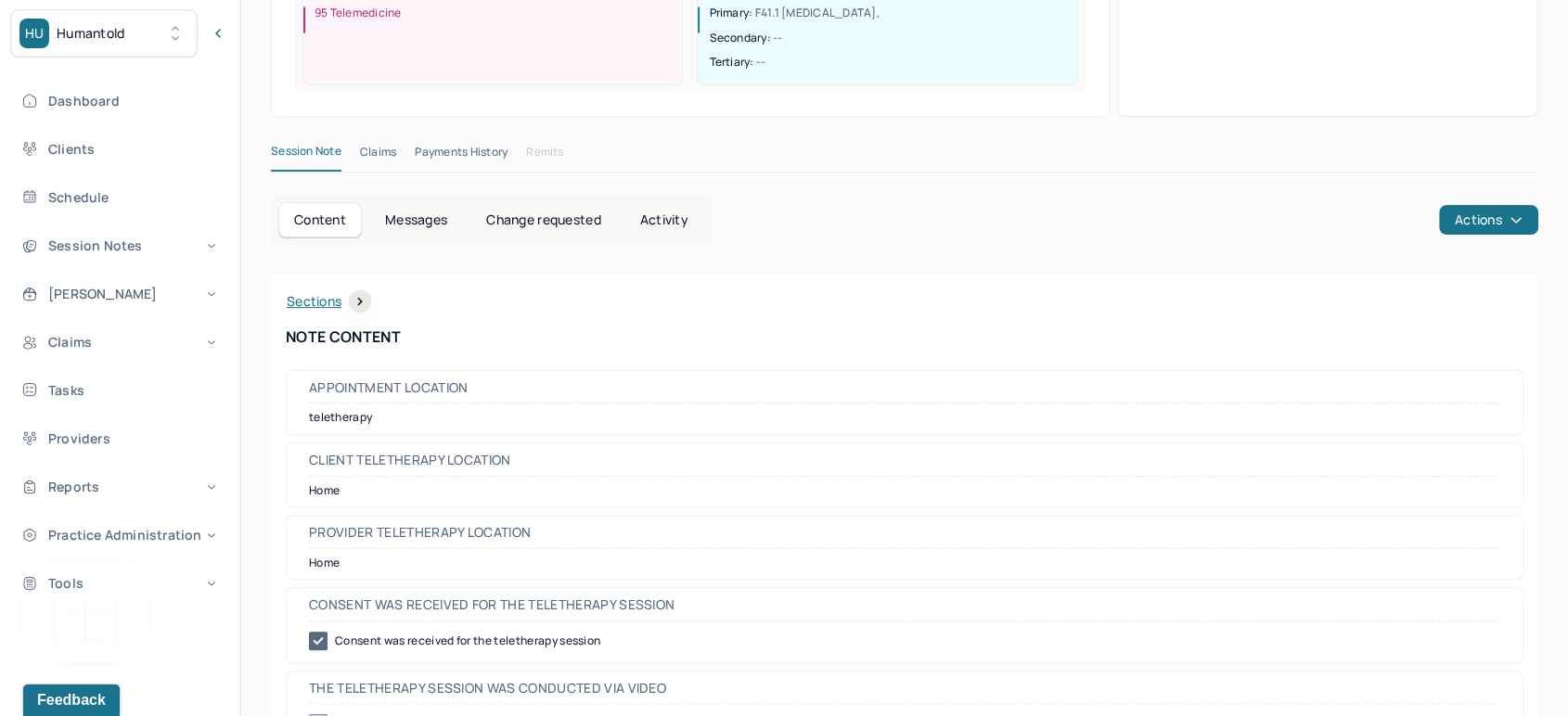 click on "Sections" at bounding box center (328, 301) 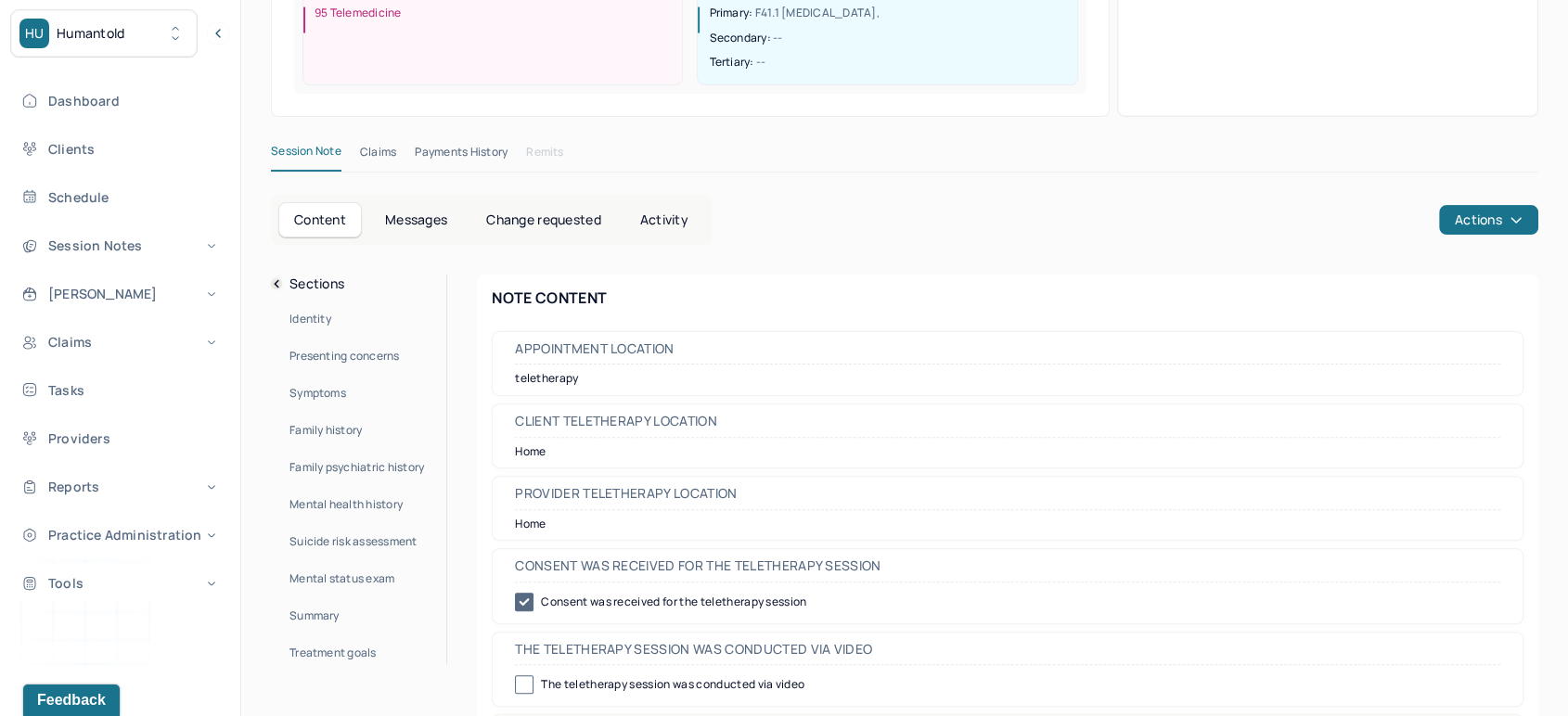 click on "Summary" at bounding box center (315, 616) 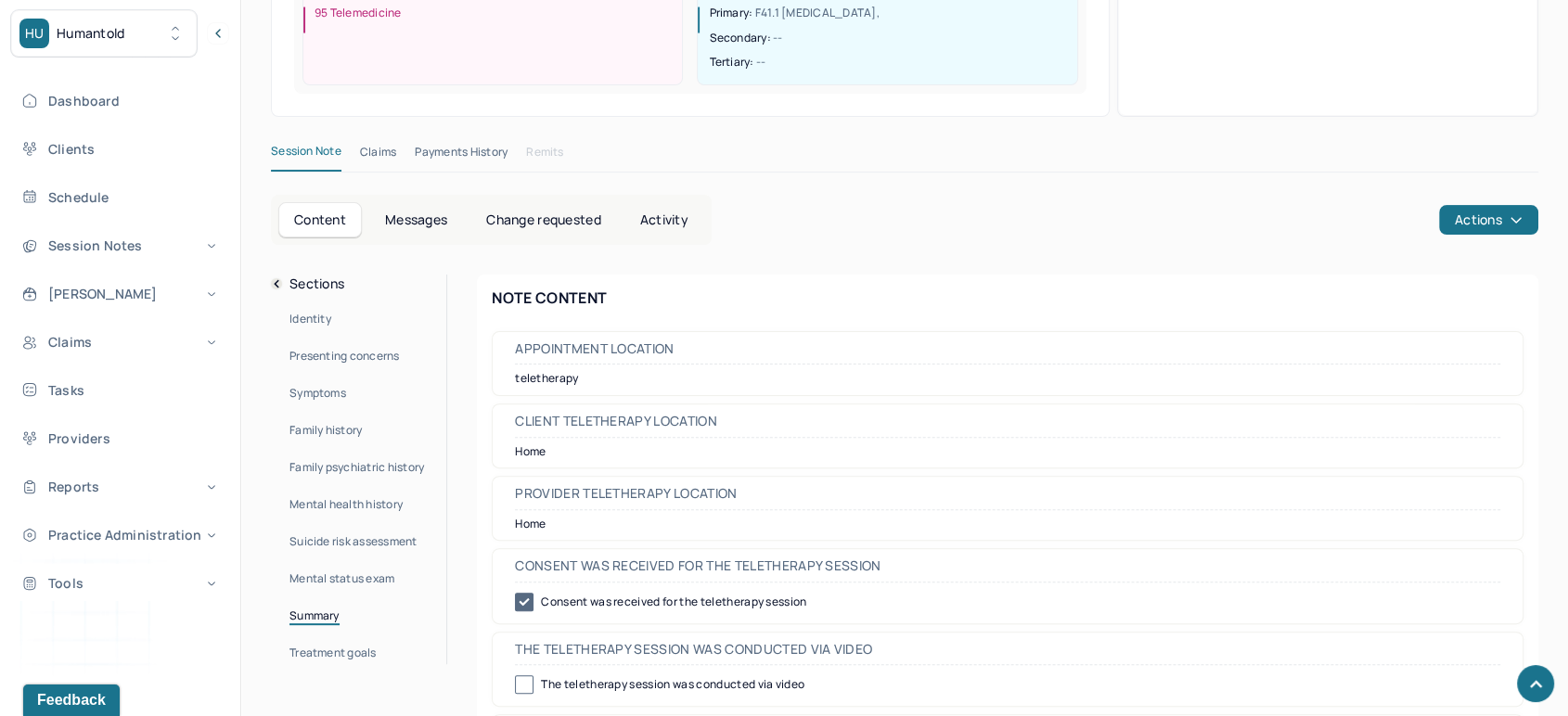 scroll, scrollTop: 8344, scrollLeft: 0, axis: vertical 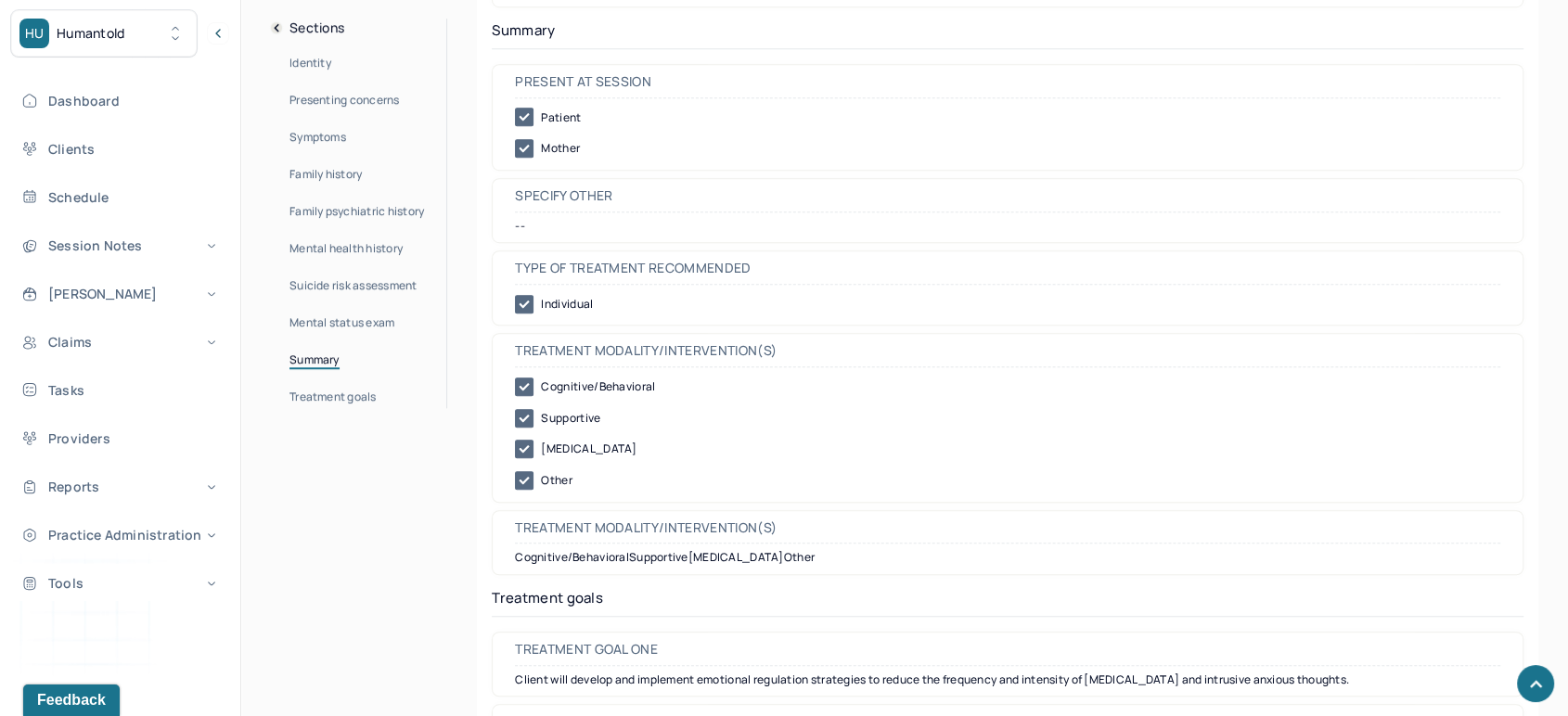 click on "Identity" at bounding box center (310, 63) 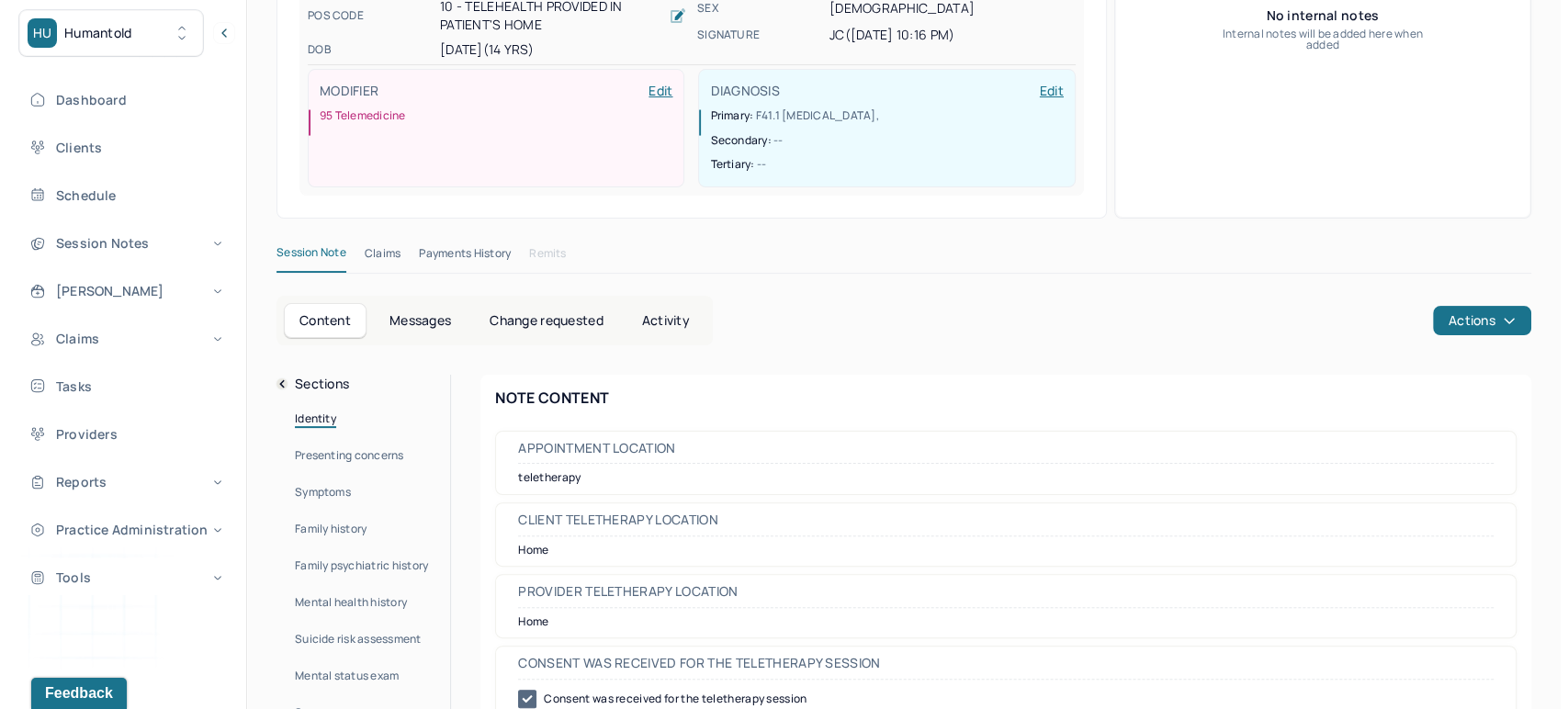 scroll, scrollTop: 0, scrollLeft: 0, axis: both 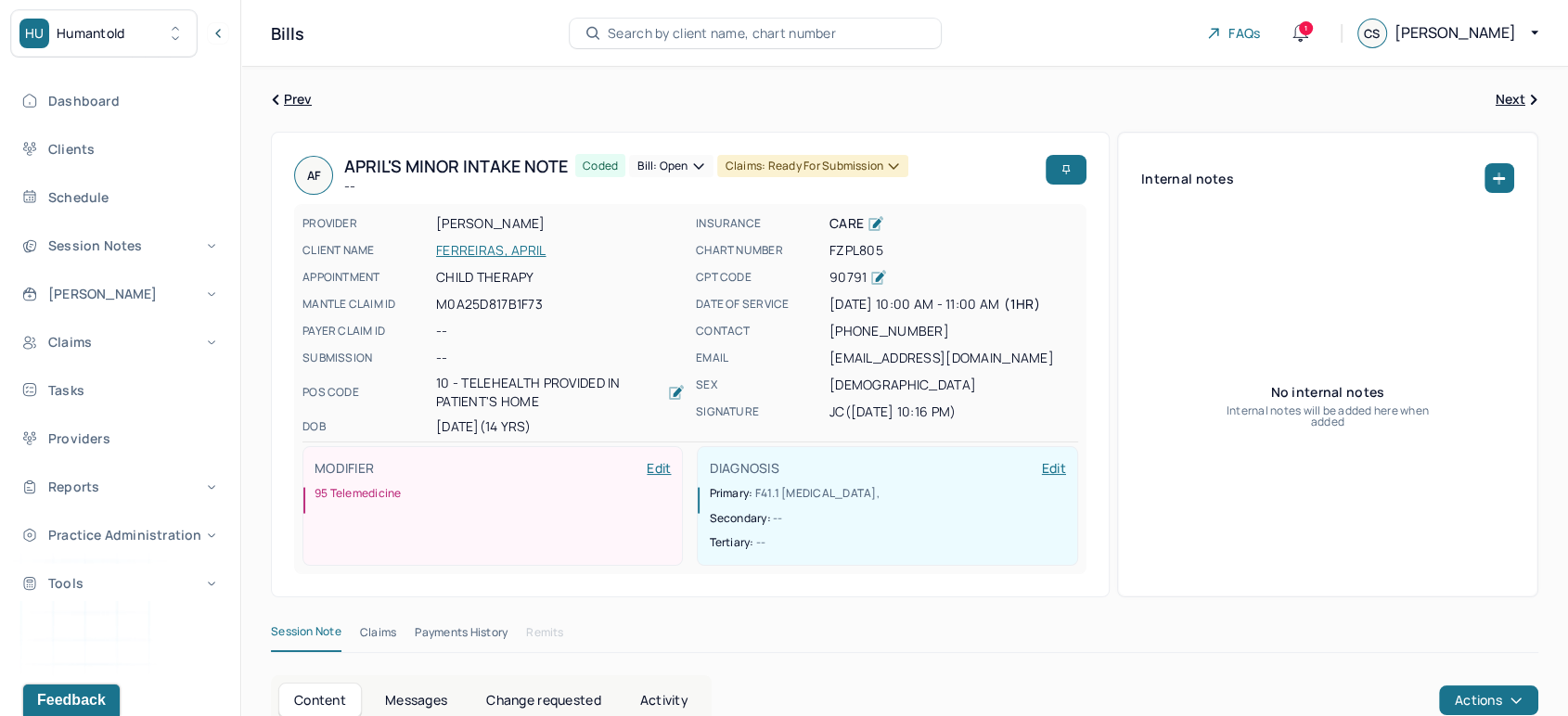 click 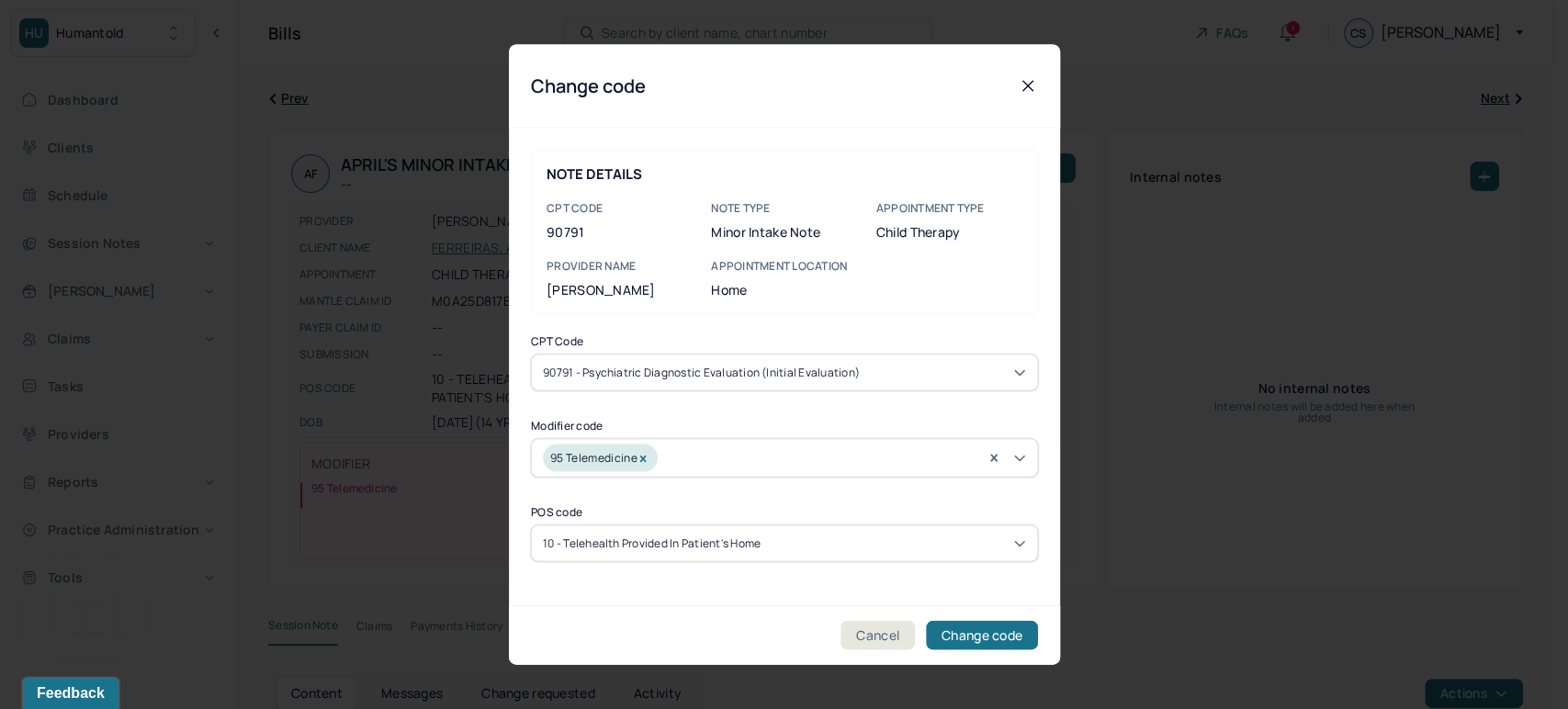 click 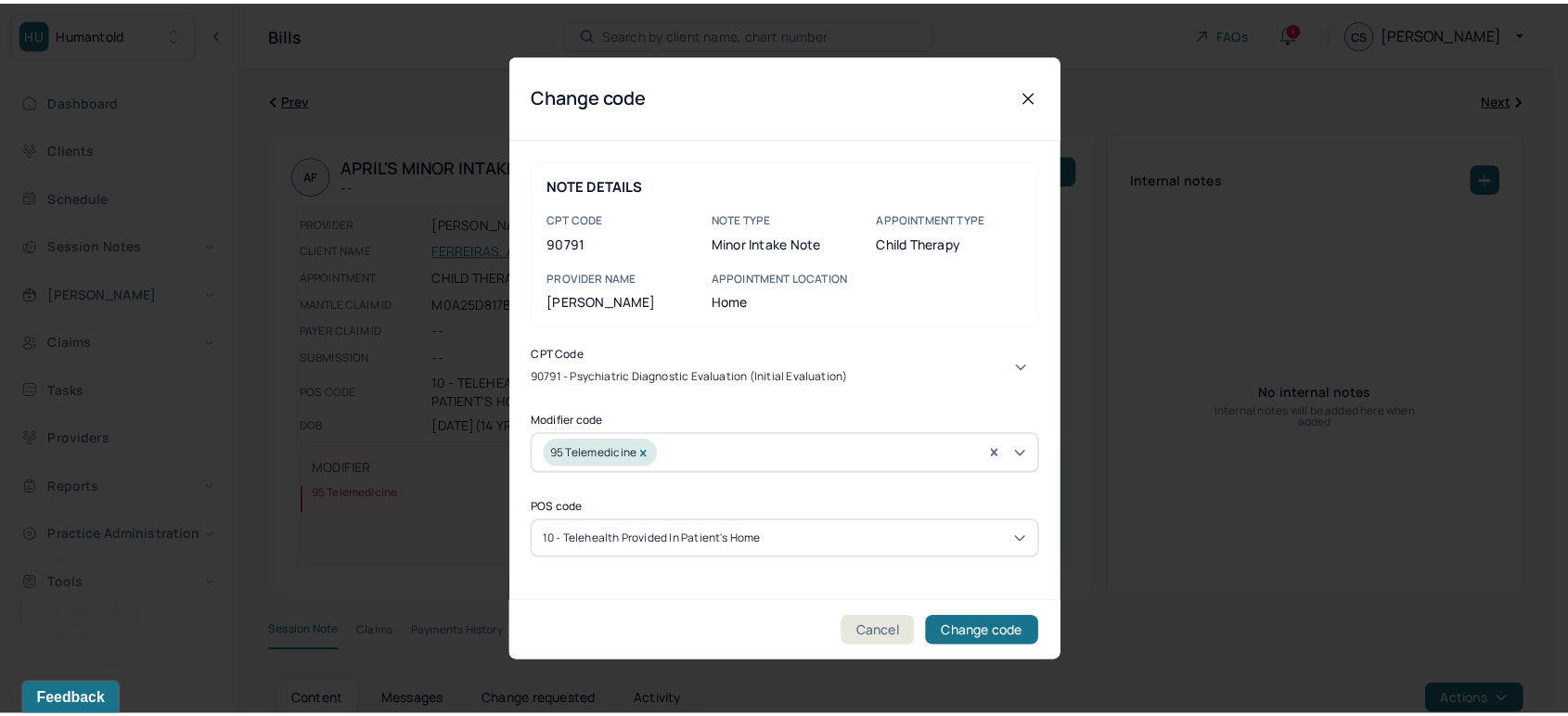 scroll, scrollTop: 103, scrollLeft: 0, axis: vertical 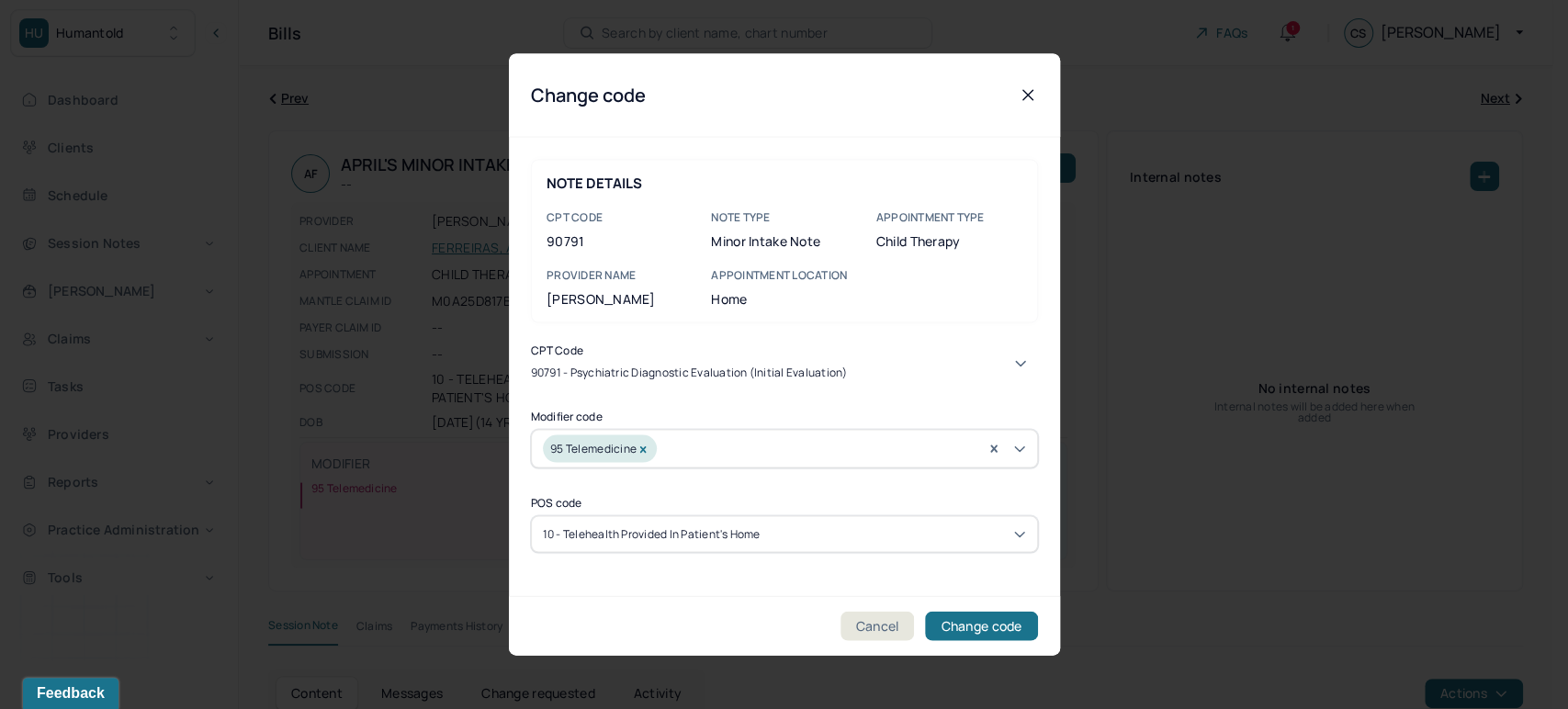 click on "90847 - [MEDICAL_DATA] with the patient present" at bounding box center [776, 9887] 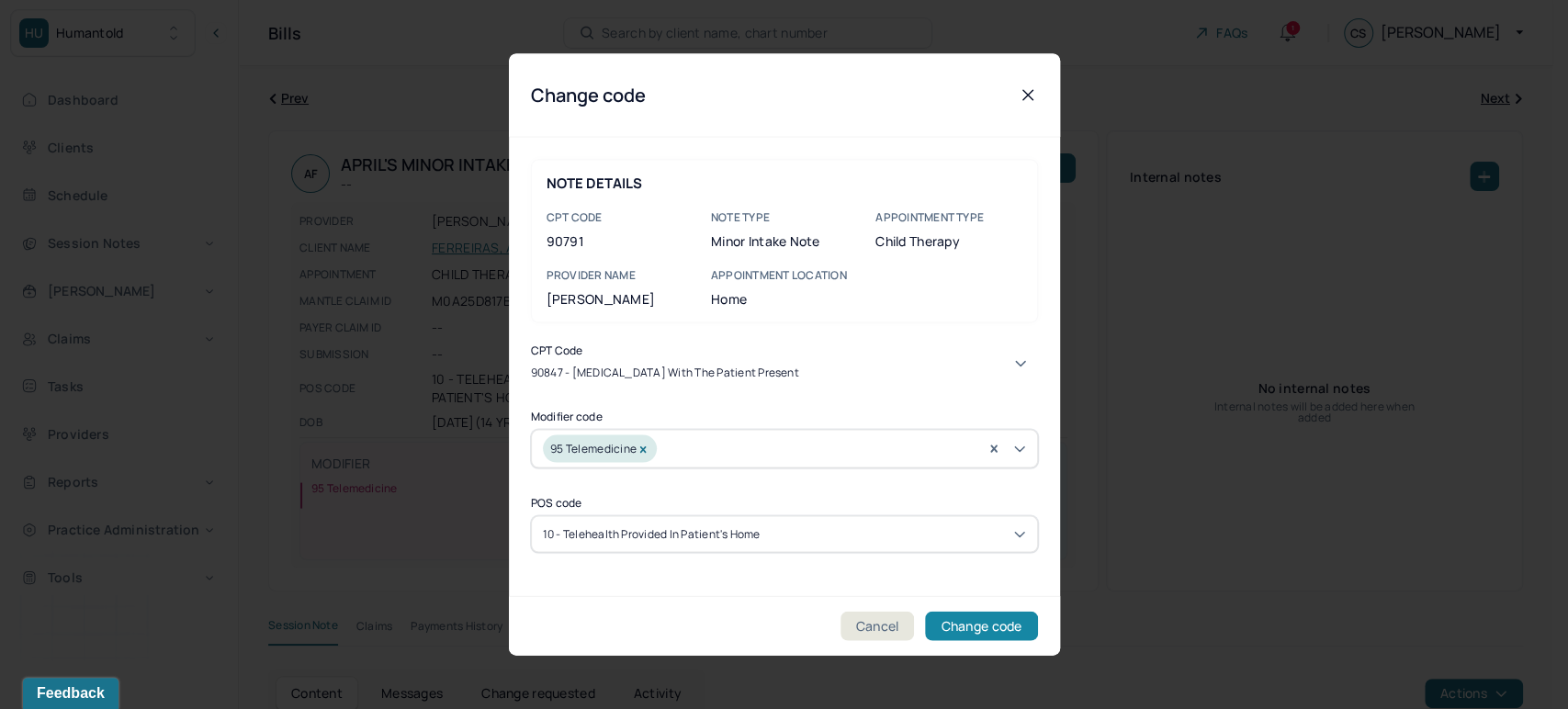 click on "Change code" at bounding box center [981, 626] 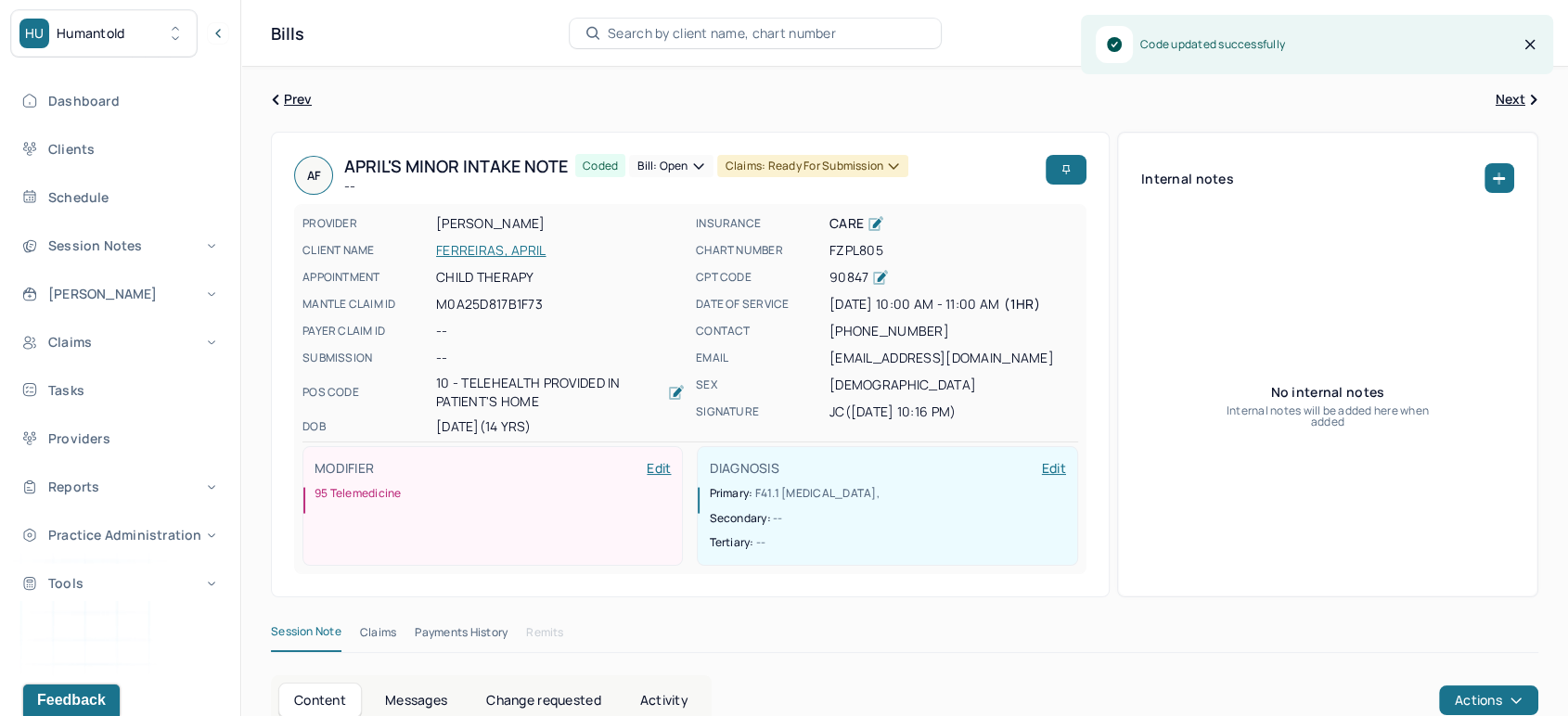 click on "Claims" at bounding box center (378, 636) 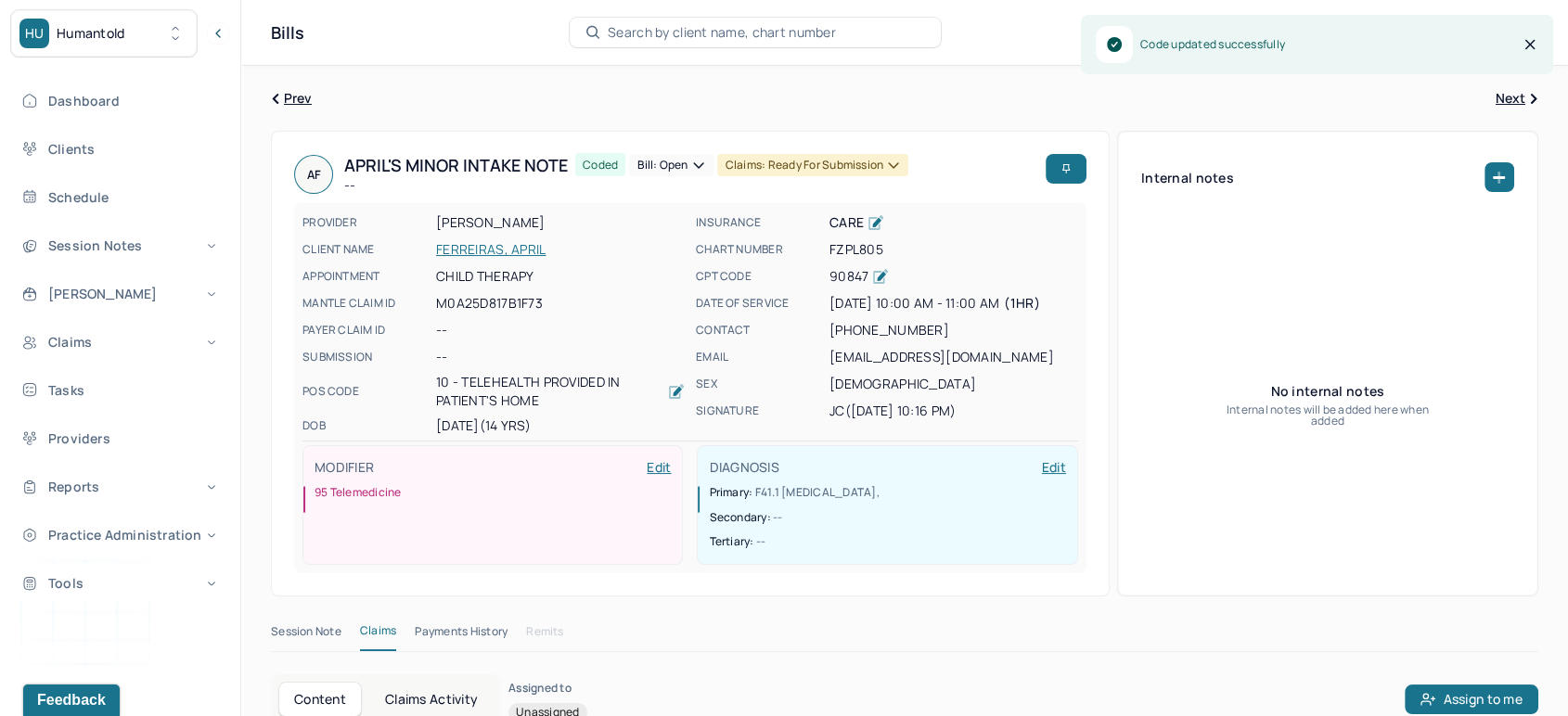 scroll, scrollTop: 206, scrollLeft: 0, axis: vertical 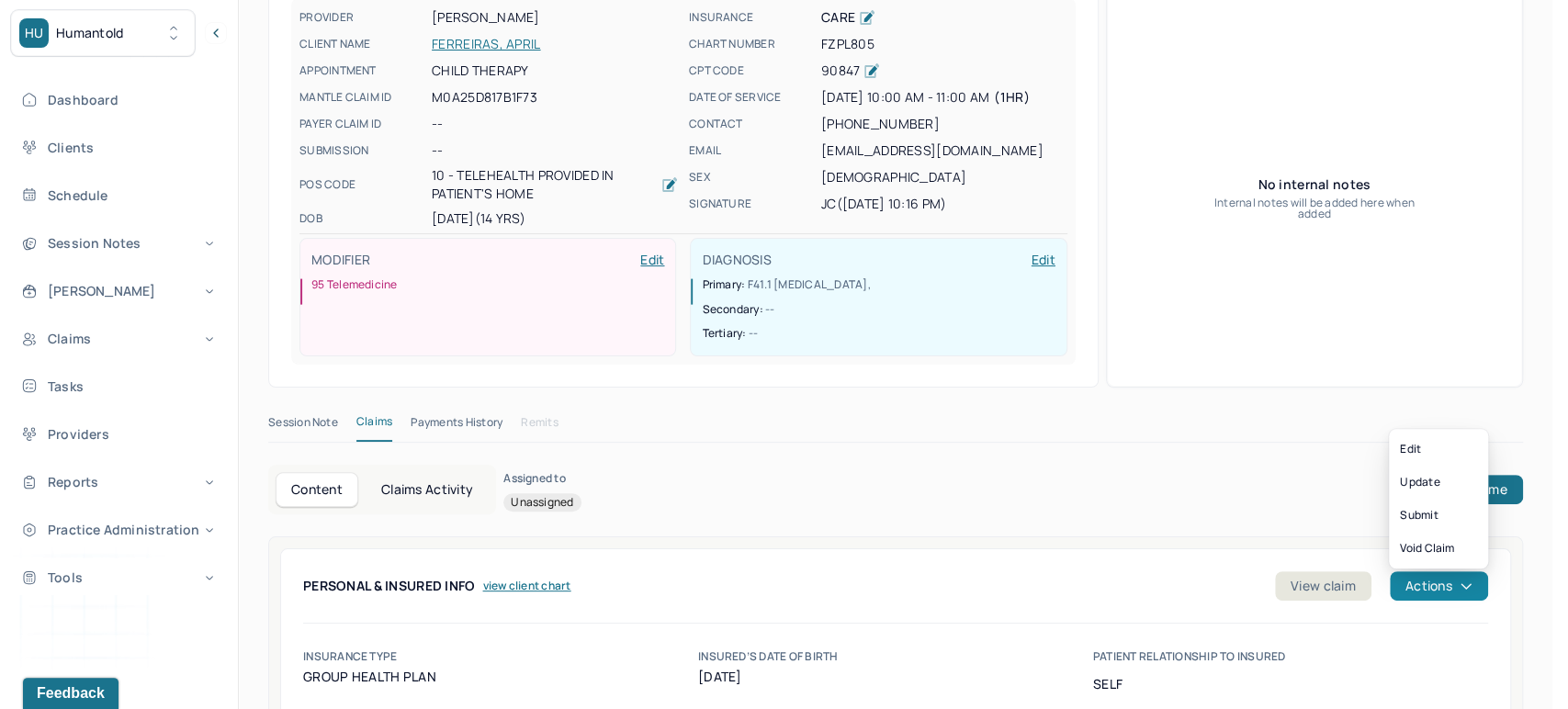 click on "Actions" at bounding box center [1438, 586] 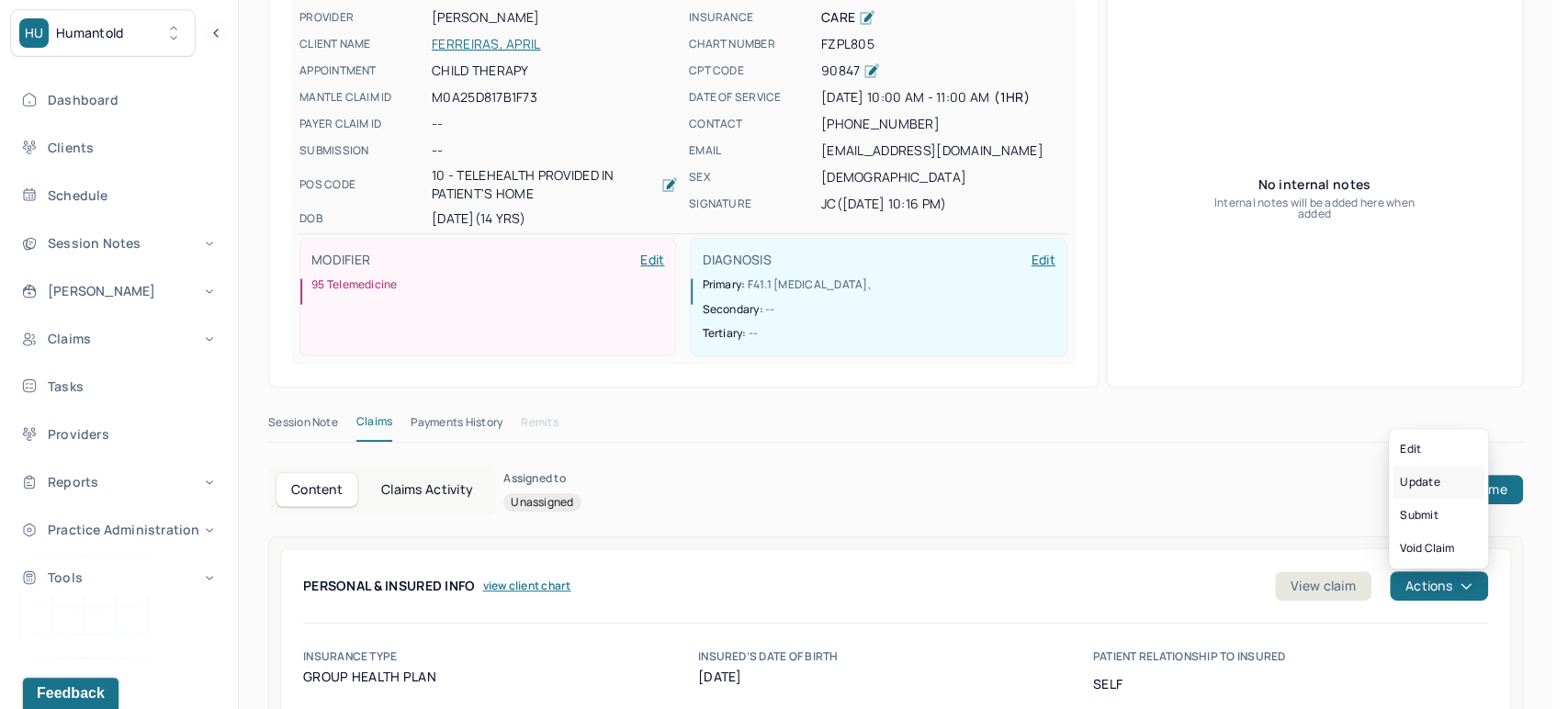 click on "Update" at bounding box center (1438, 482) 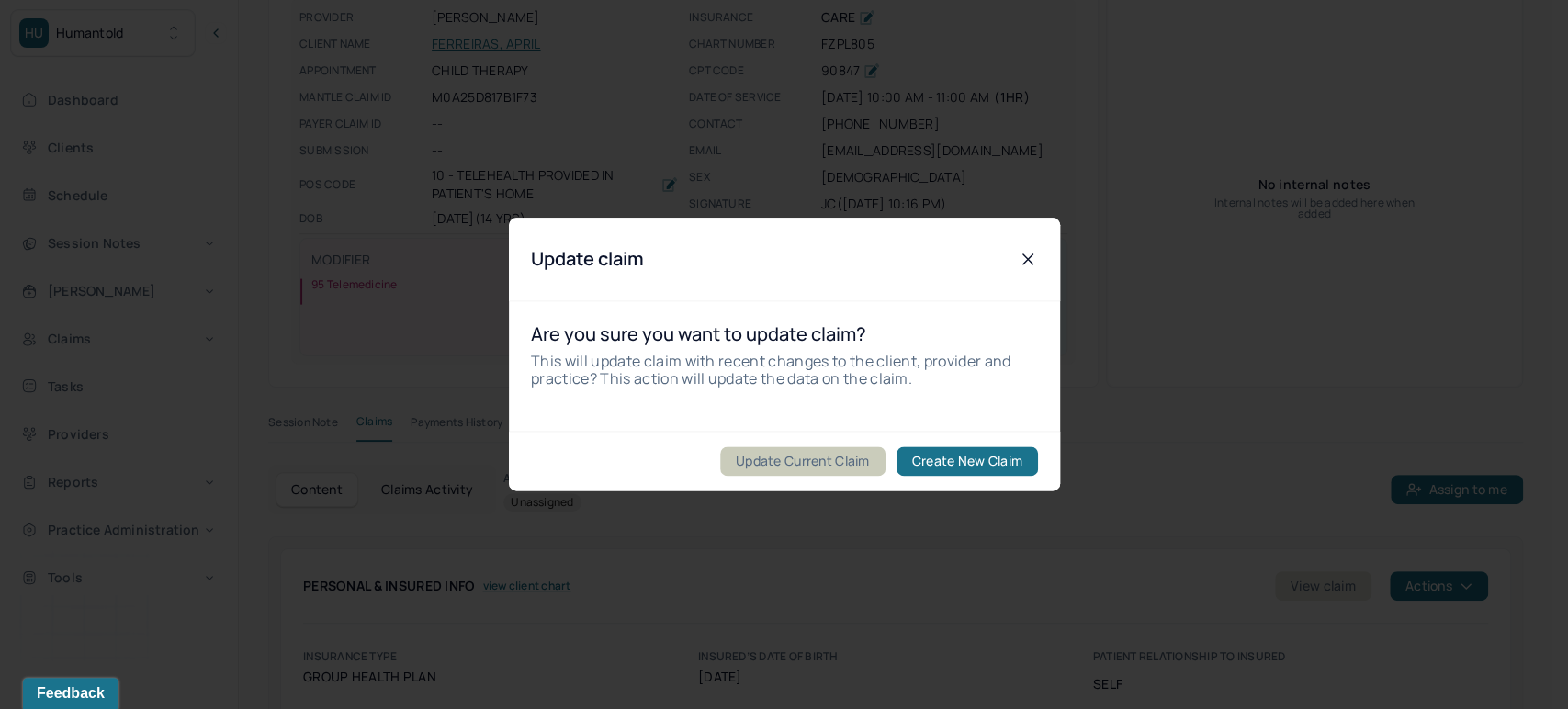click on "Update Current Claim" at bounding box center [802, 462] 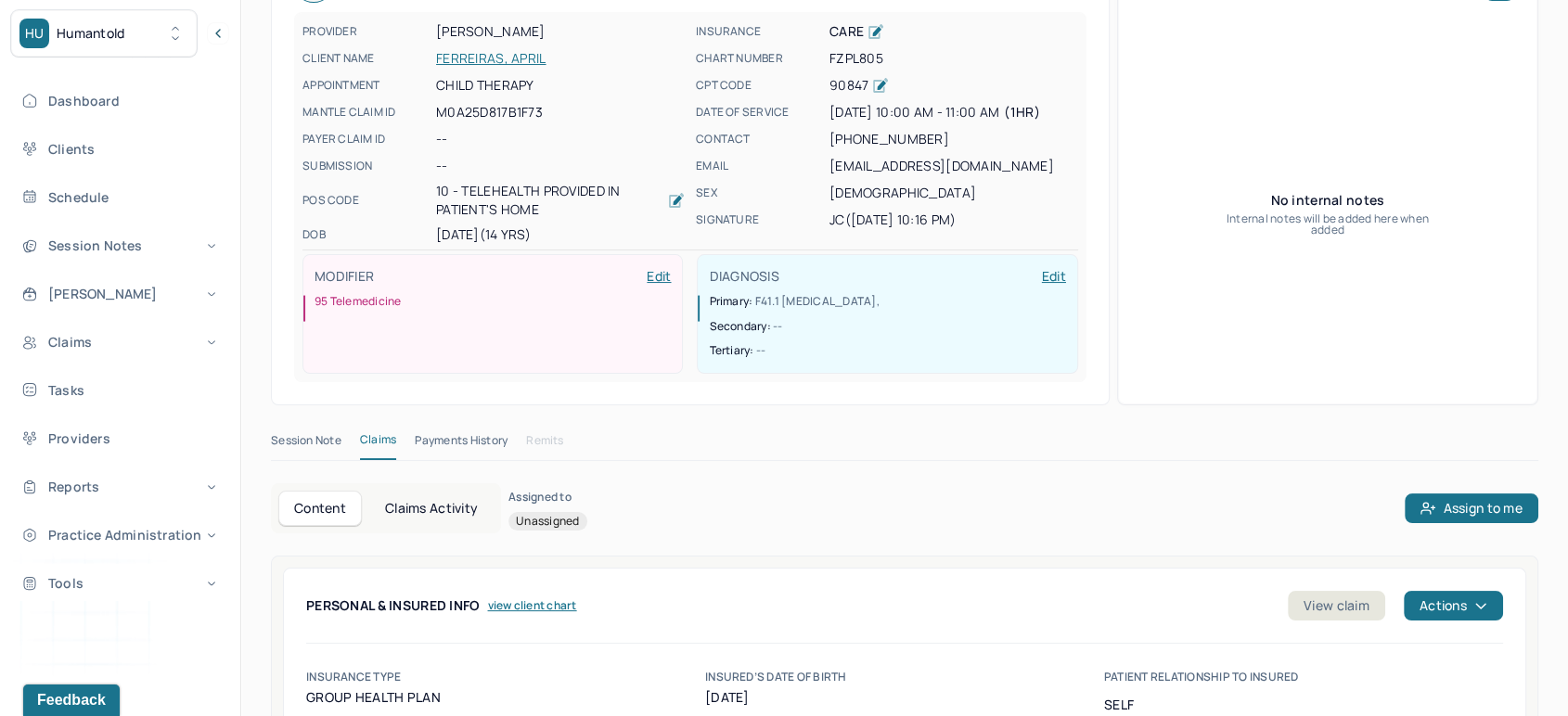 scroll, scrollTop: 0, scrollLeft: 0, axis: both 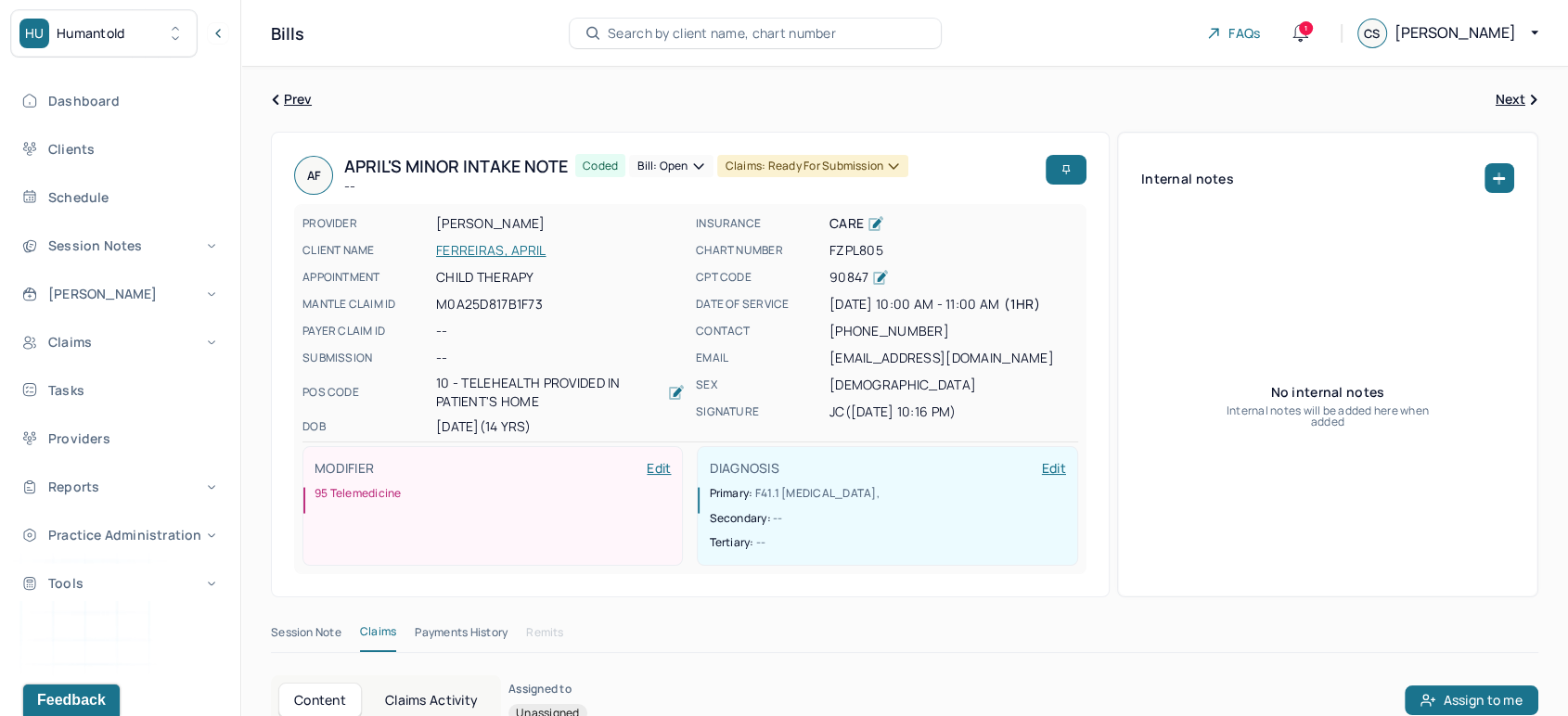 click on "Search by client name, chart number" at bounding box center [722, 33] 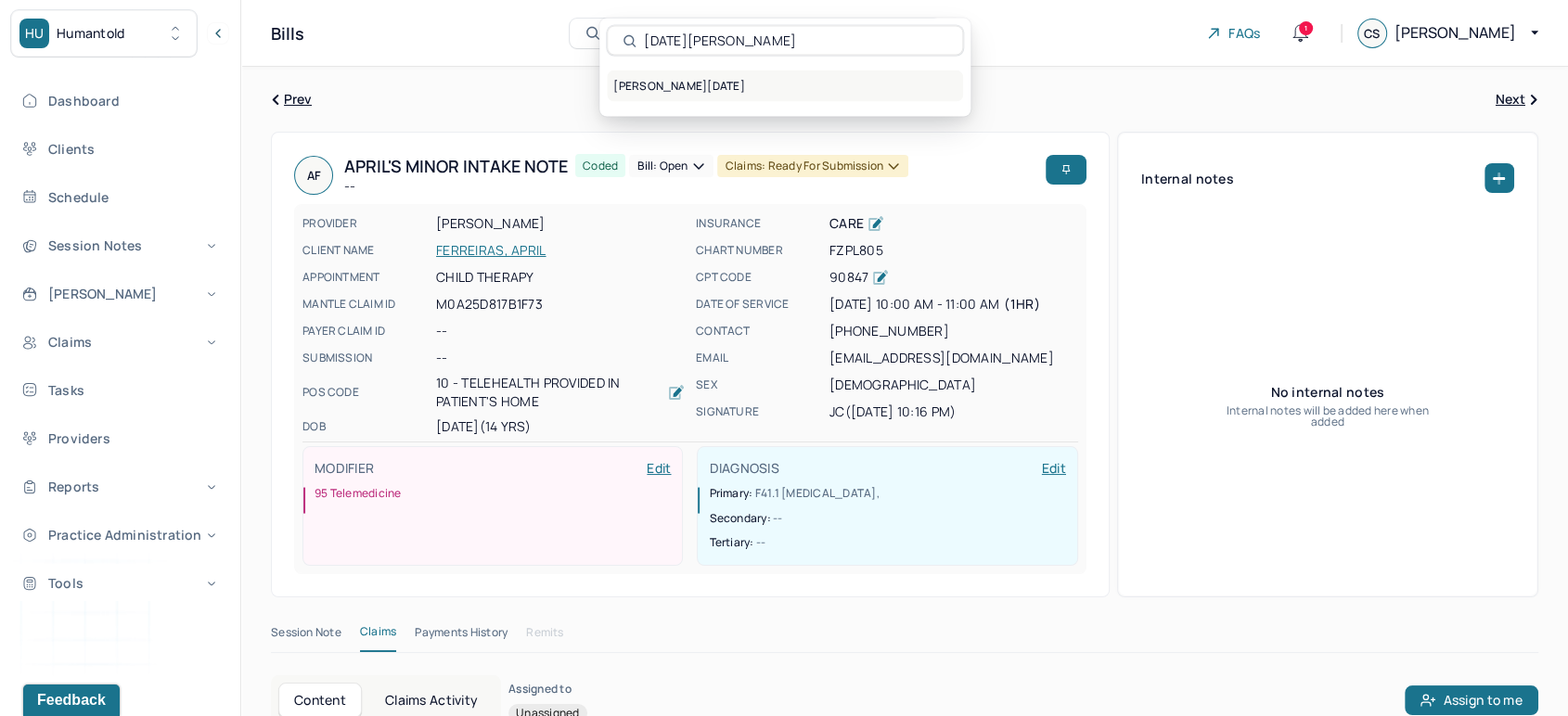 type on "[DATE][PERSON_NAME]" 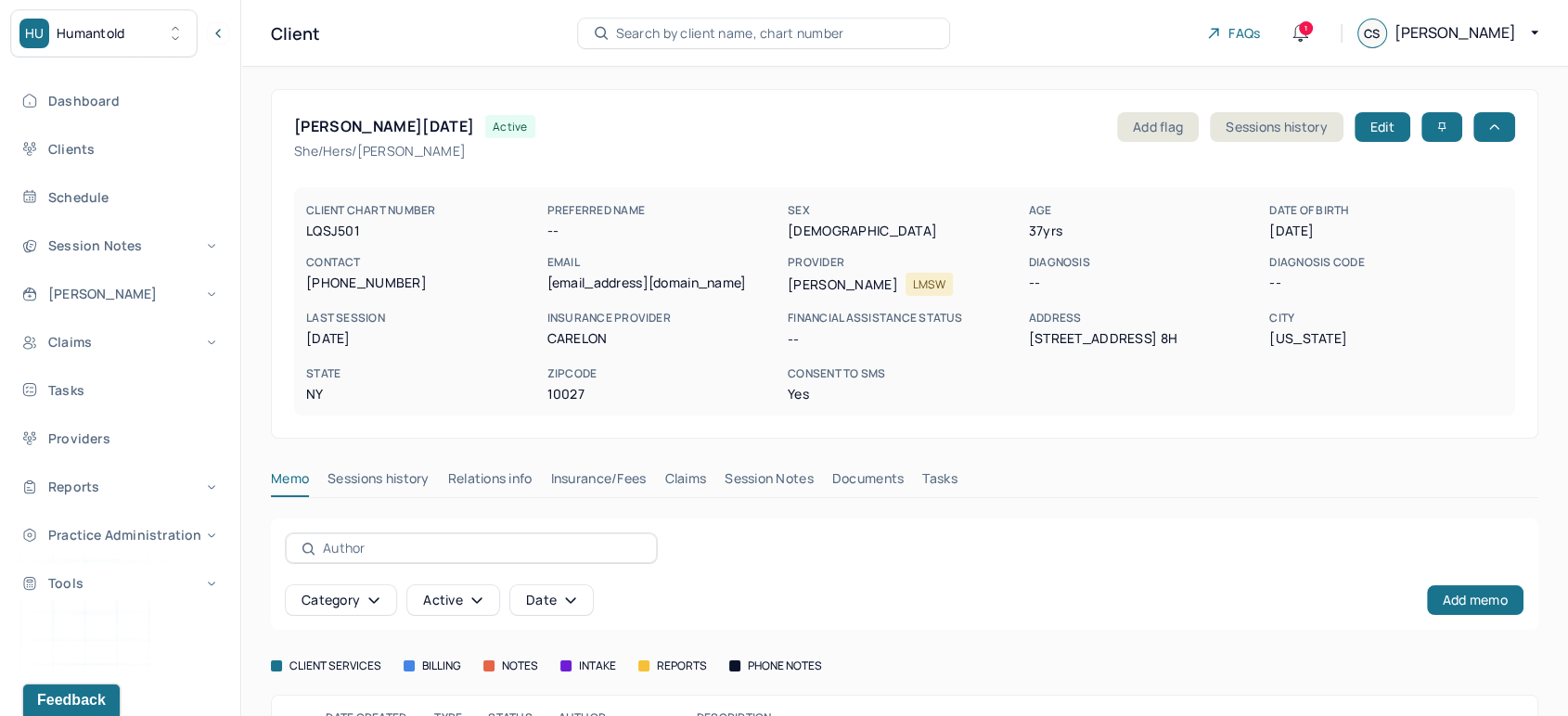 click on "Insurance/Fees" at bounding box center (598, 482) 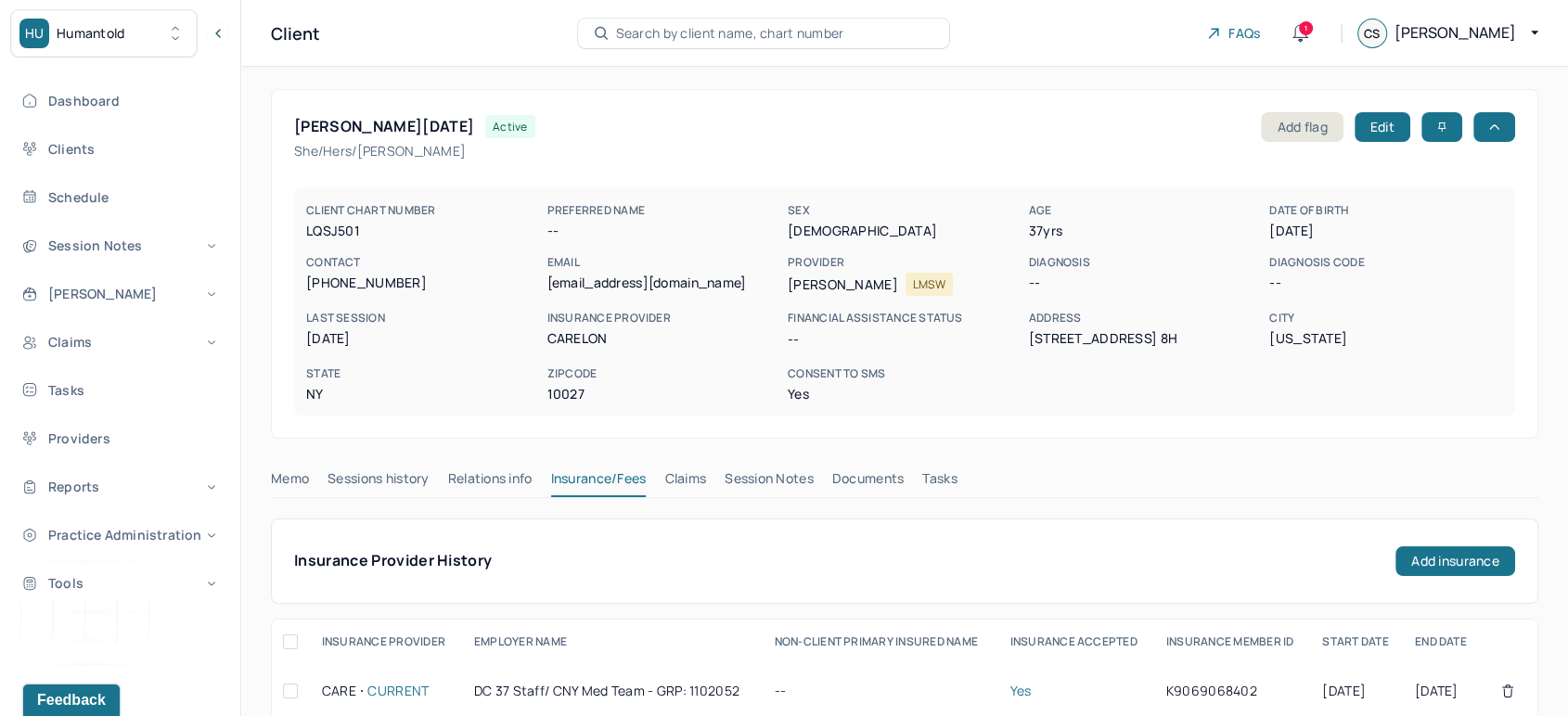 click on "Claims" at bounding box center [685, 482] 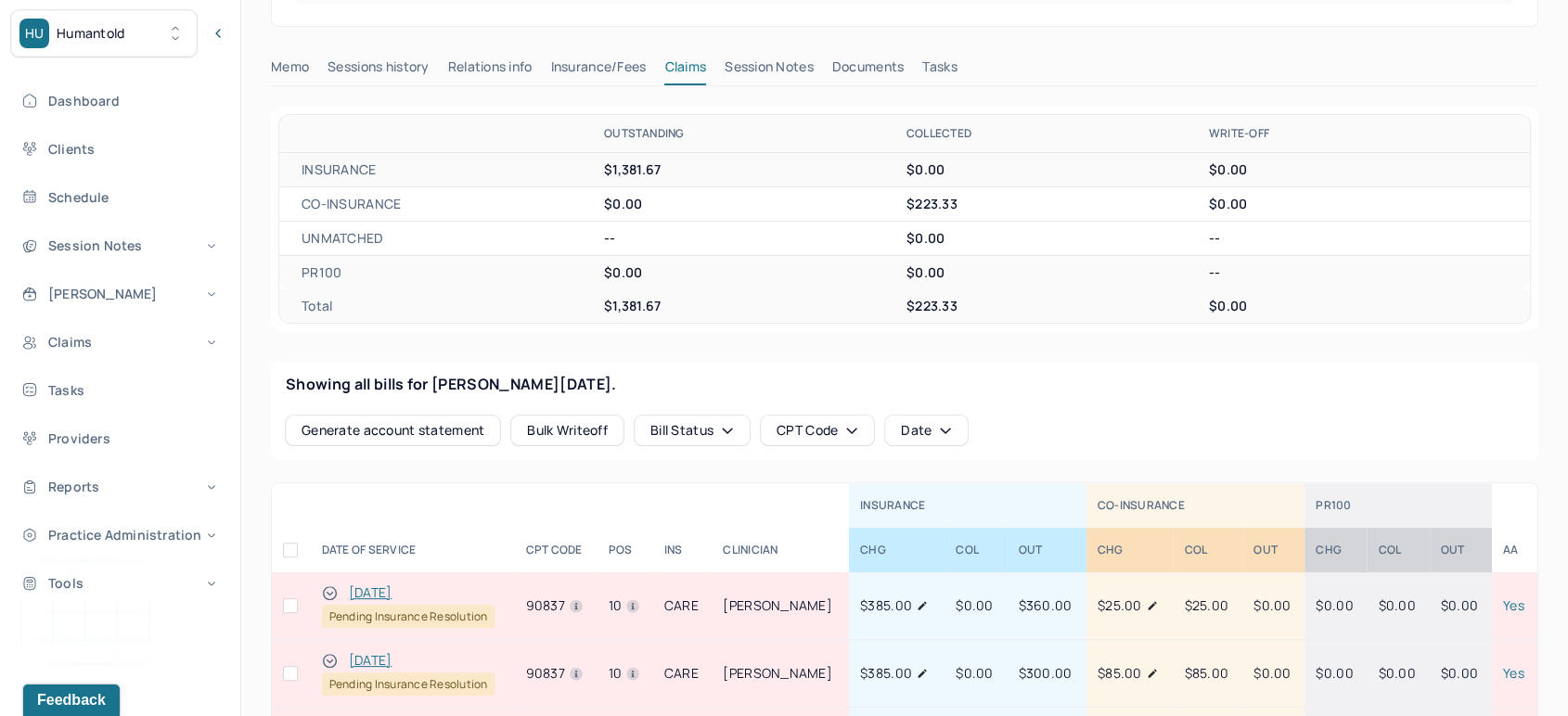 scroll, scrollTop: 616, scrollLeft: 0, axis: vertical 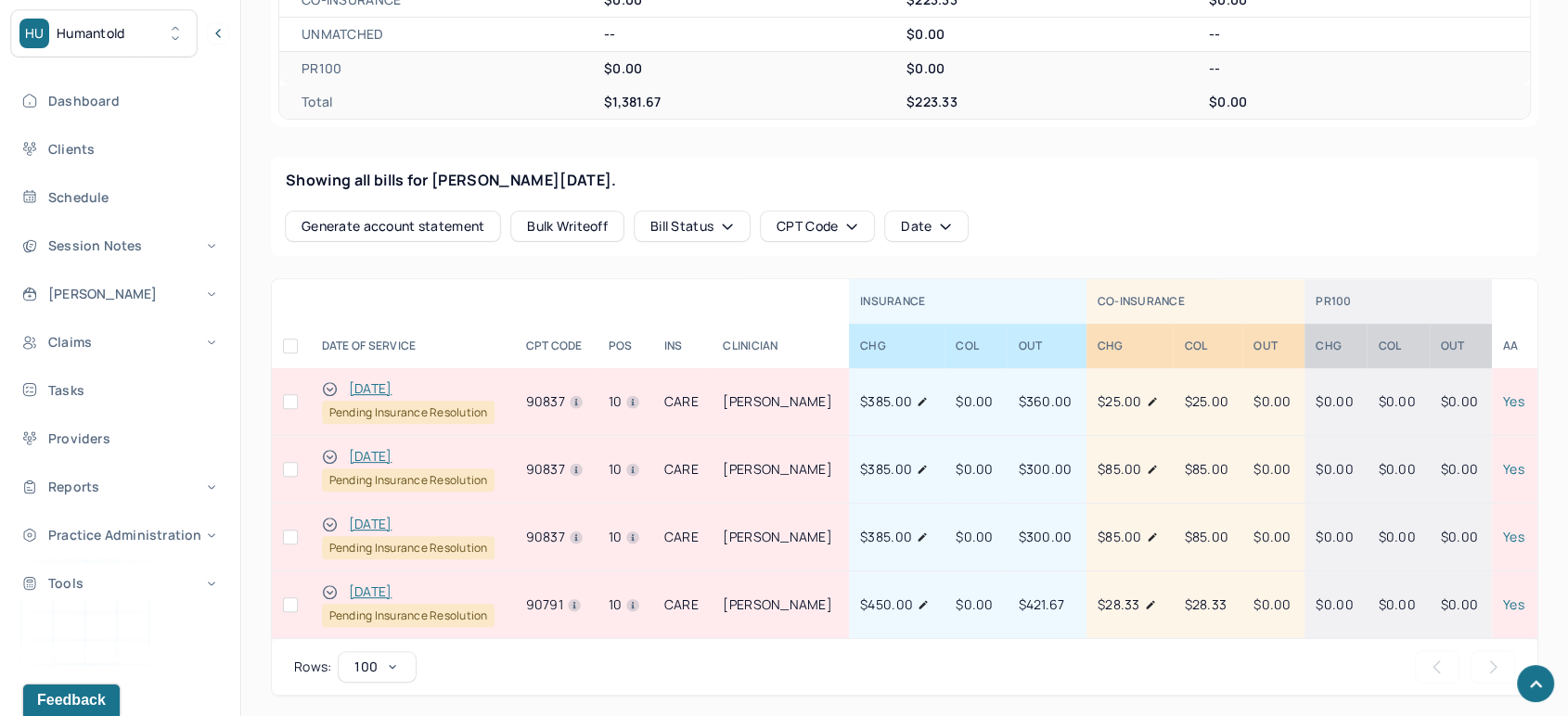 click on "[DATE]" at bounding box center [370, 524] 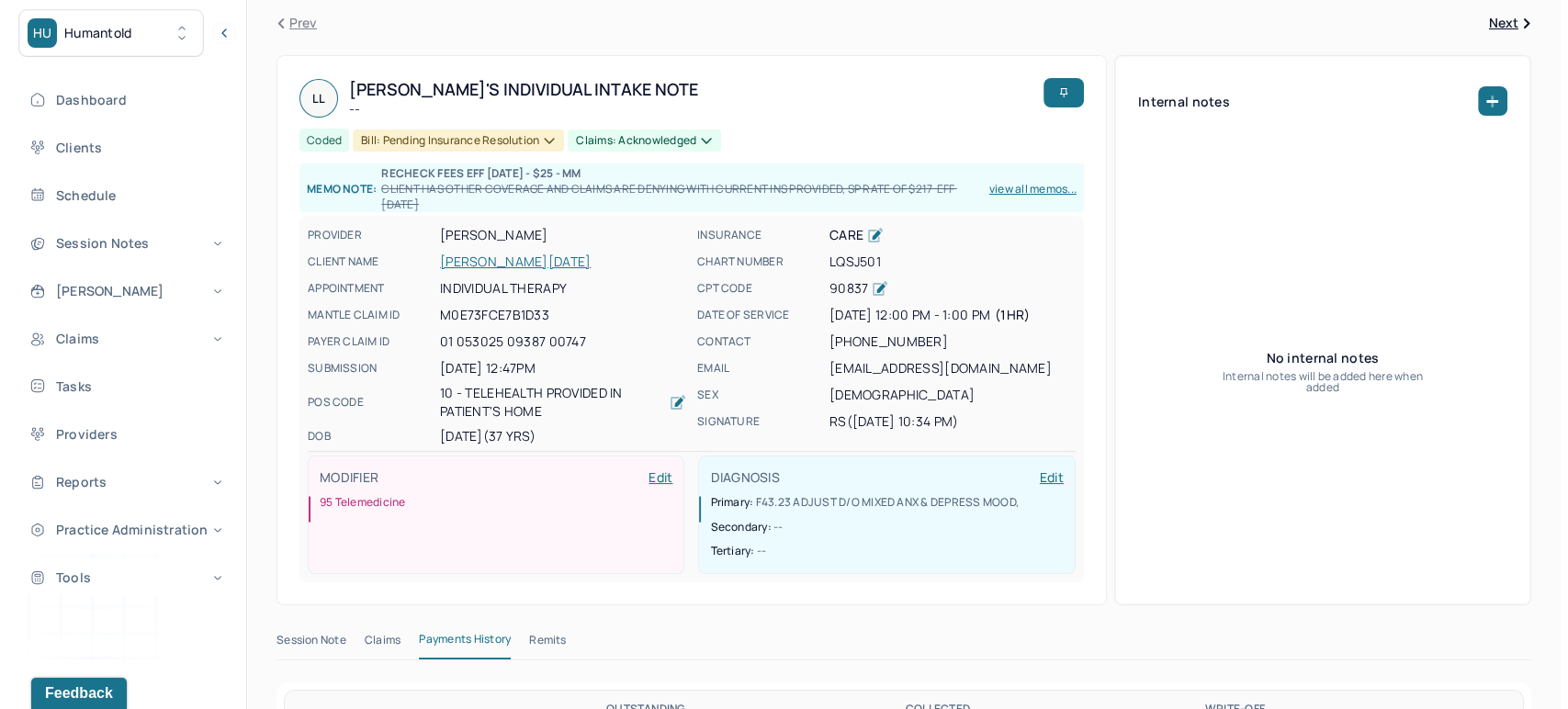scroll, scrollTop: 0, scrollLeft: 0, axis: both 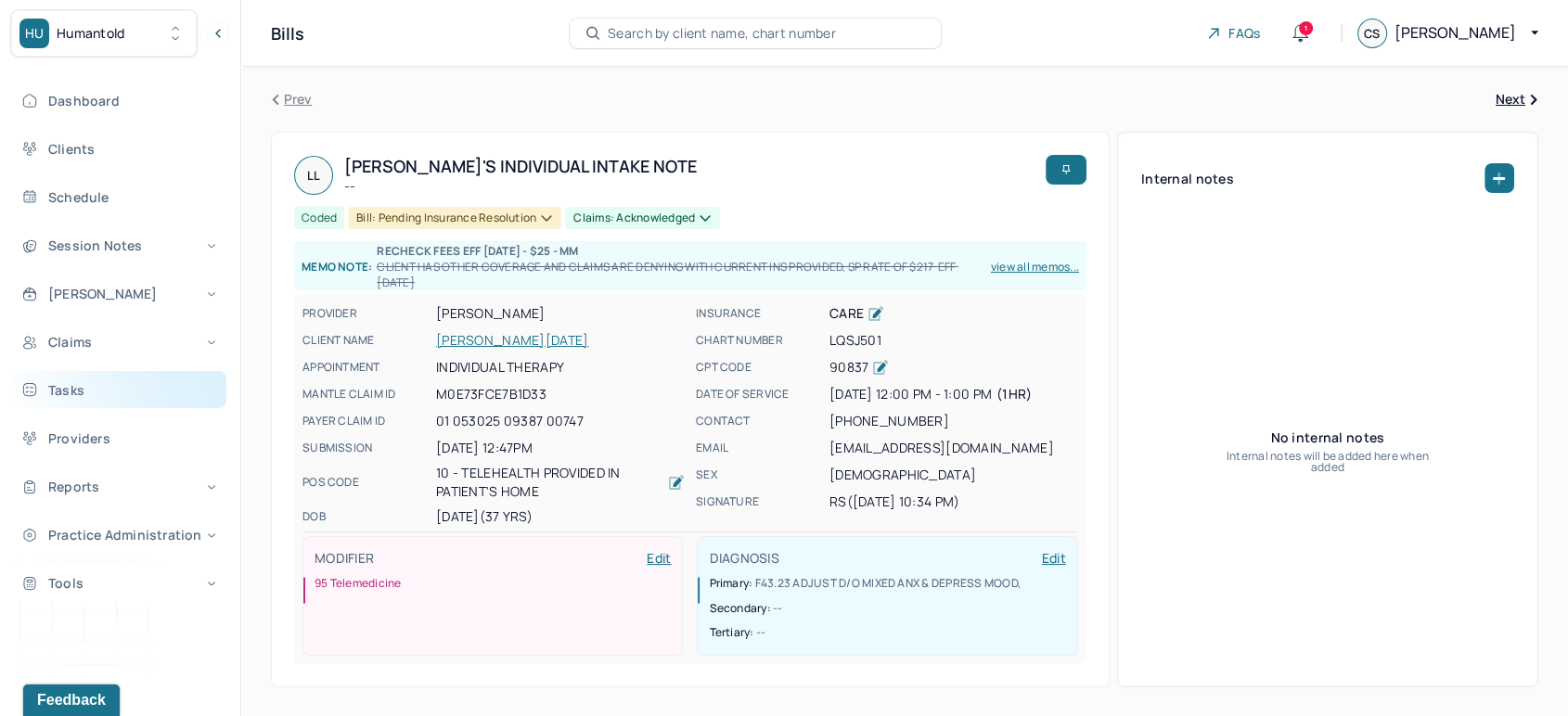 click on "Tasks" at bounding box center [119, 390] 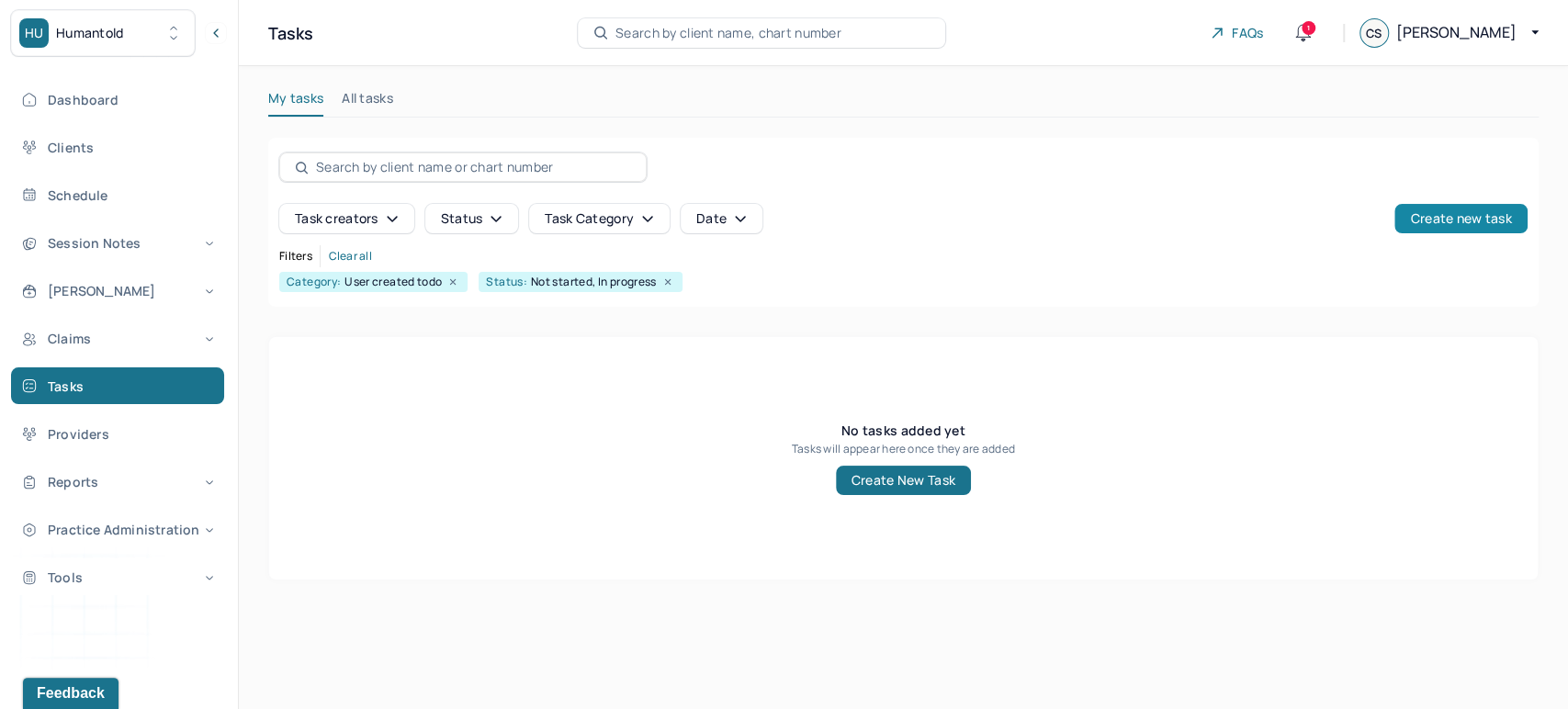 click on "Create new task" at bounding box center (1461, 219) 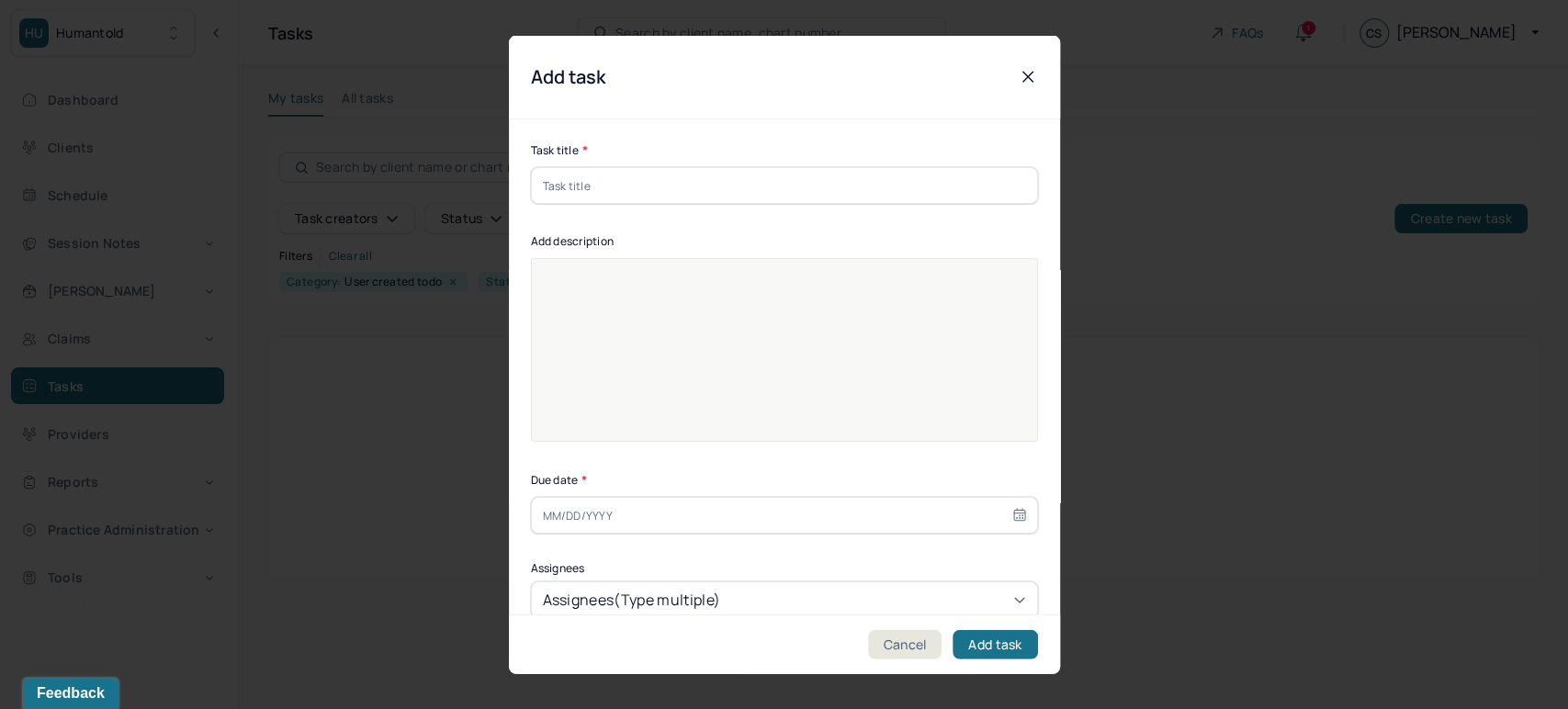 click at bounding box center [784, 186] 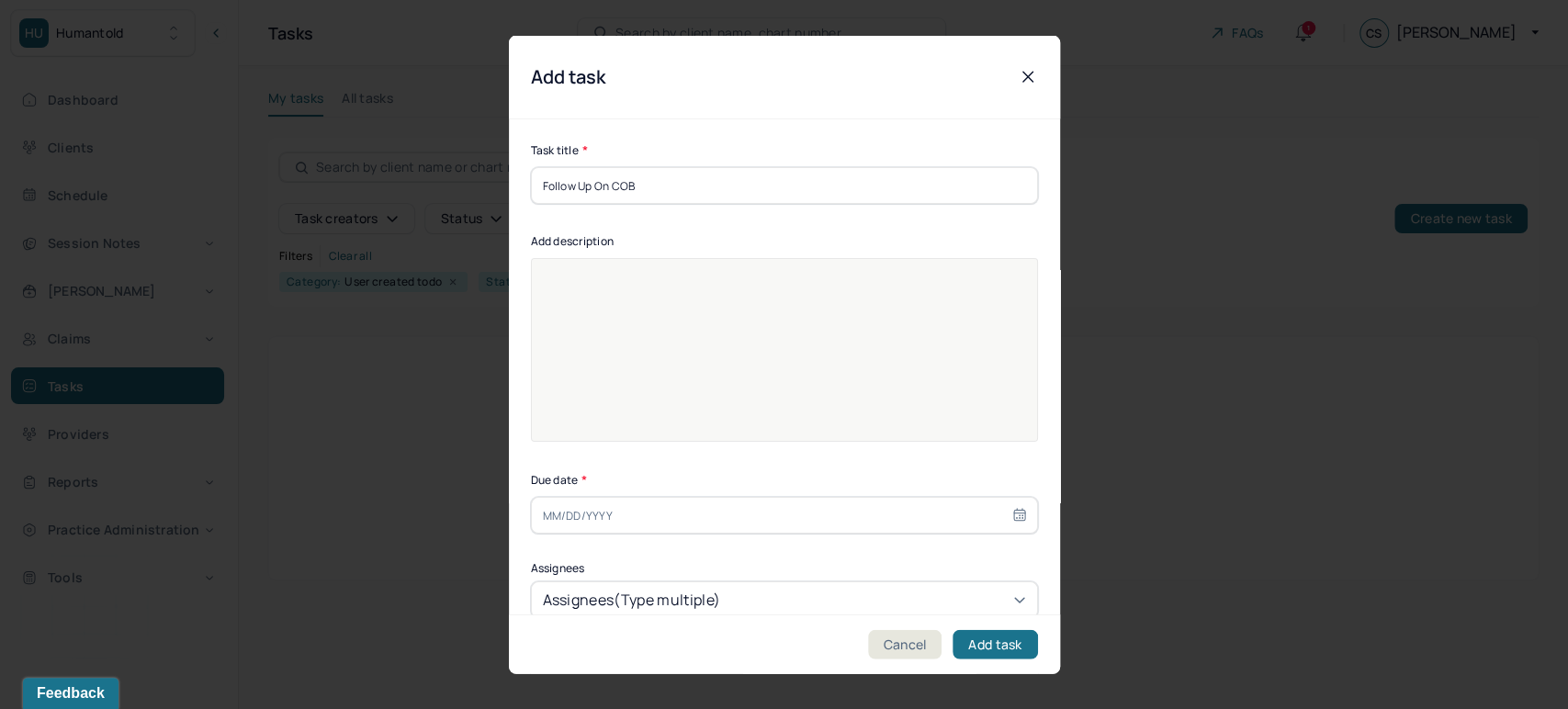 type on "Follow Up On COB" 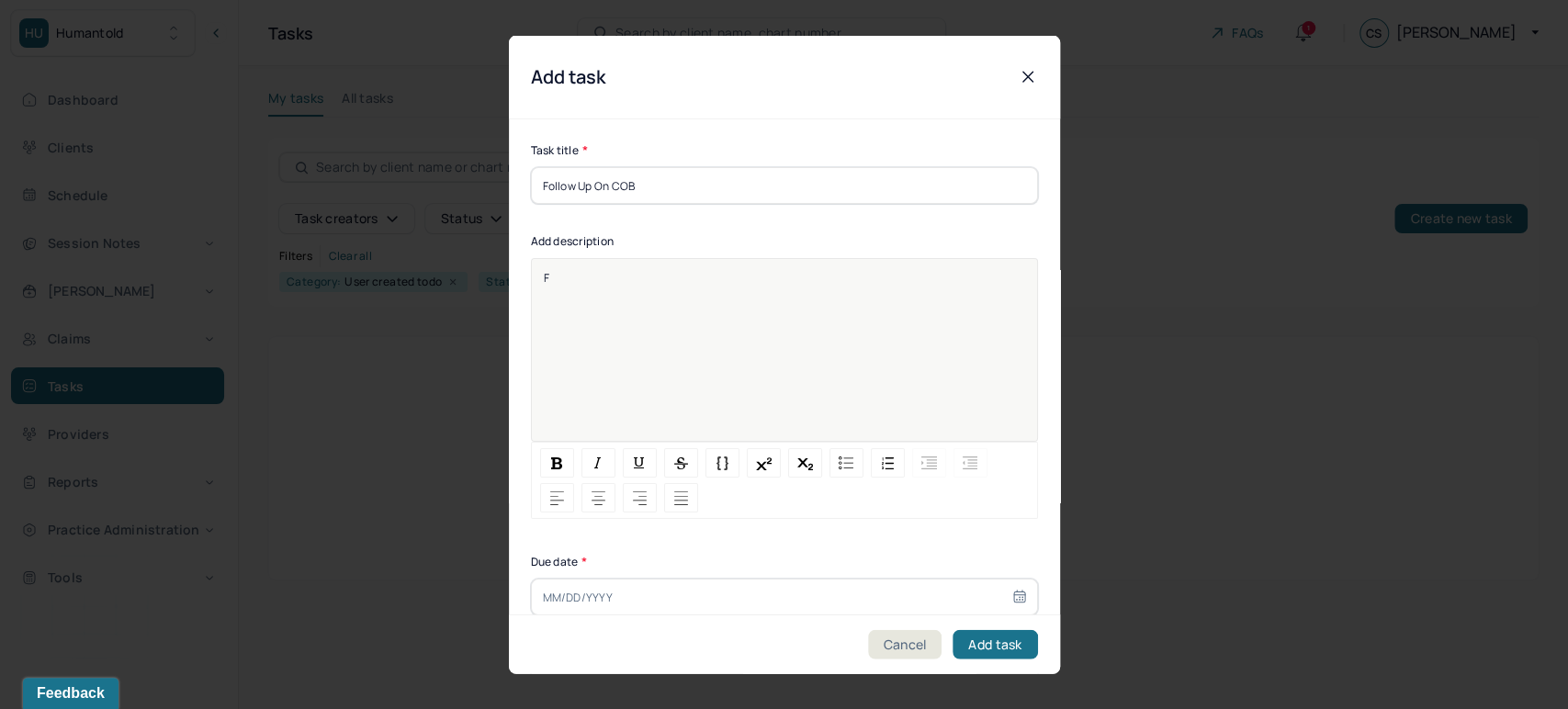 type 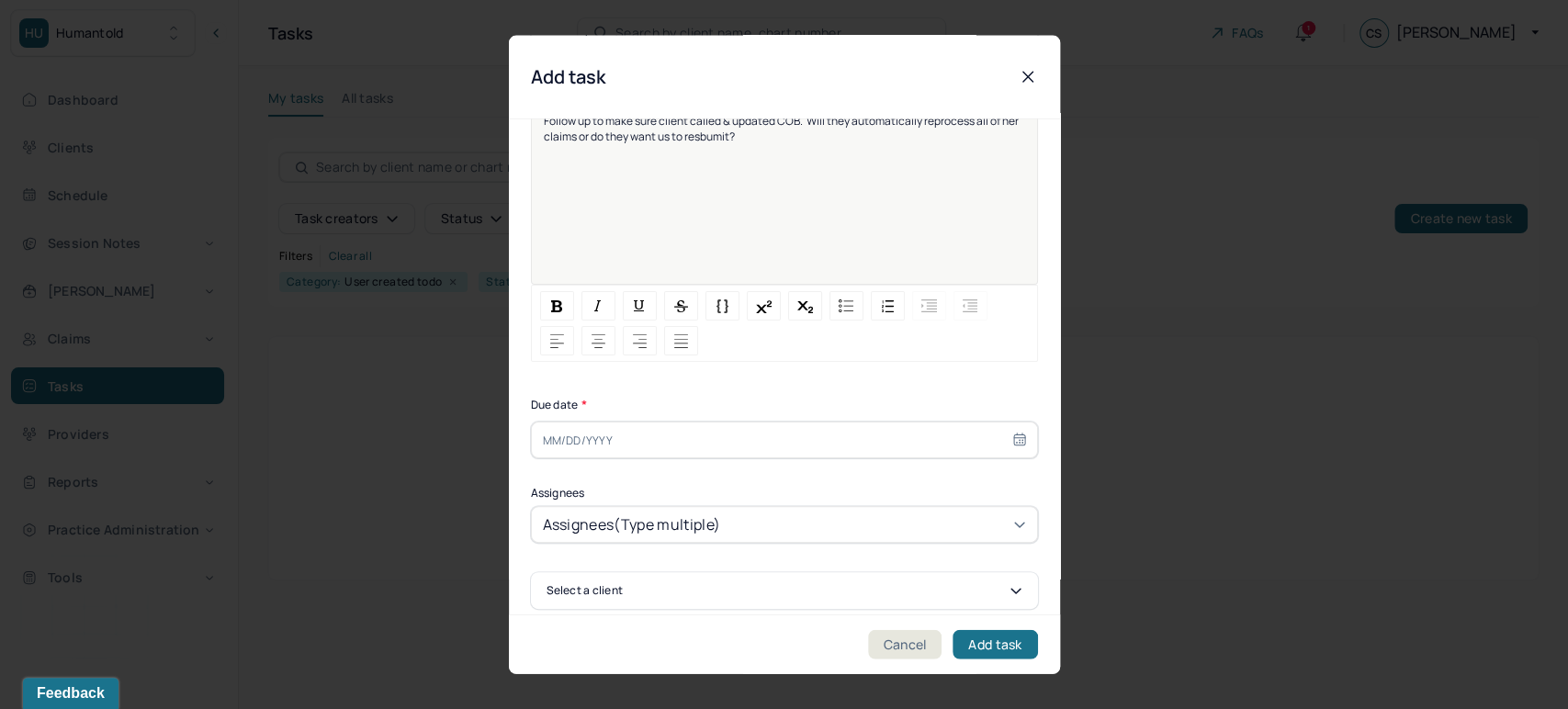 scroll, scrollTop: 170, scrollLeft: 0, axis: vertical 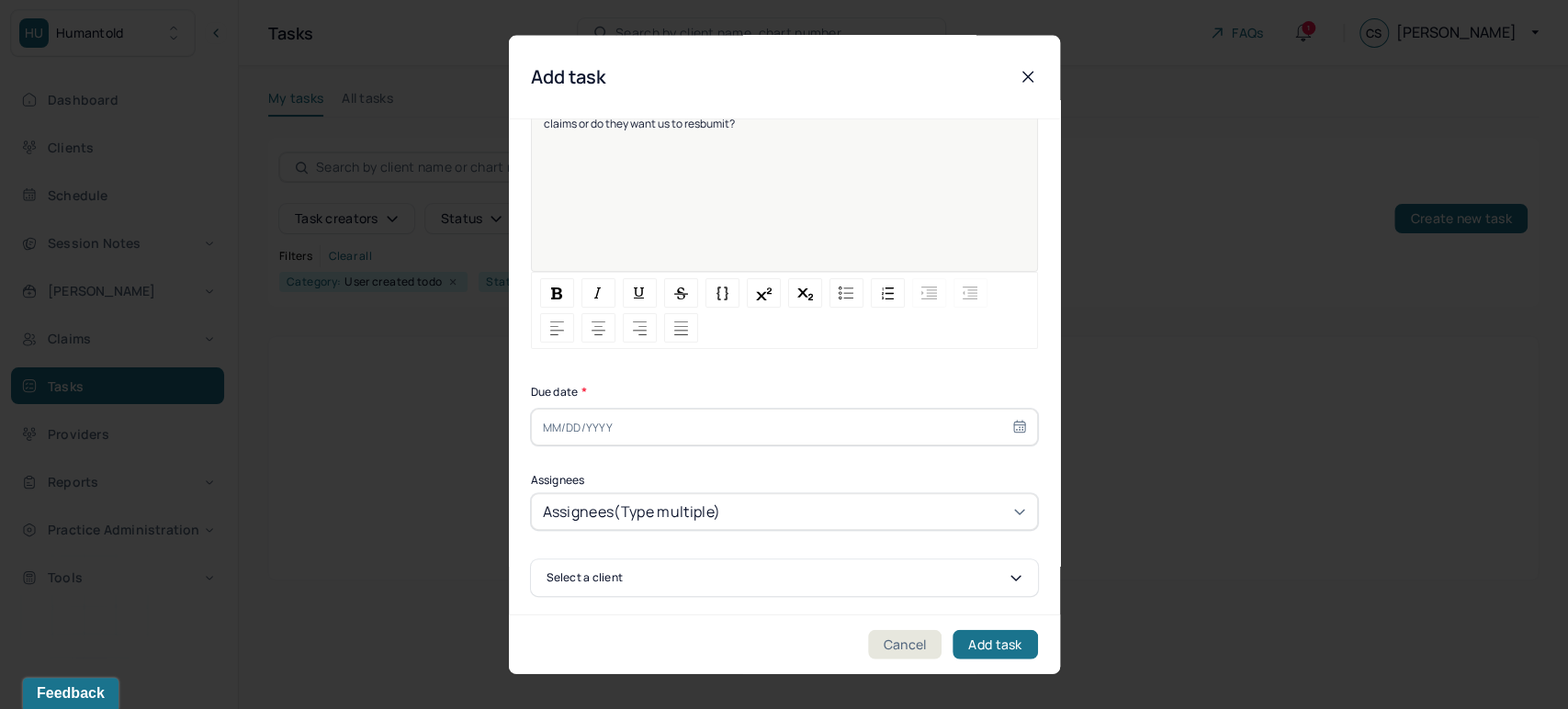 select on "6" 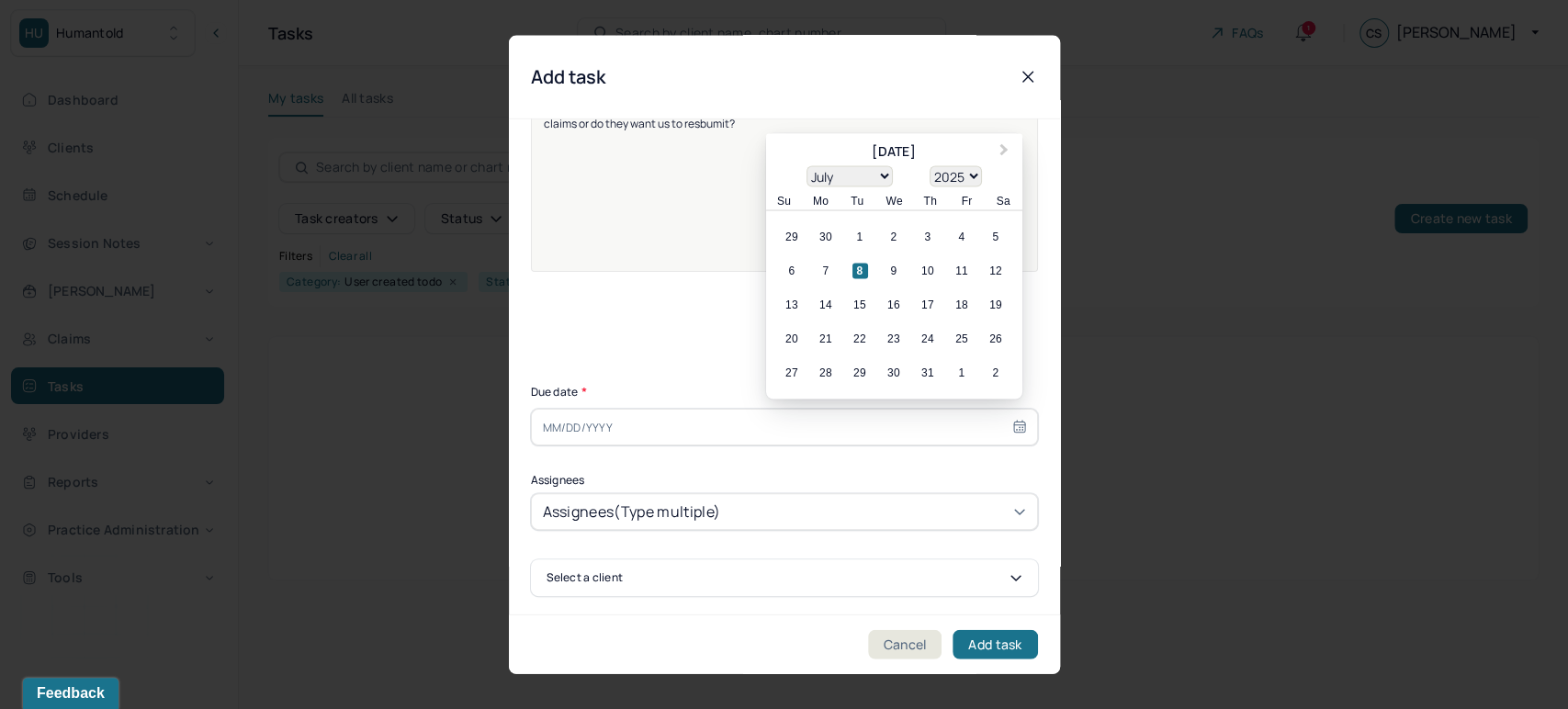 click at bounding box center [784, 427] 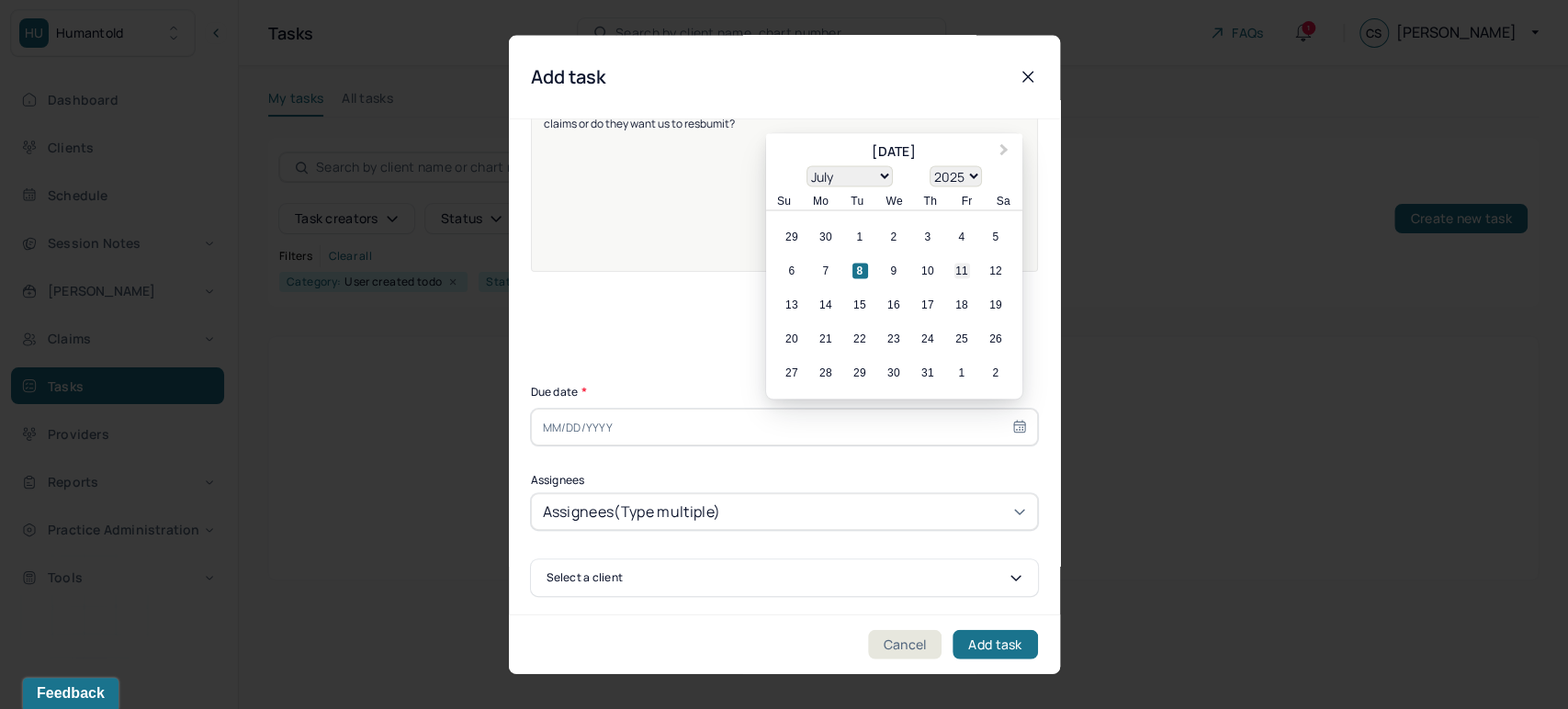 click on "11" at bounding box center [962, 270] 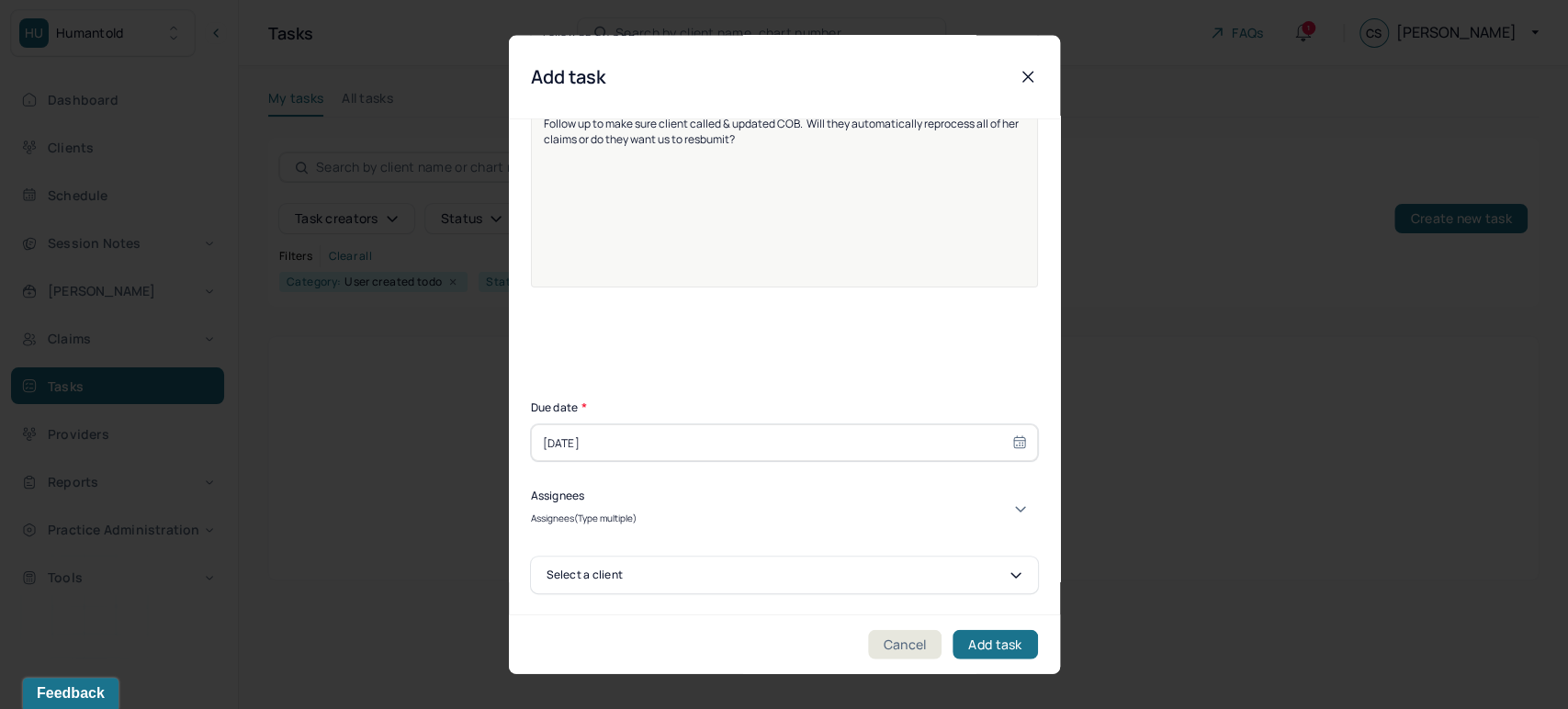click on "Assignees(Type multiple)" at bounding box center [583, 518] 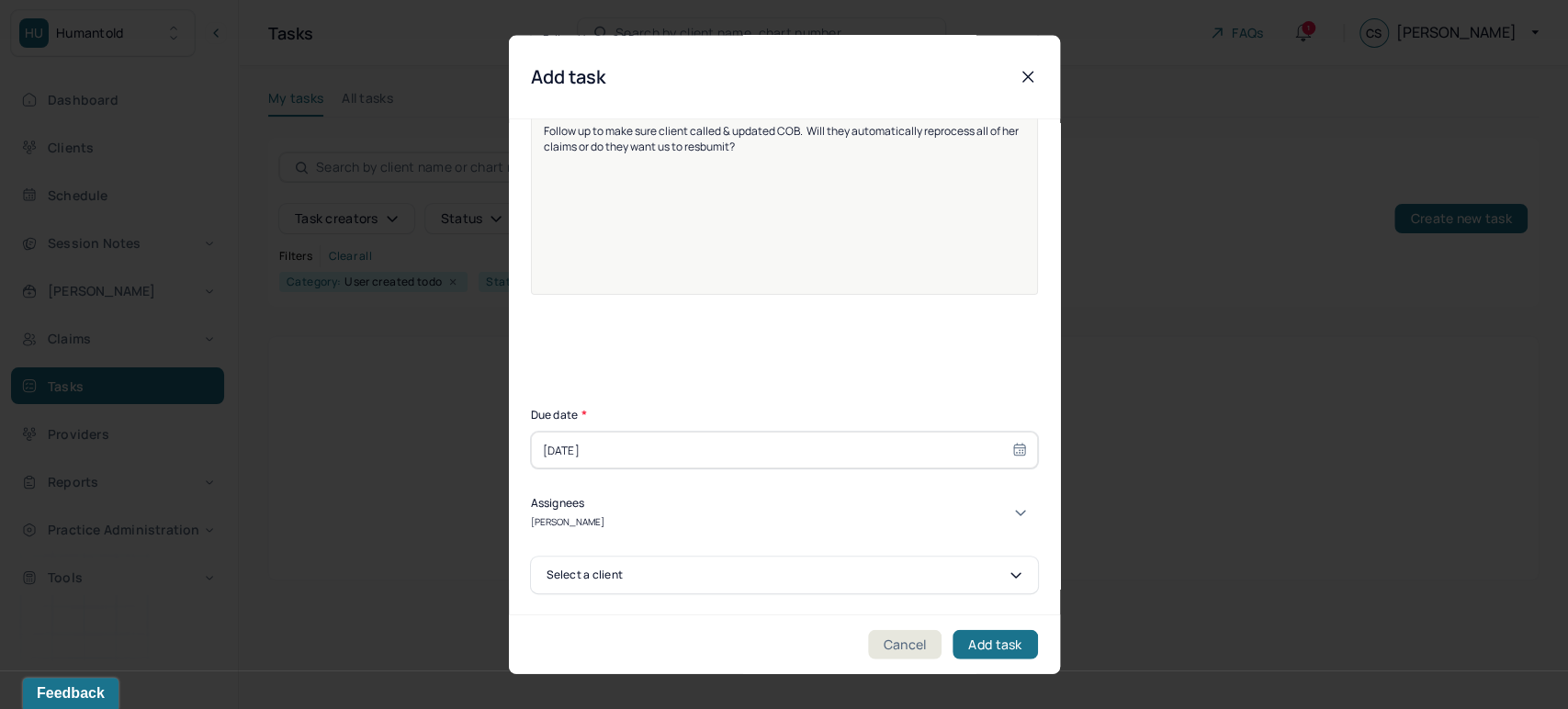 type on "kimb" 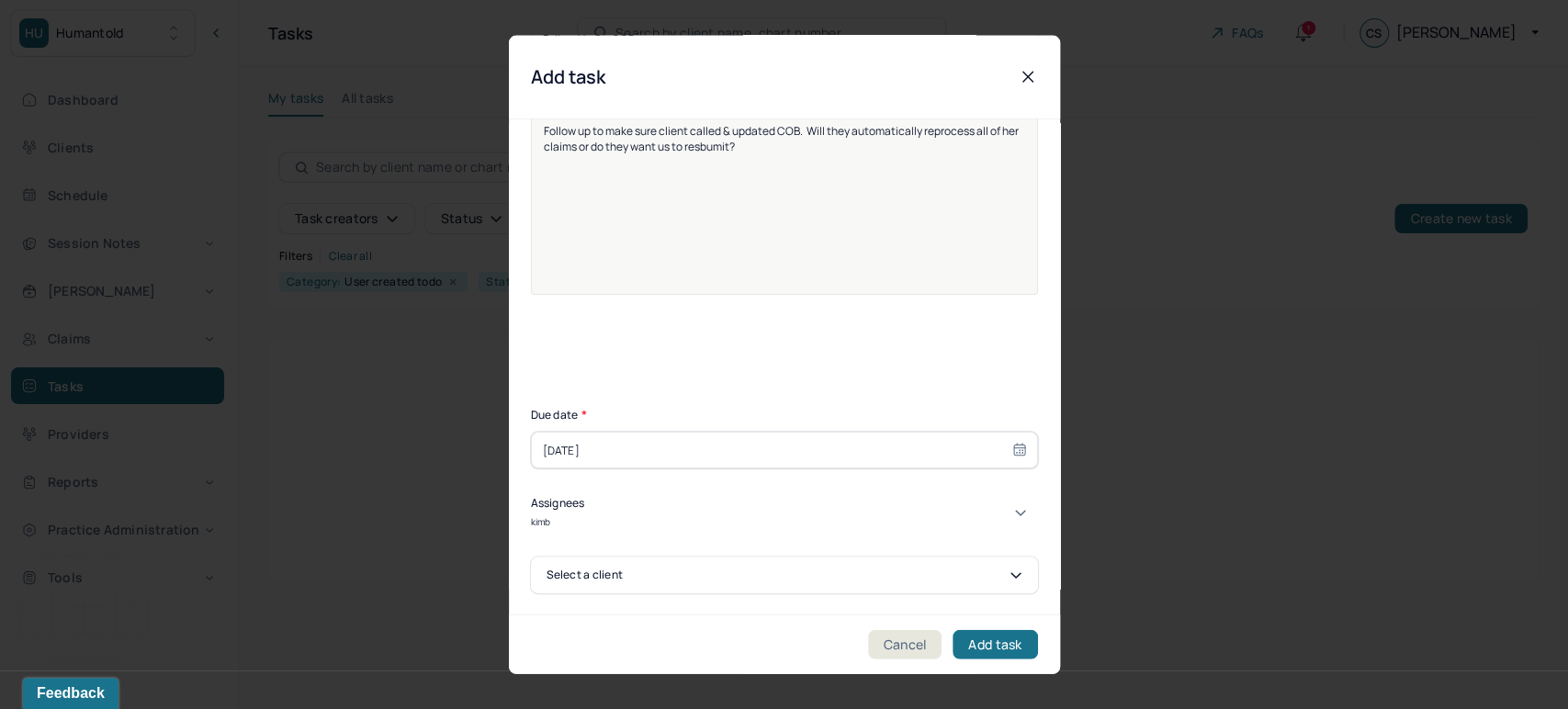 click on "[PERSON_NAME]" at bounding box center (784, 737) 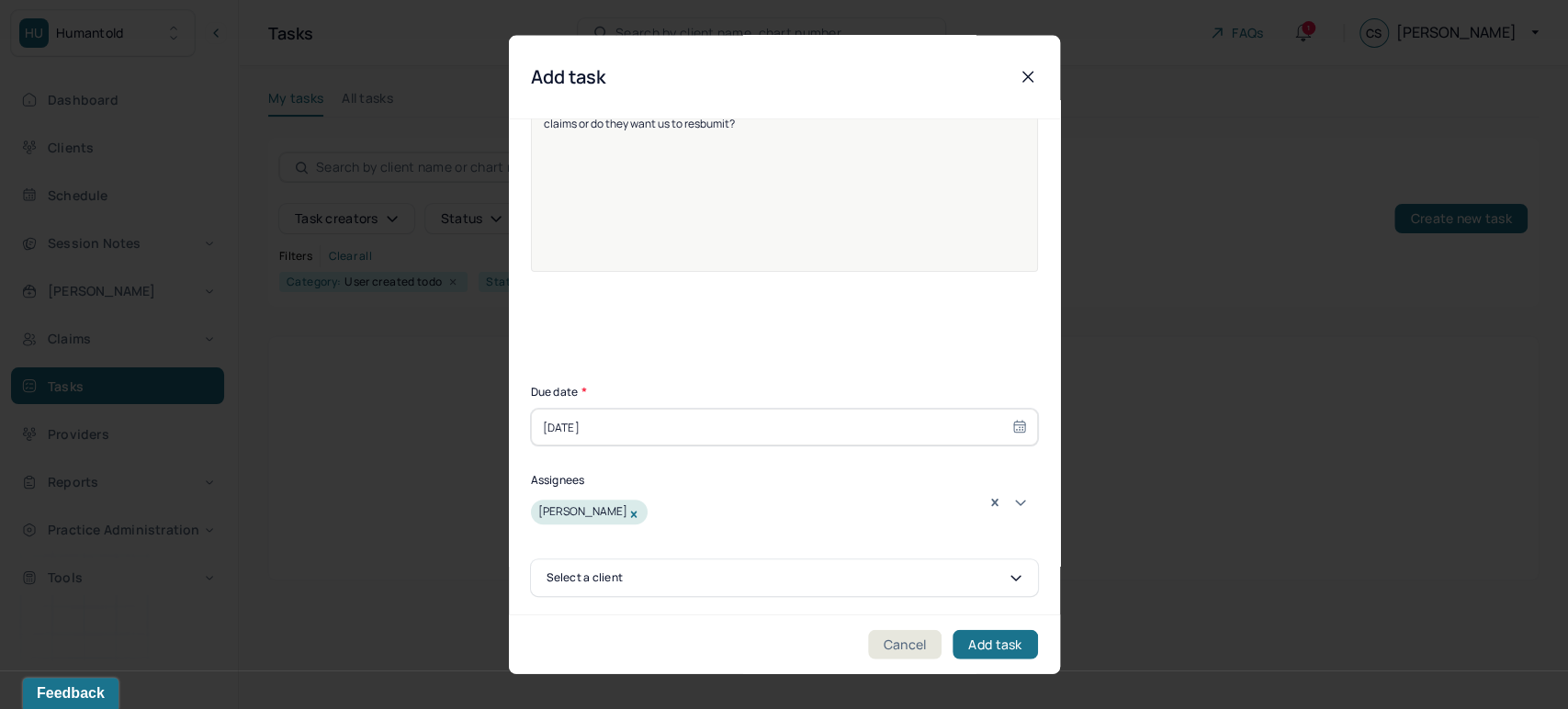 scroll, scrollTop: 172, scrollLeft: 0, axis: vertical 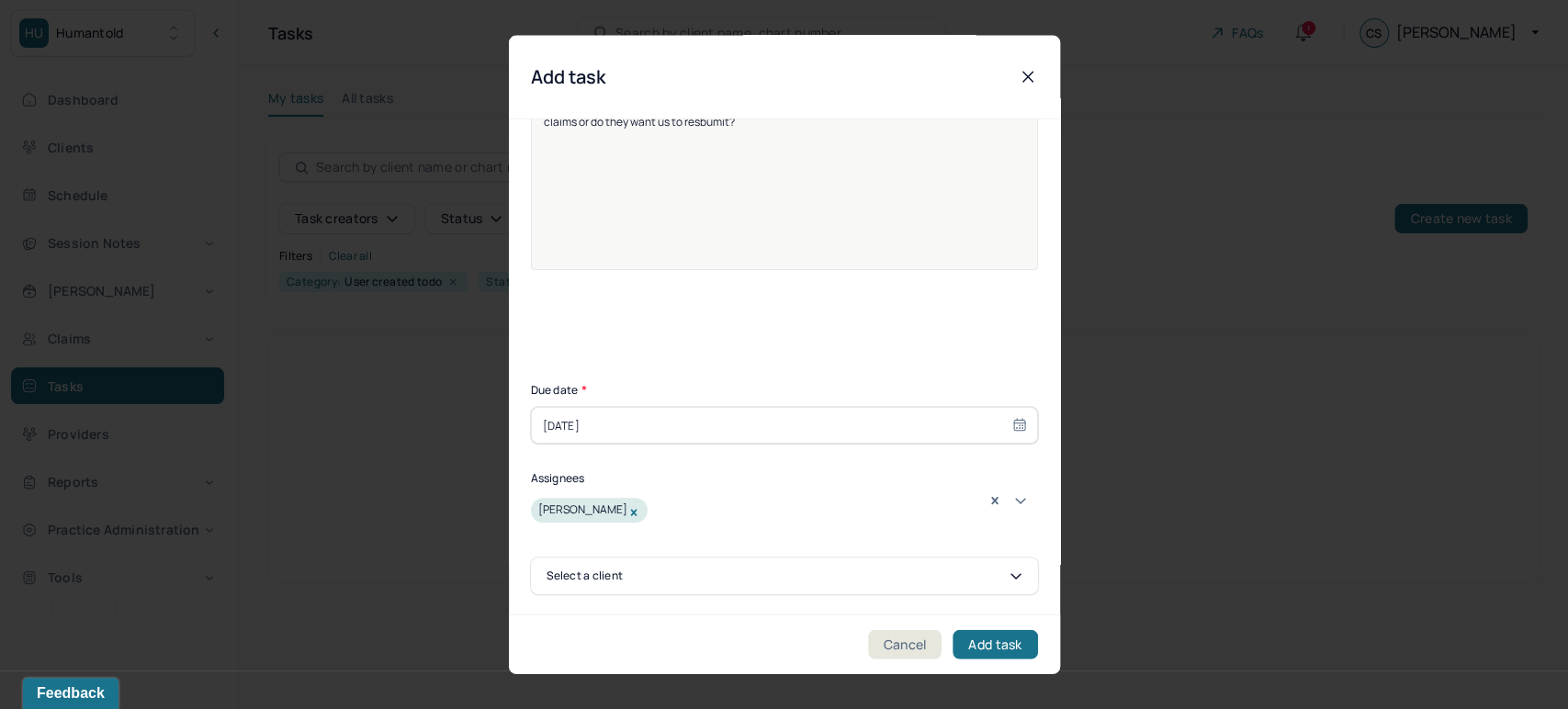 click on "Select a client" at bounding box center (784, 576) 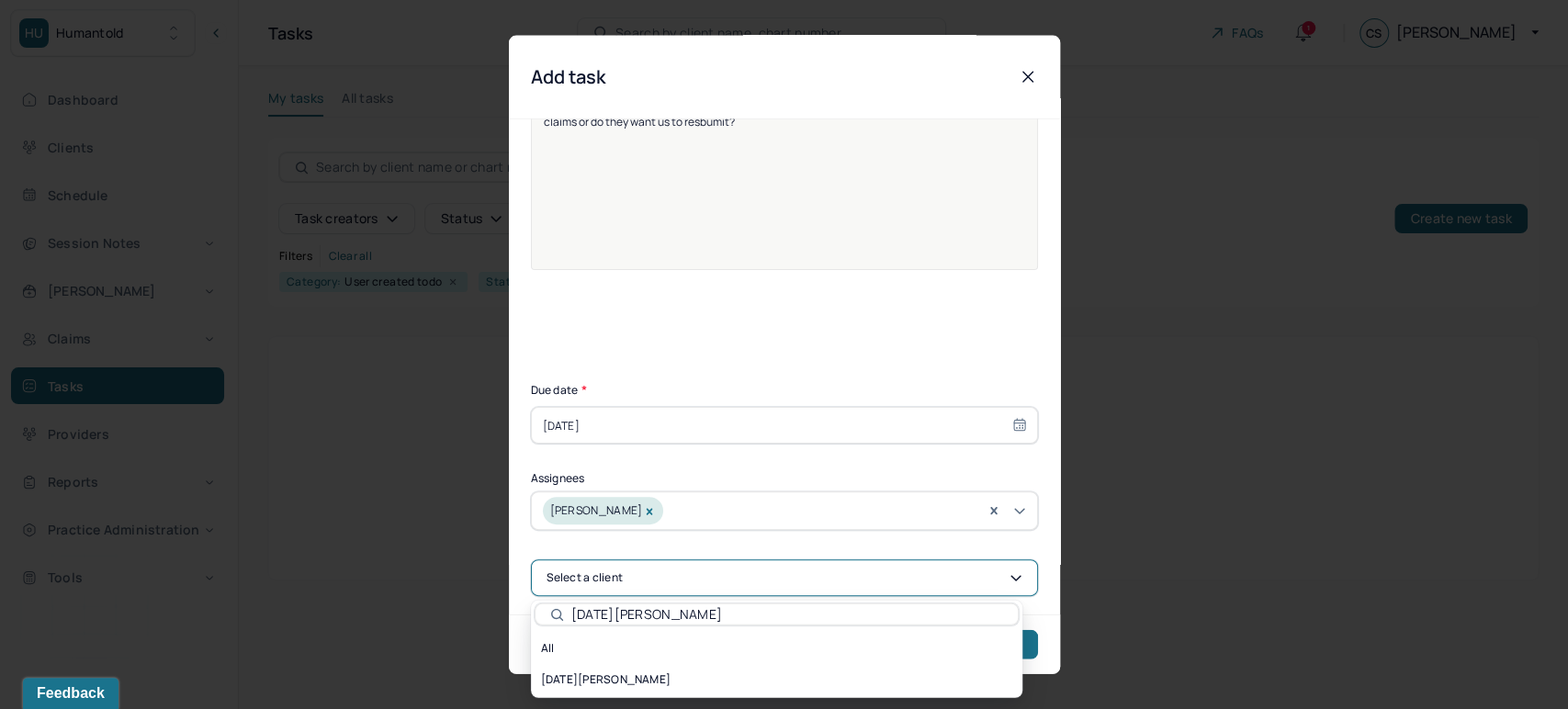 type on "[DATE][PERSON_NAME]" 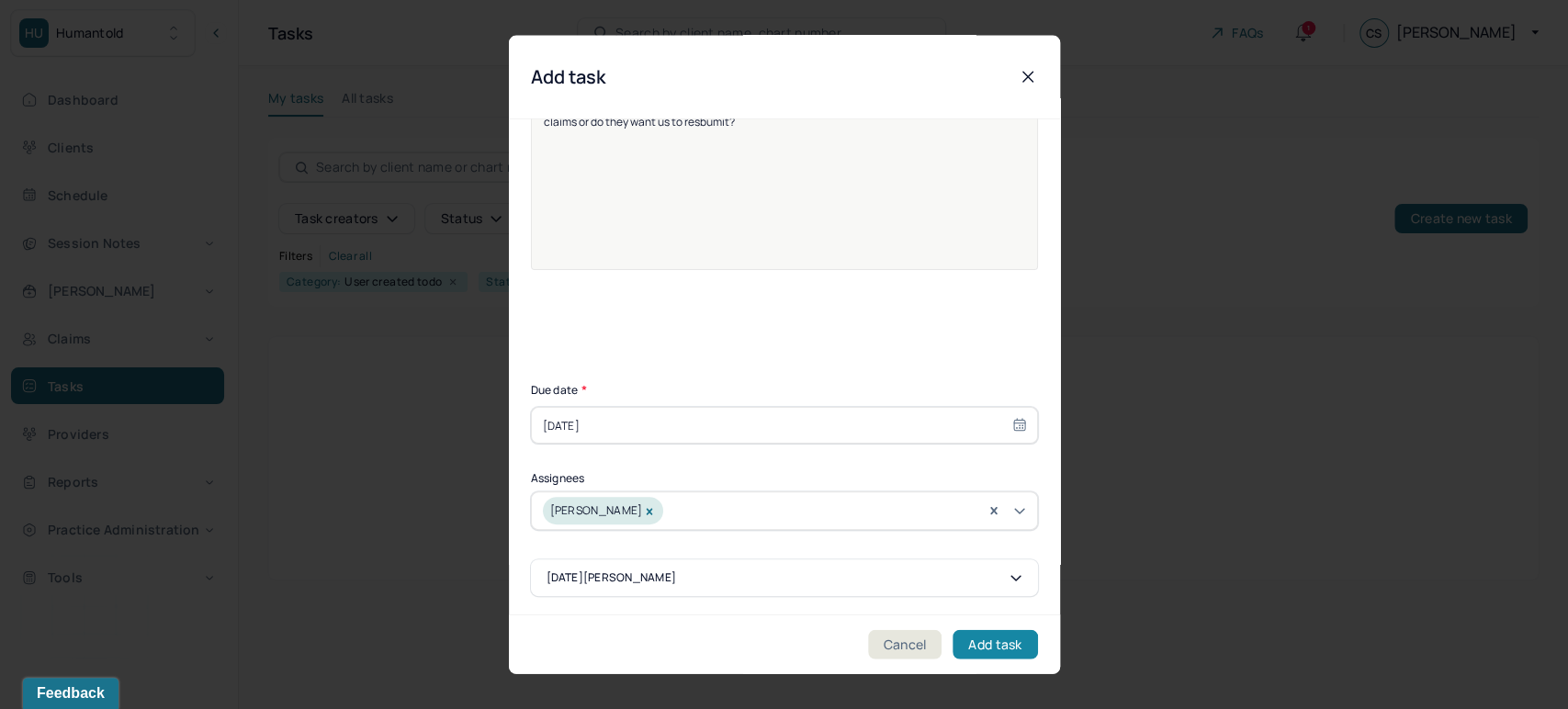 click on "Add task" at bounding box center [995, 644] 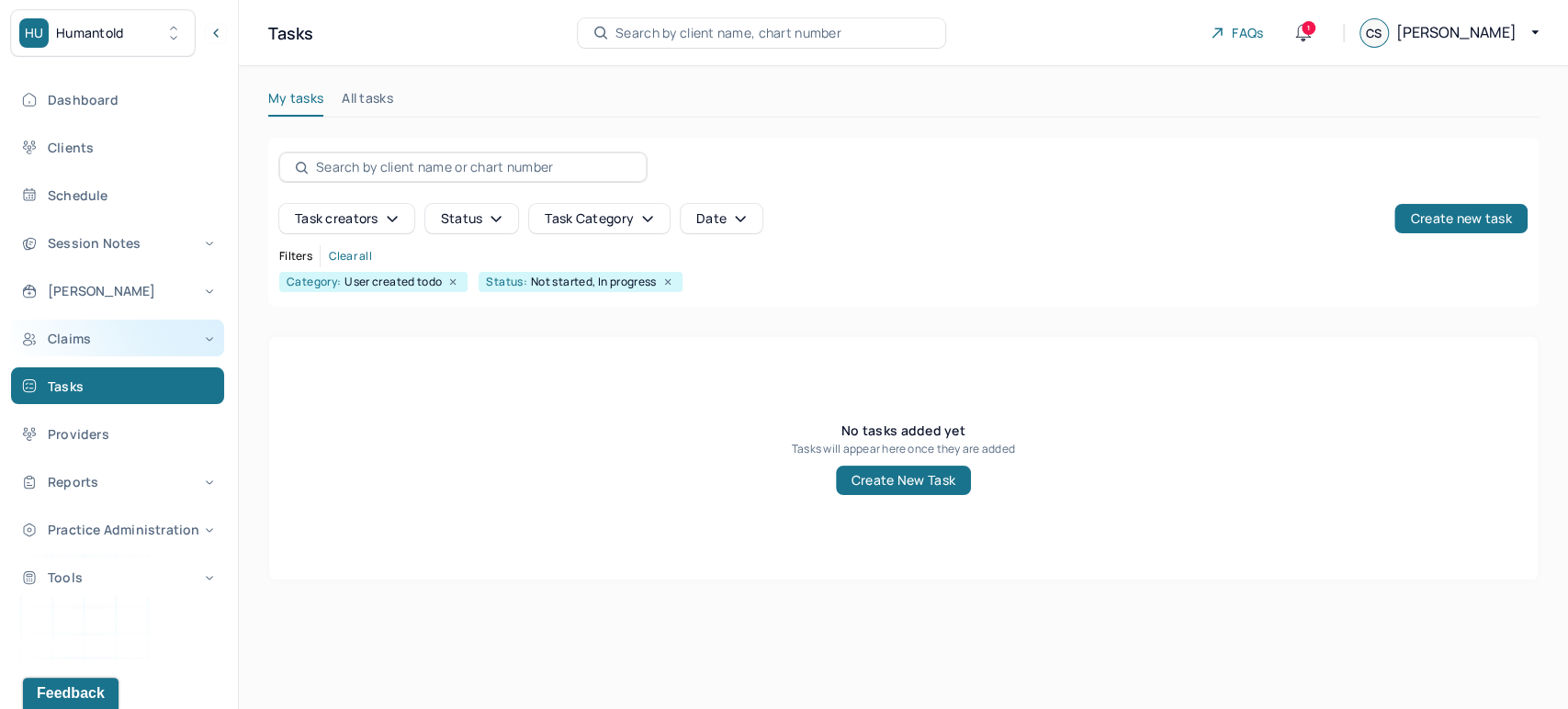 click on "Claims" at bounding box center (118, 338) 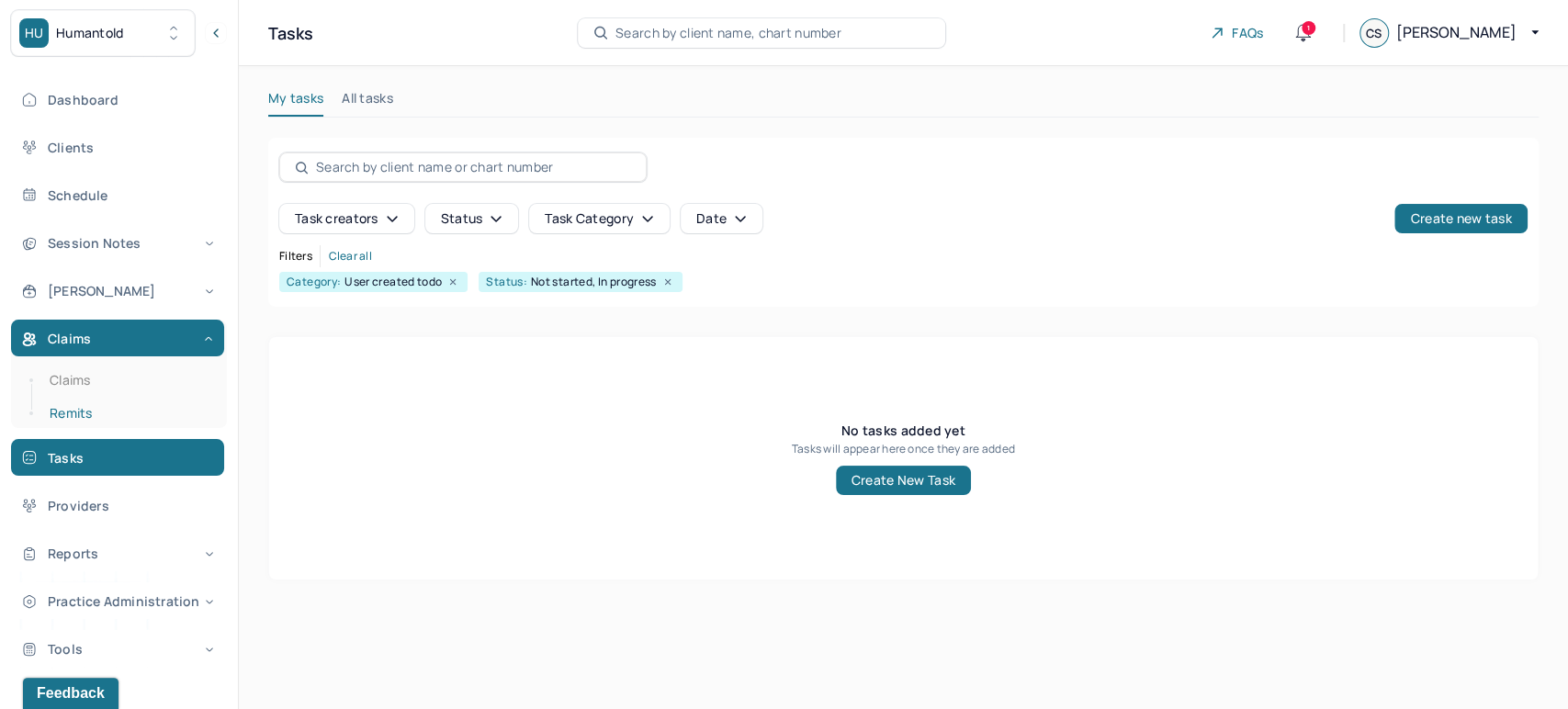 click on "Remits" at bounding box center [128, 413] 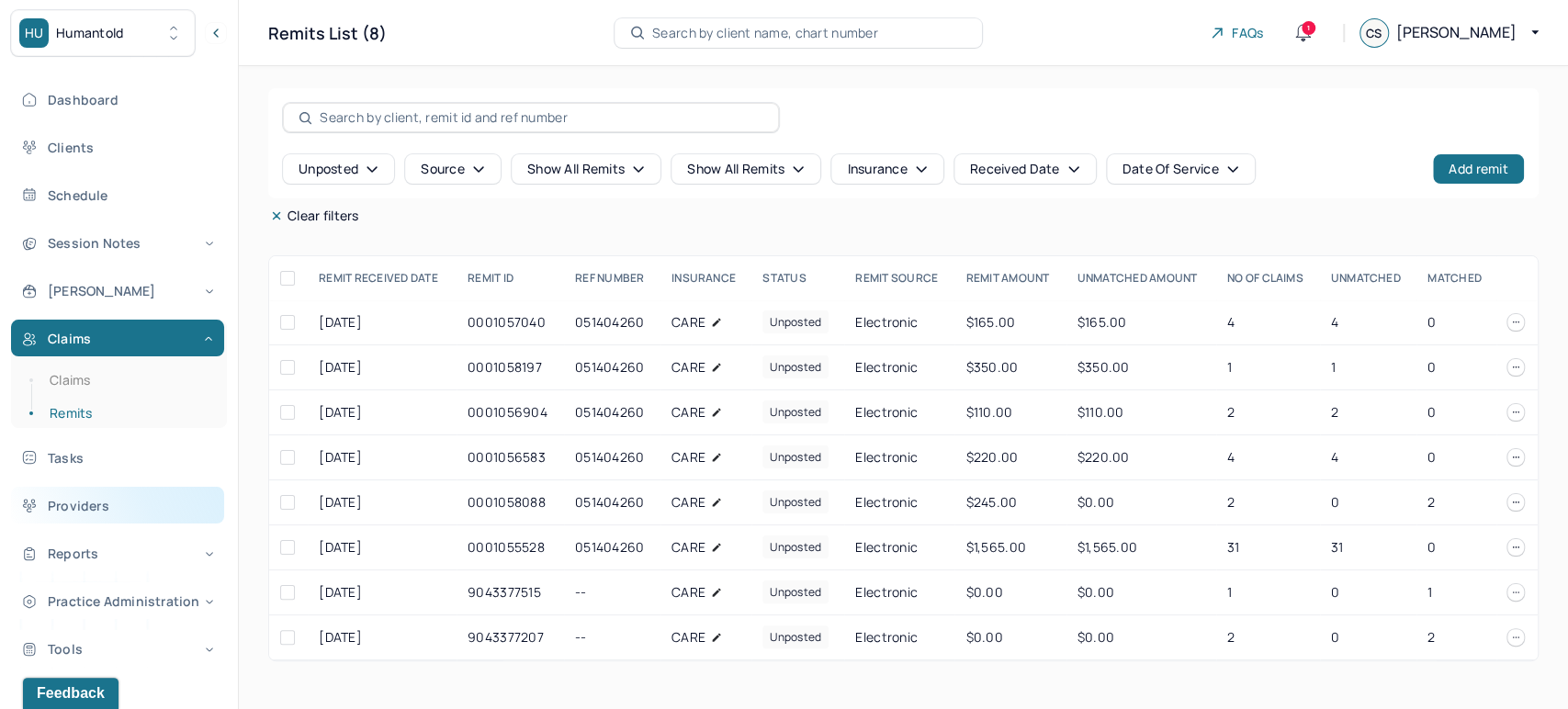 click on "Providers" at bounding box center [118, 505] 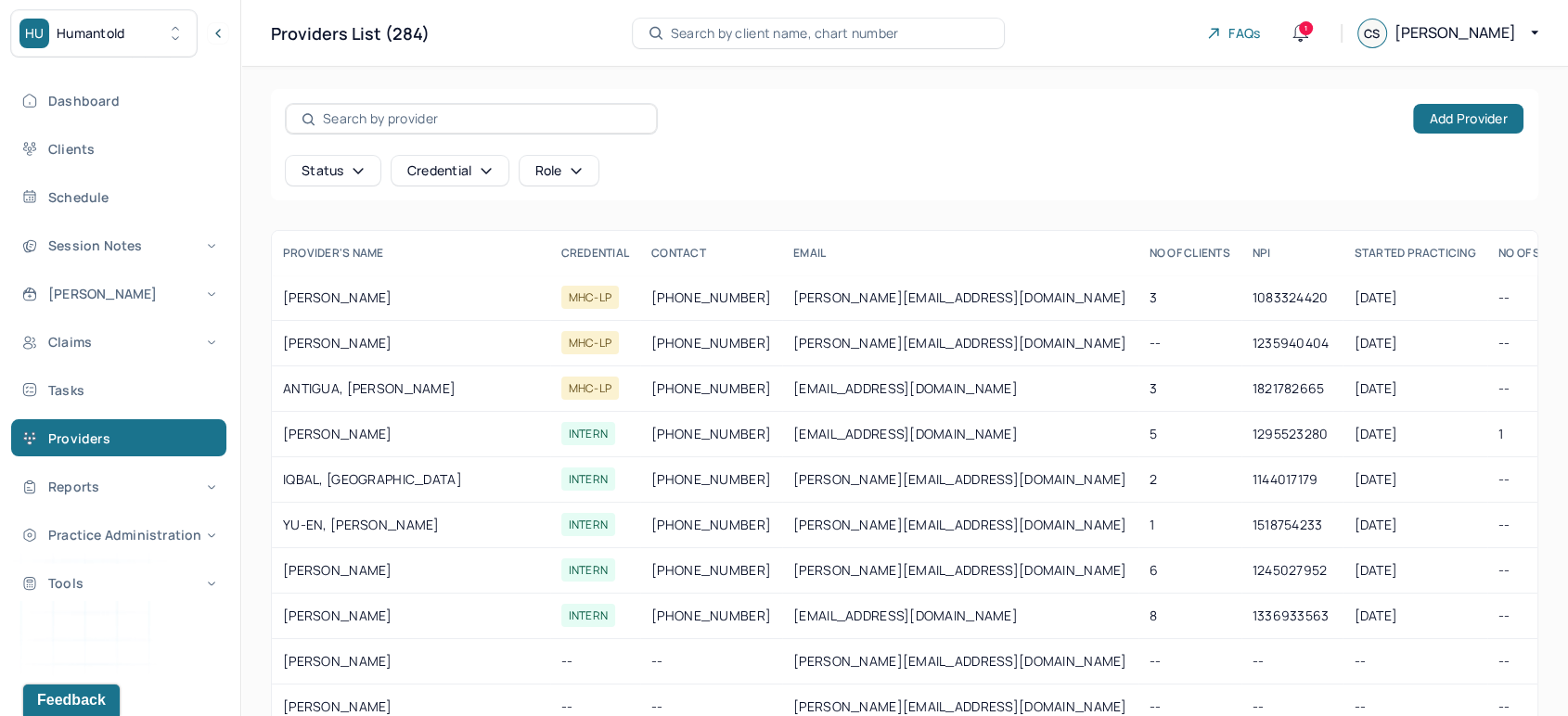 click at bounding box center [471, 119] 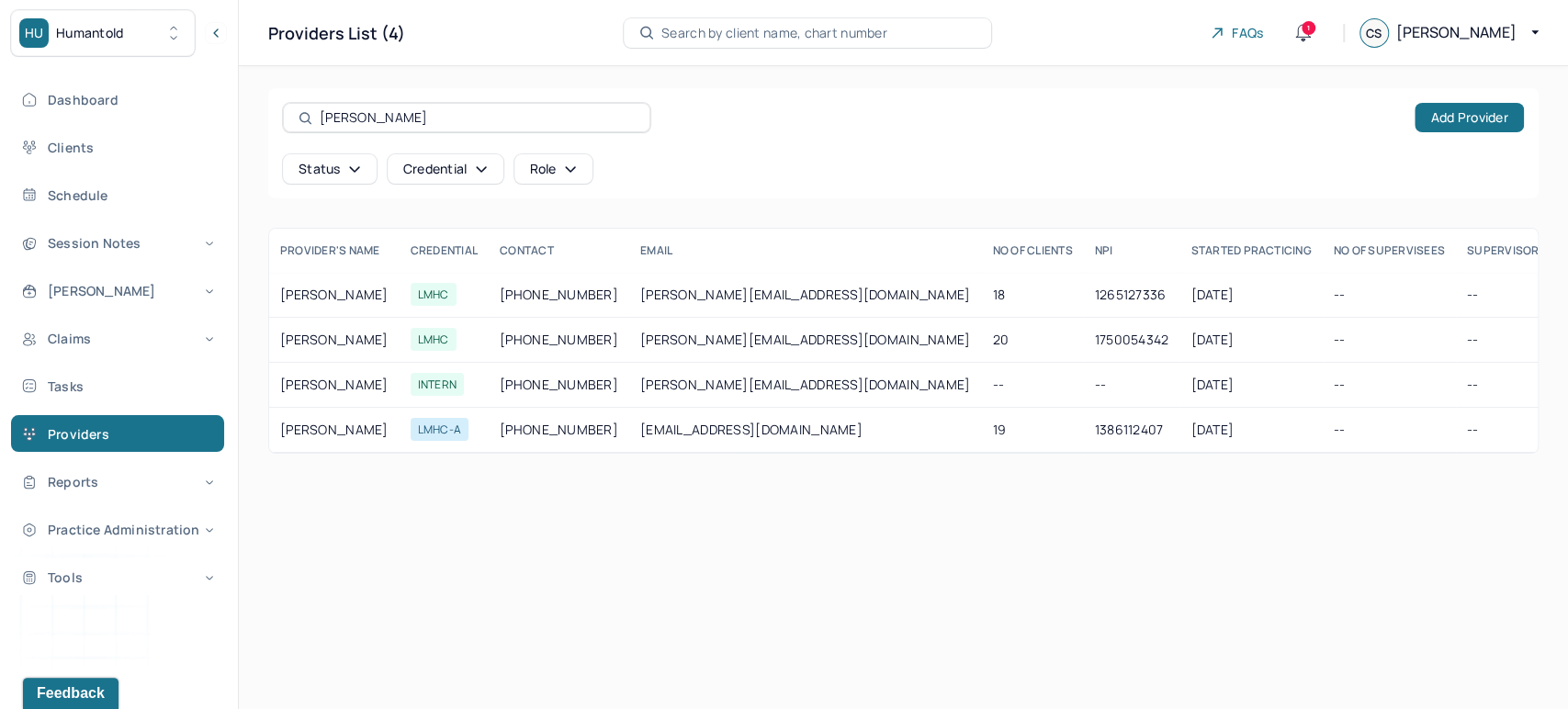 type on "[PERSON_NAME]" 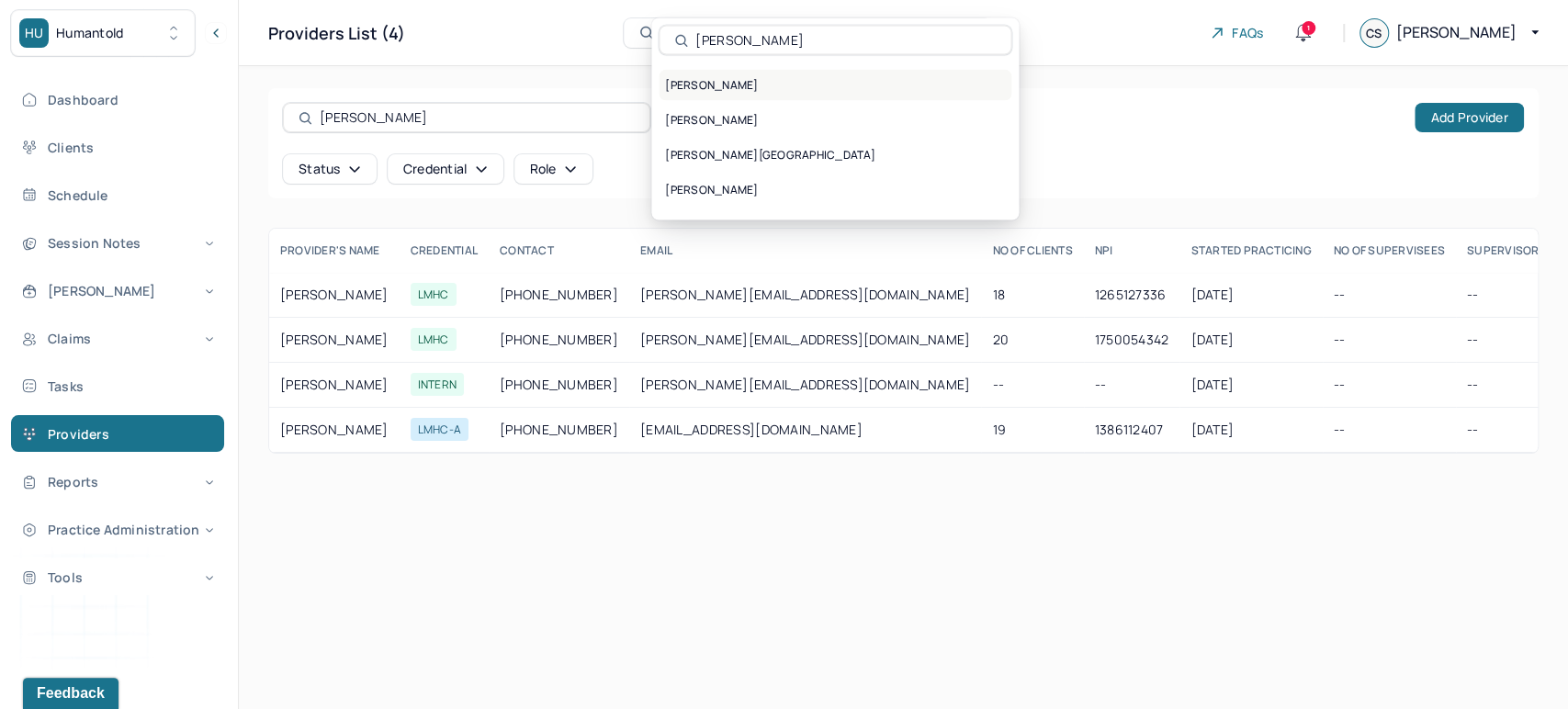 type on "[PERSON_NAME]" 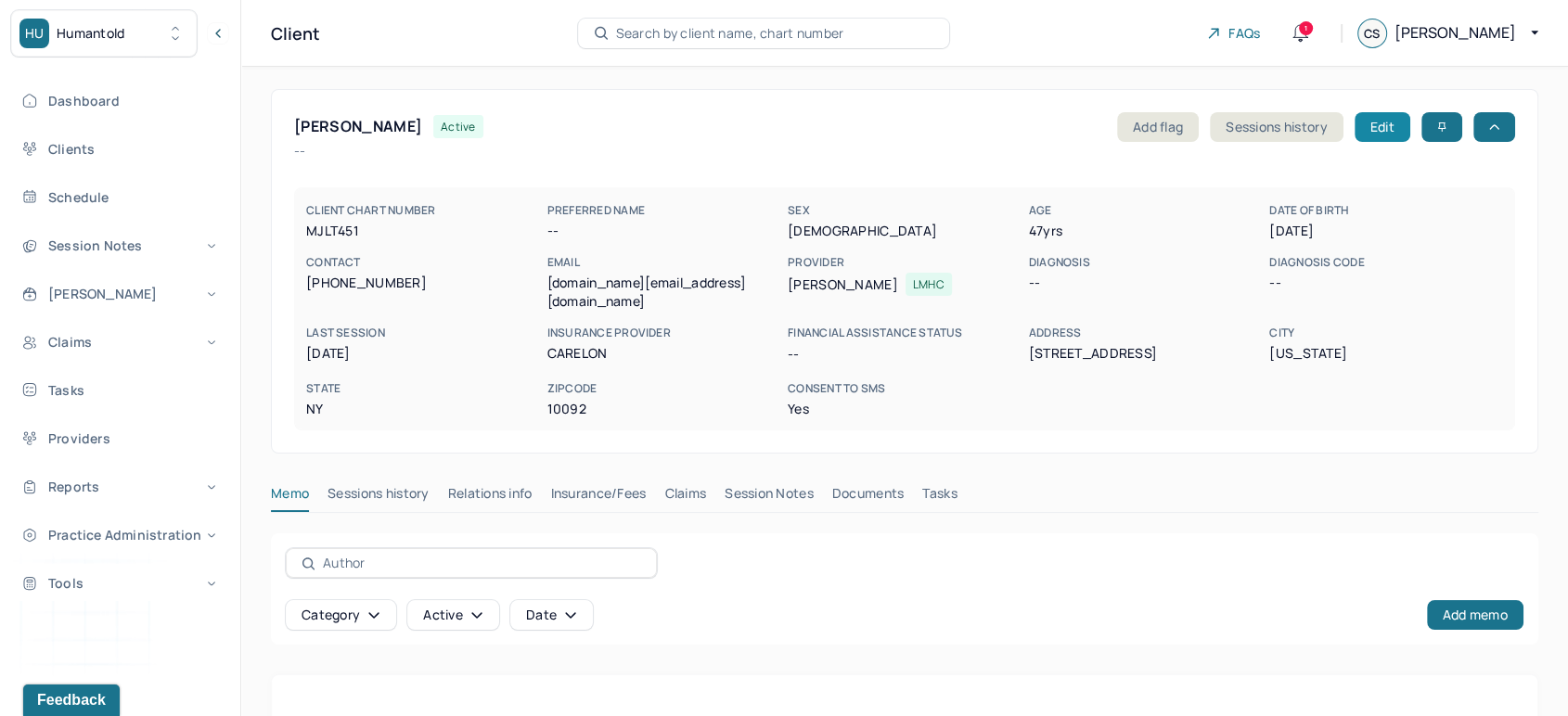 click on "Edit" at bounding box center (1382, 127) 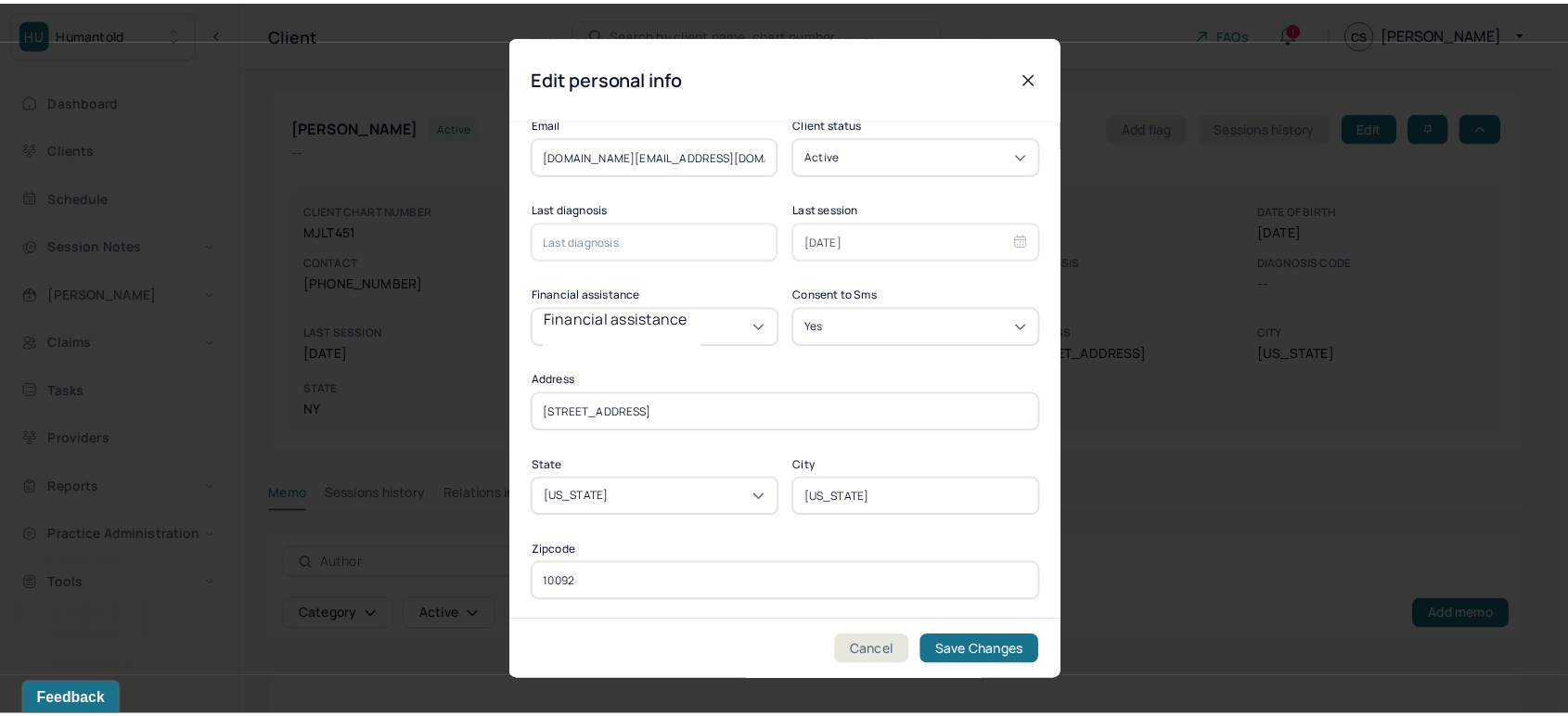 scroll, scrollTop: 366, scrollLeft: 0, axis: vertical 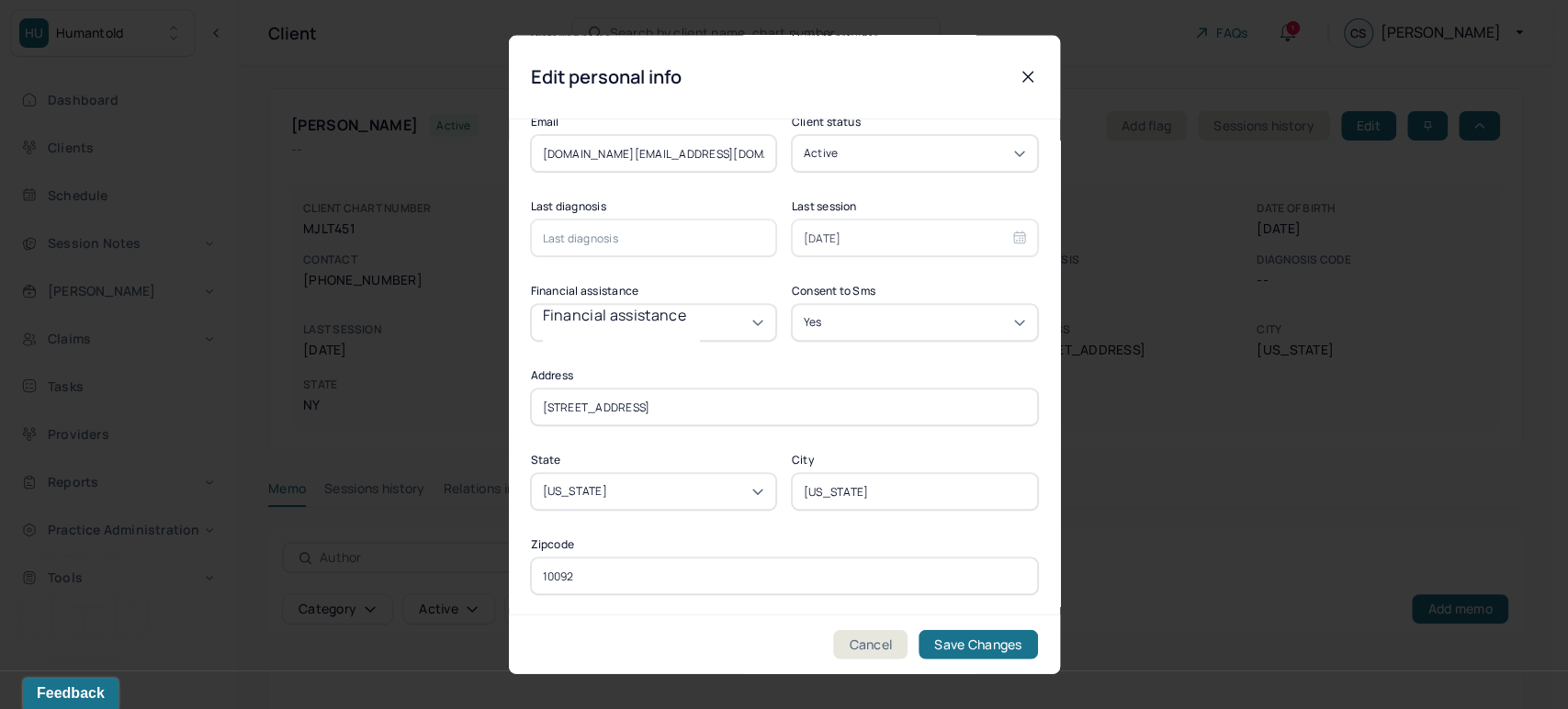 click on "10092" at bounding box center [784, 576] 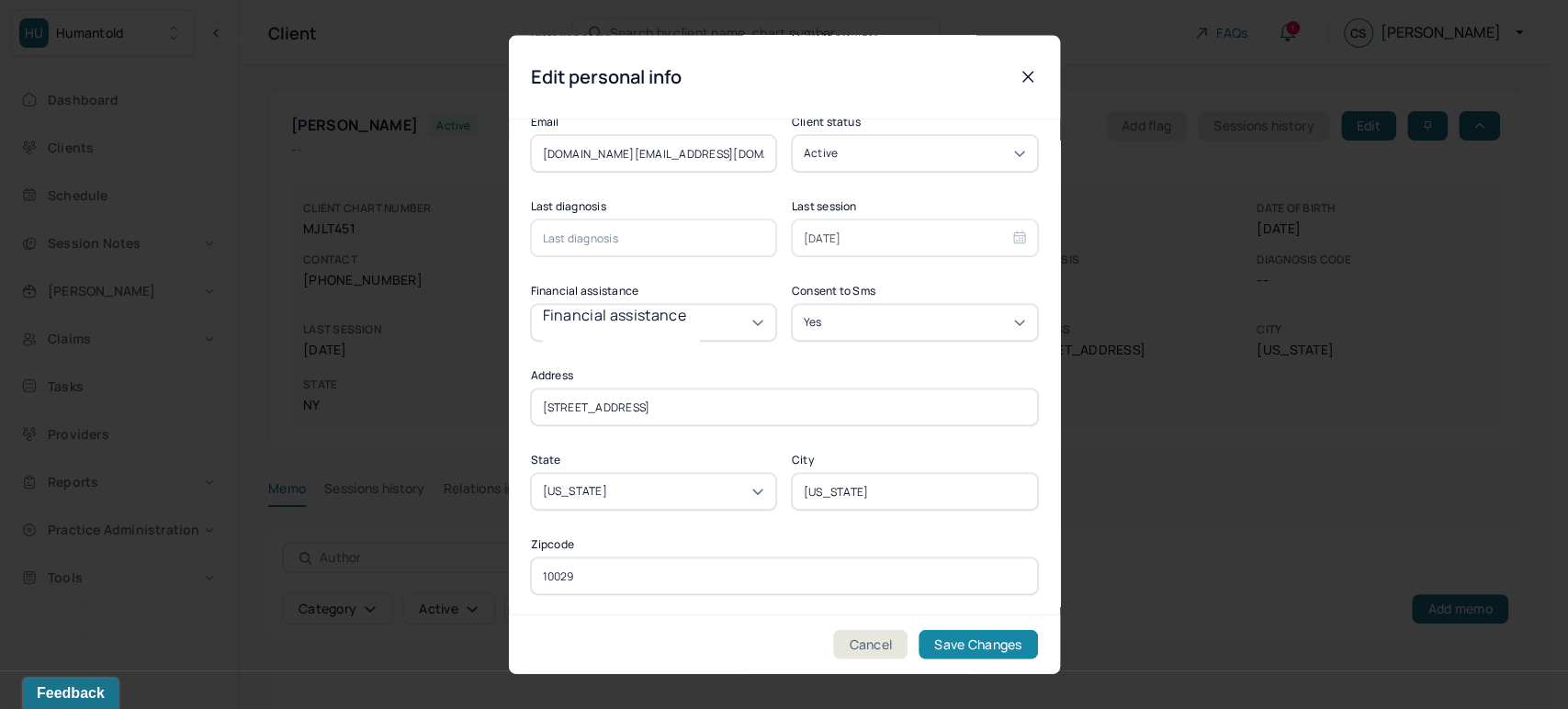 type on "10029" 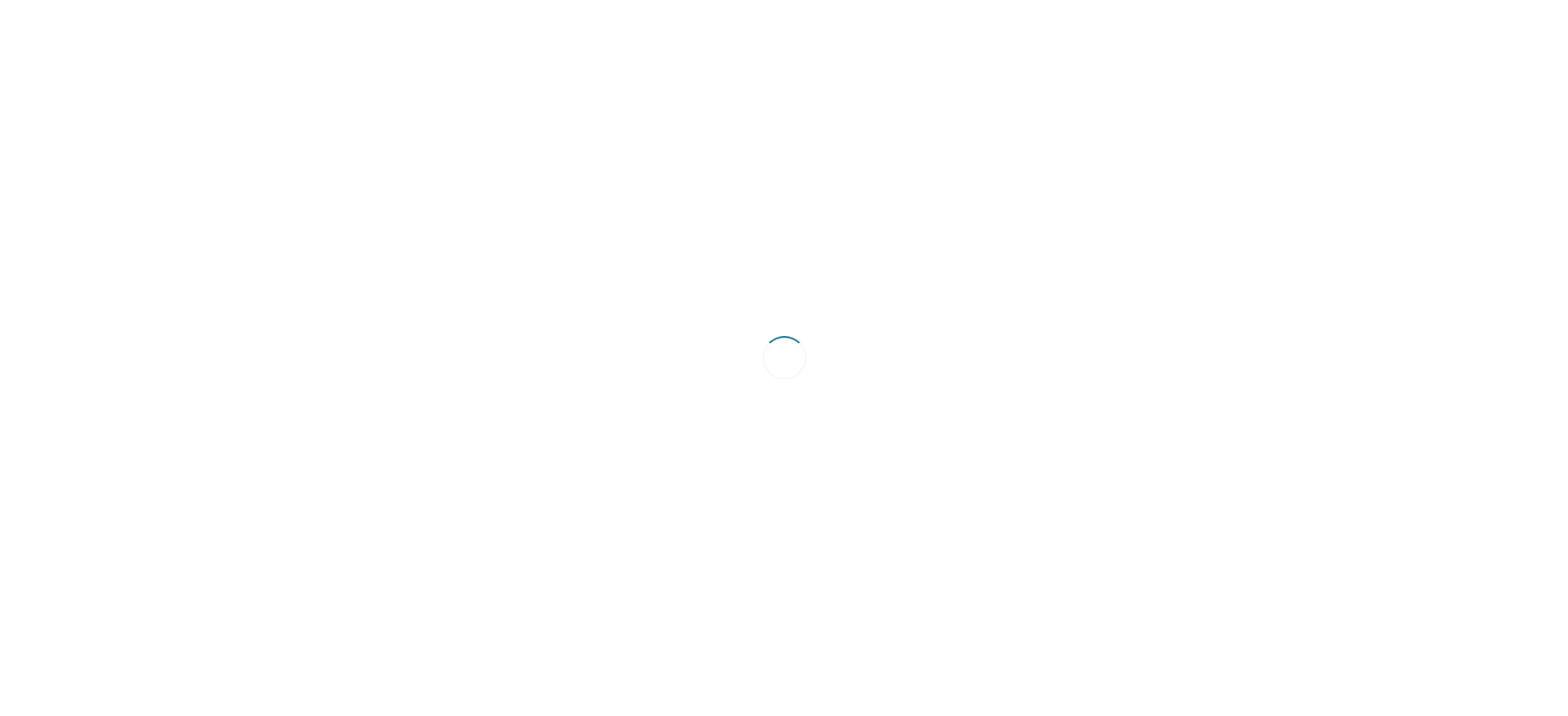 scroll, scrollTop: 0, scrollLeft: 0, axis: both 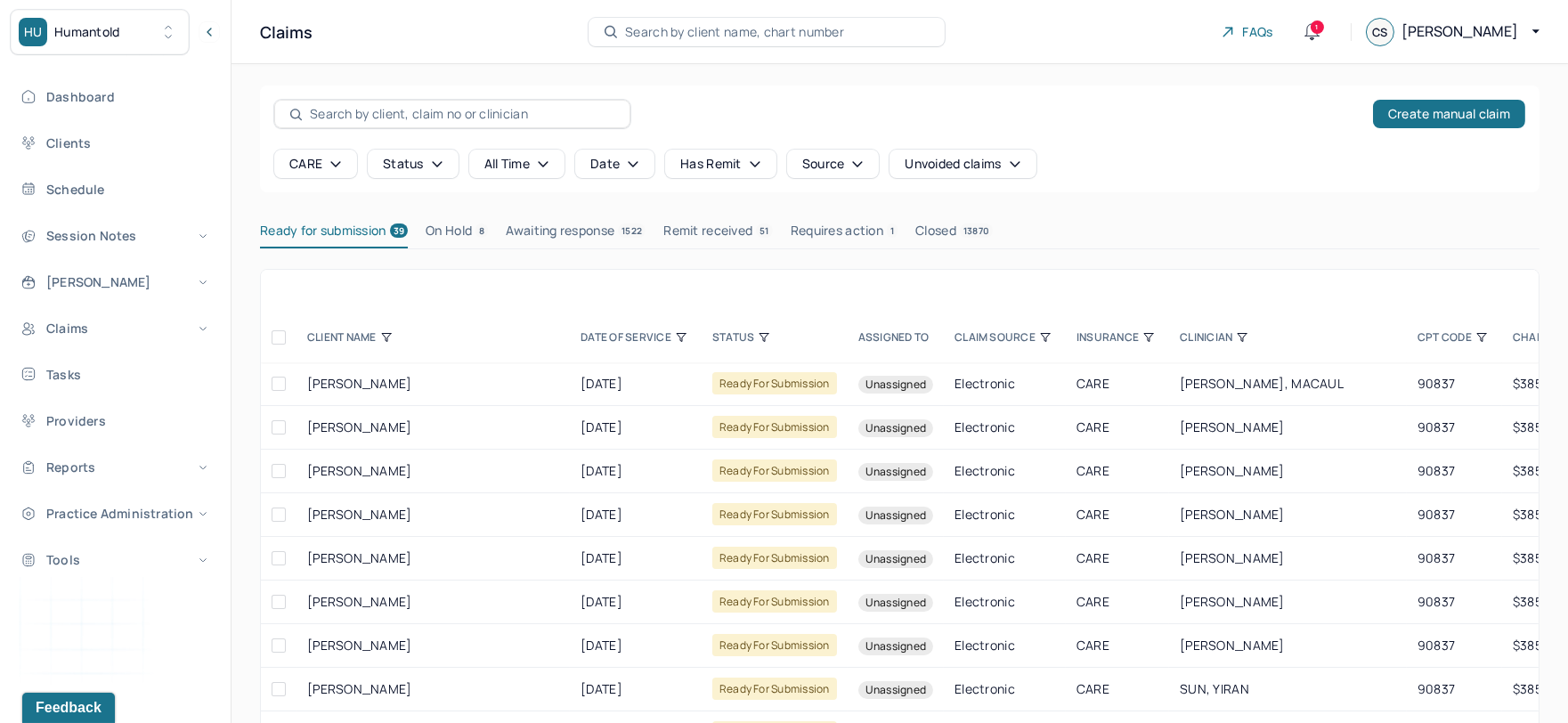 click on "CPT CODE" at bounding box center (1454, 337) 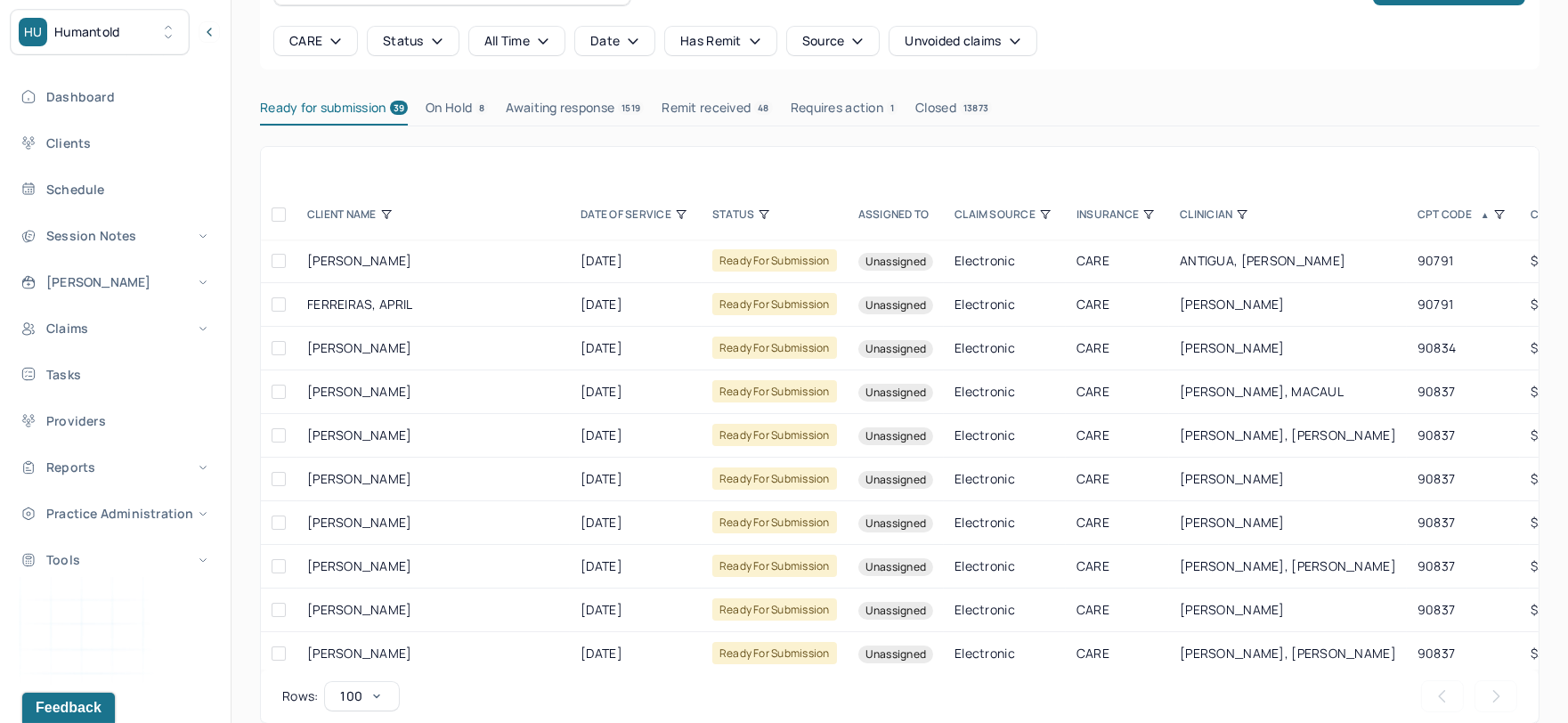 scroll, scrollTop: 145, scrollLeft: 0, axis: vertical 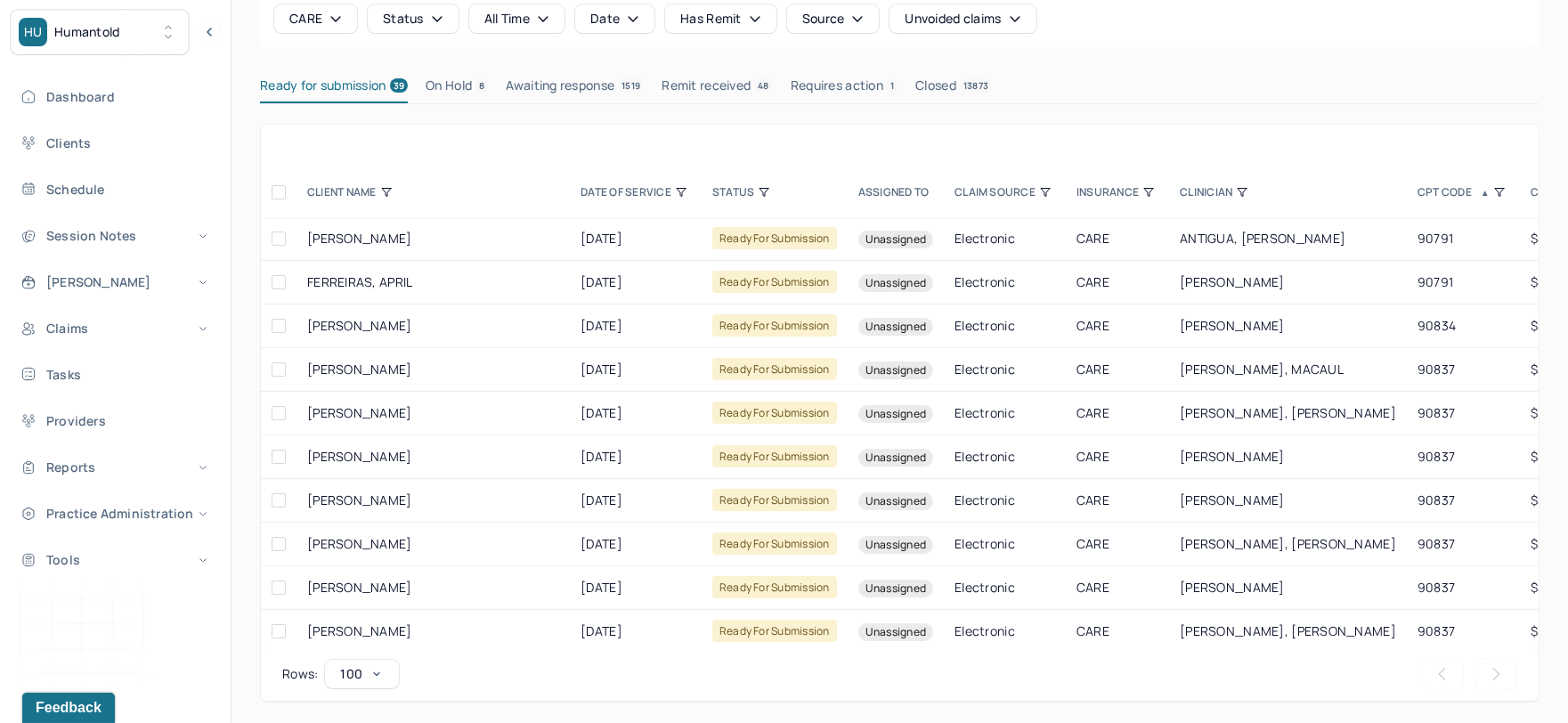 click at bounding box center [279, 192] 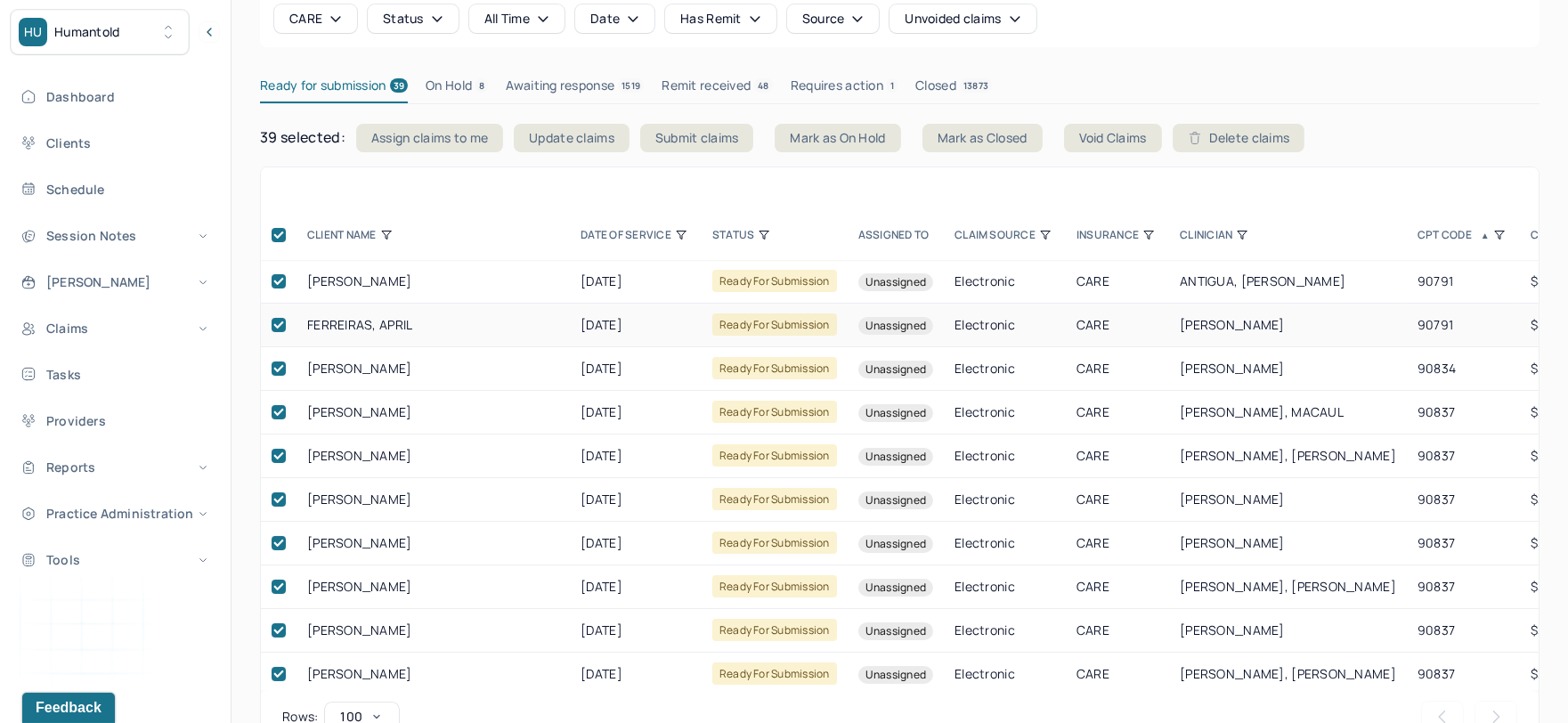 click 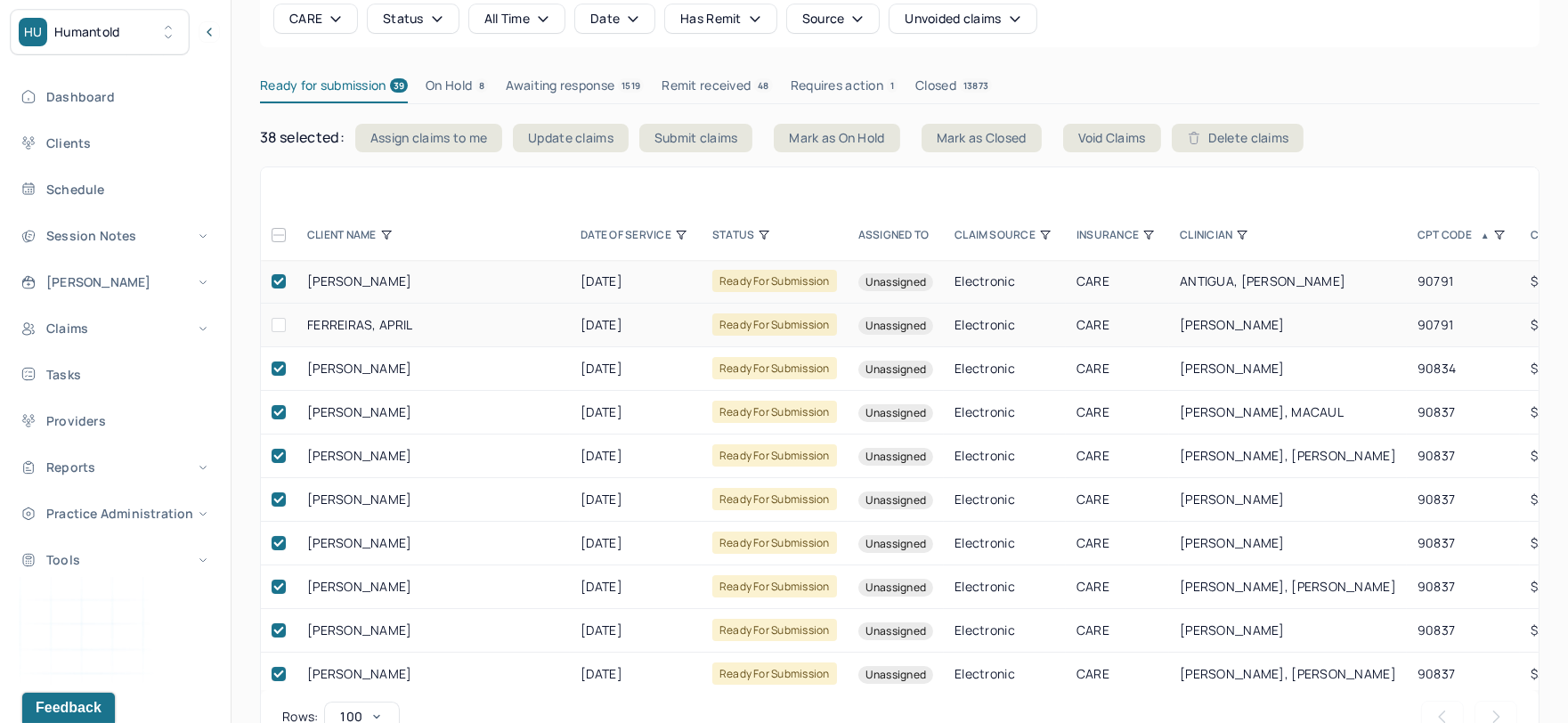 click 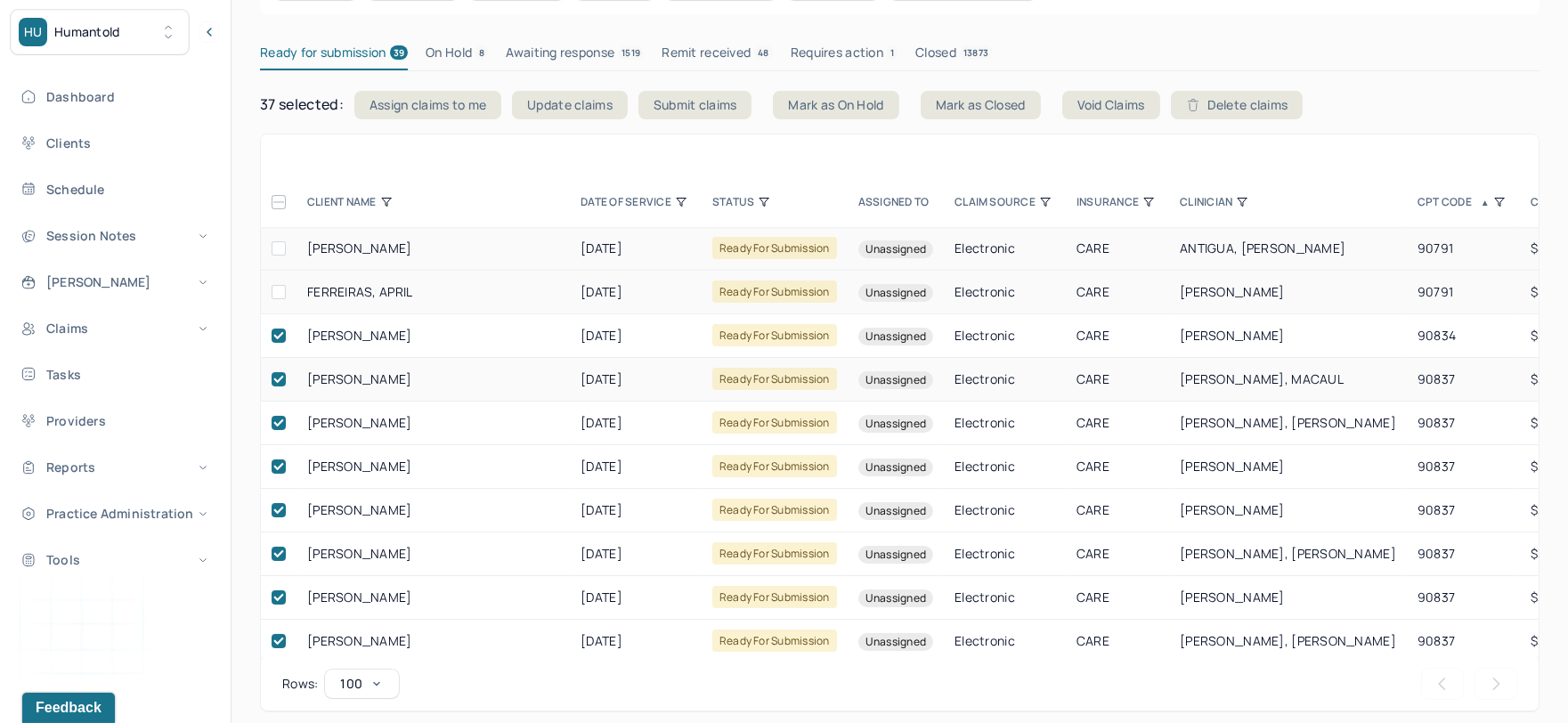scroll, scrollTop: 188, scrollLeft: 0, axis: vertical 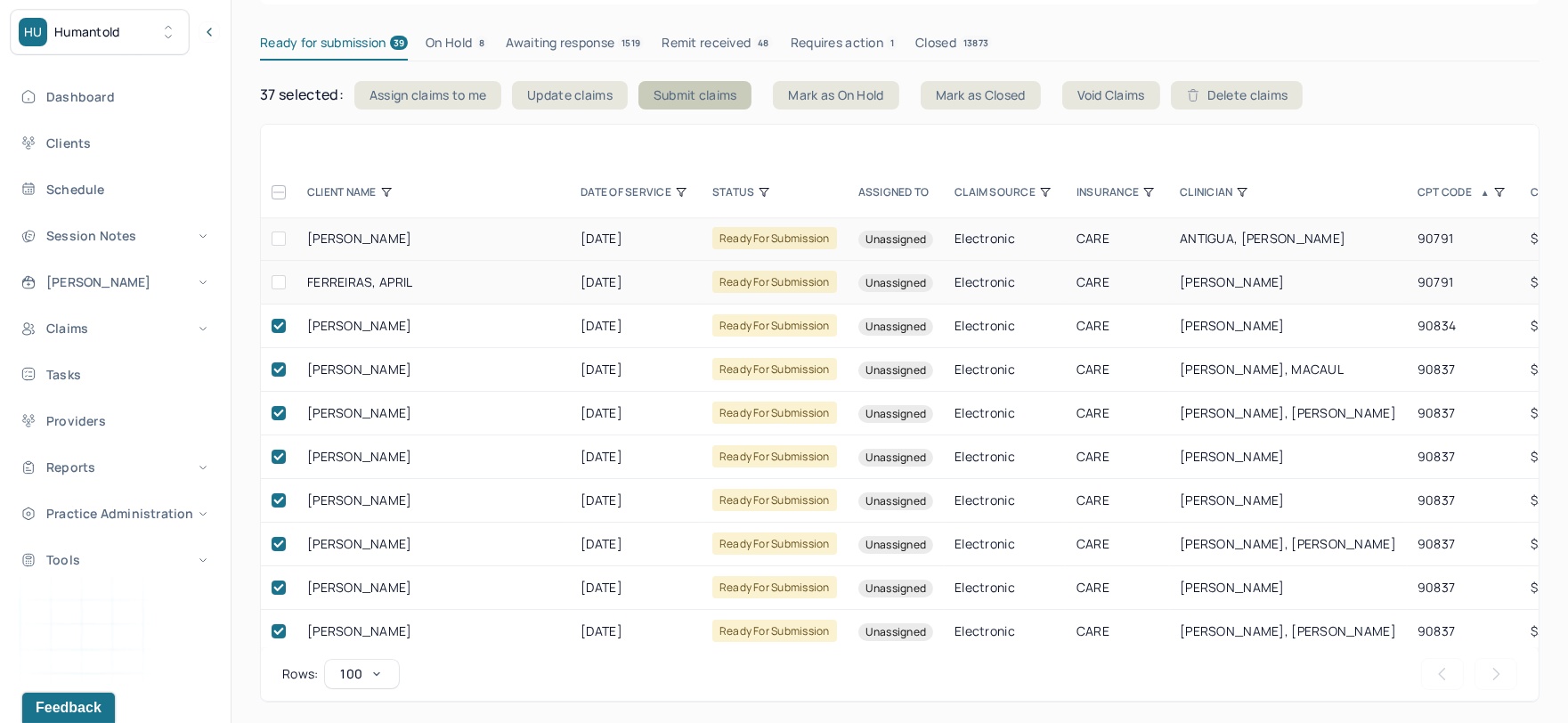 click on "Submit claims" at bounding box center [695, 95] 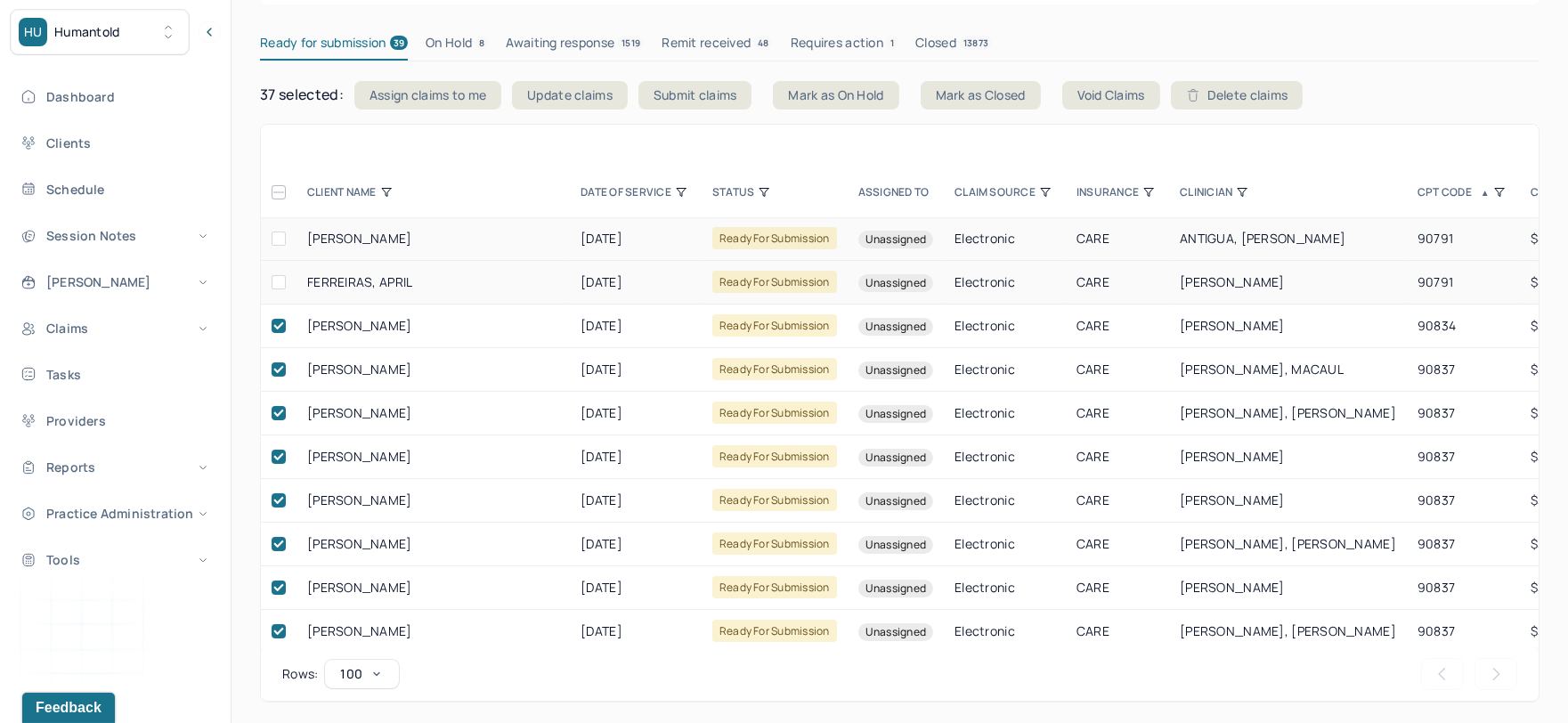 scroll, scrollTop: 0, scrollLeft: 0, axis: both 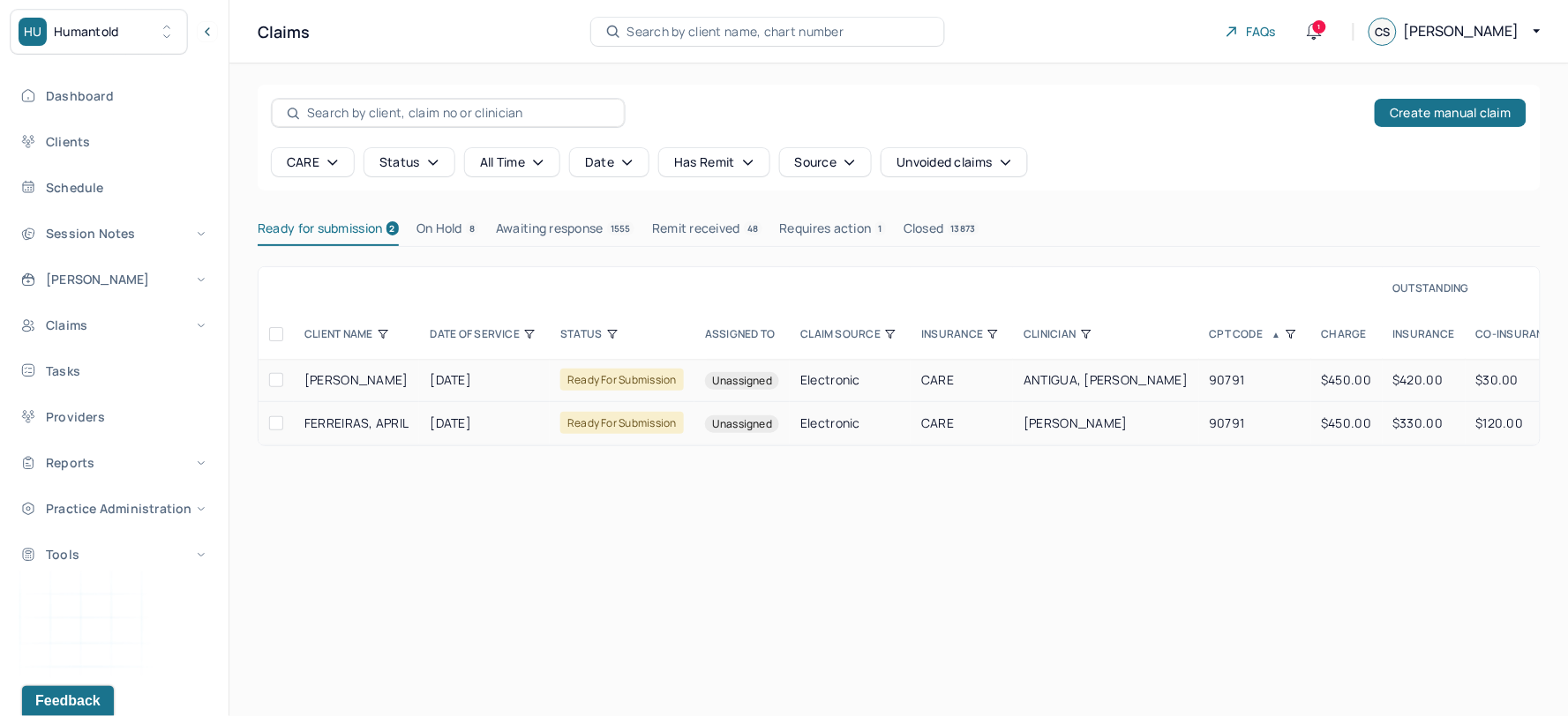 click on "Search by client name, chart number" at bounding box center [768, 32] 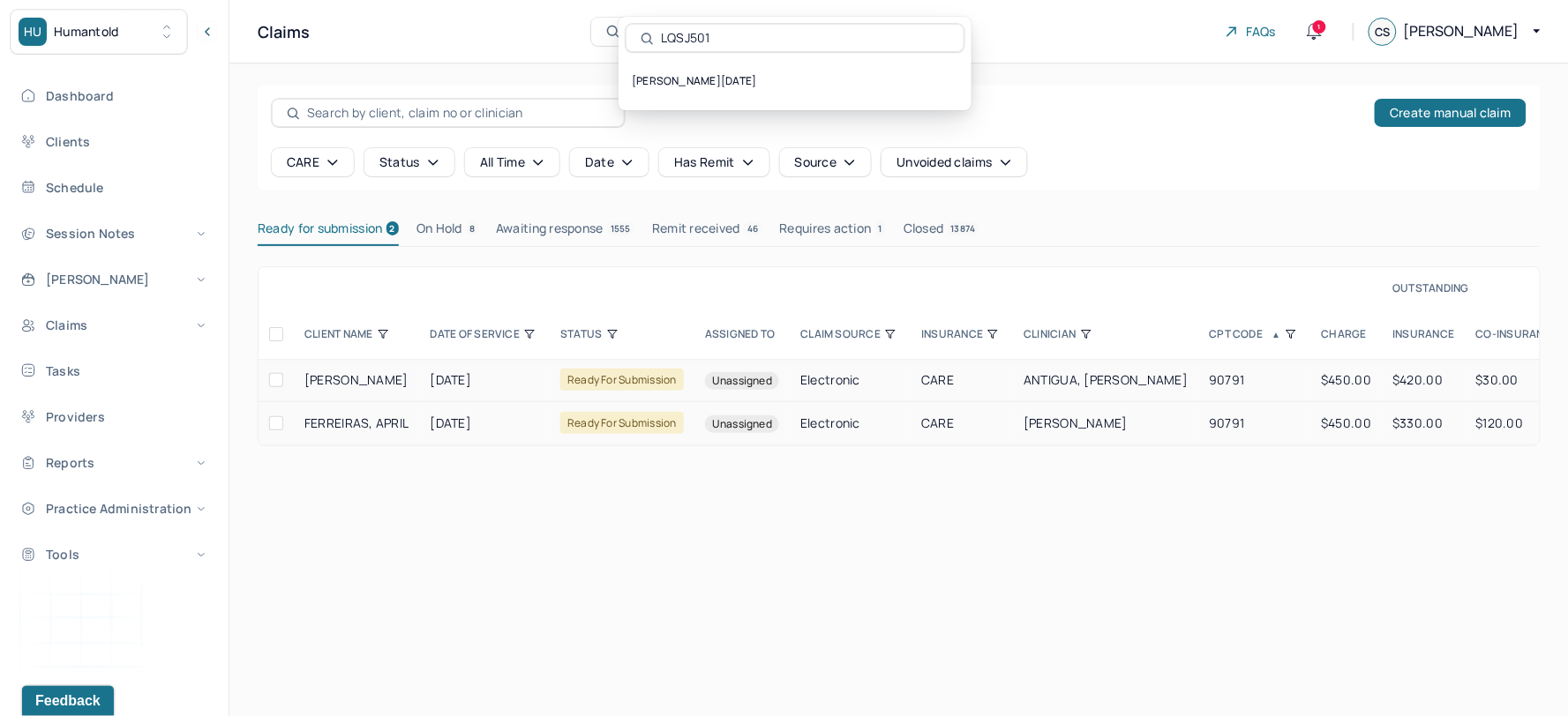 type on "LQSJ501" 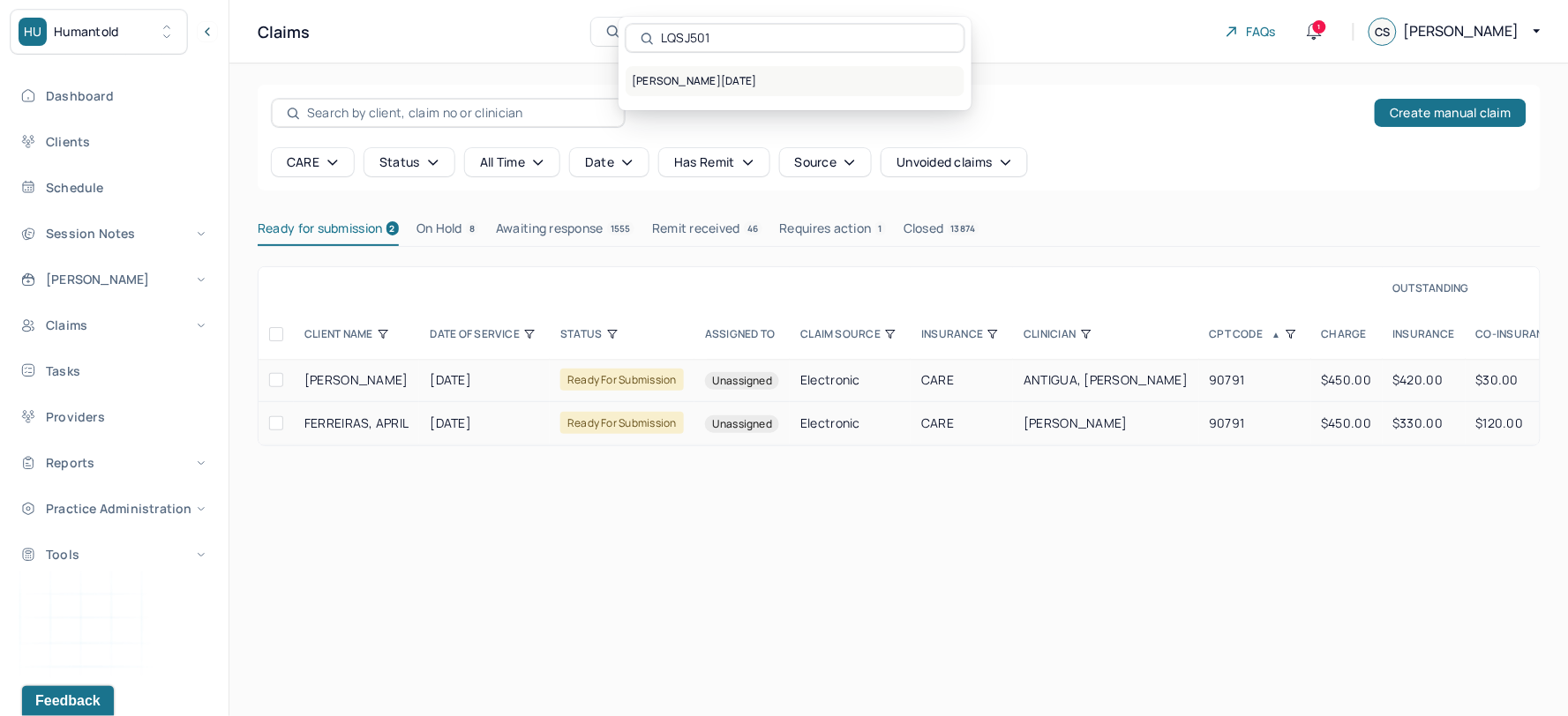 click on "[PERSON_NAME][DATE]" at bounding box center (795, 81) 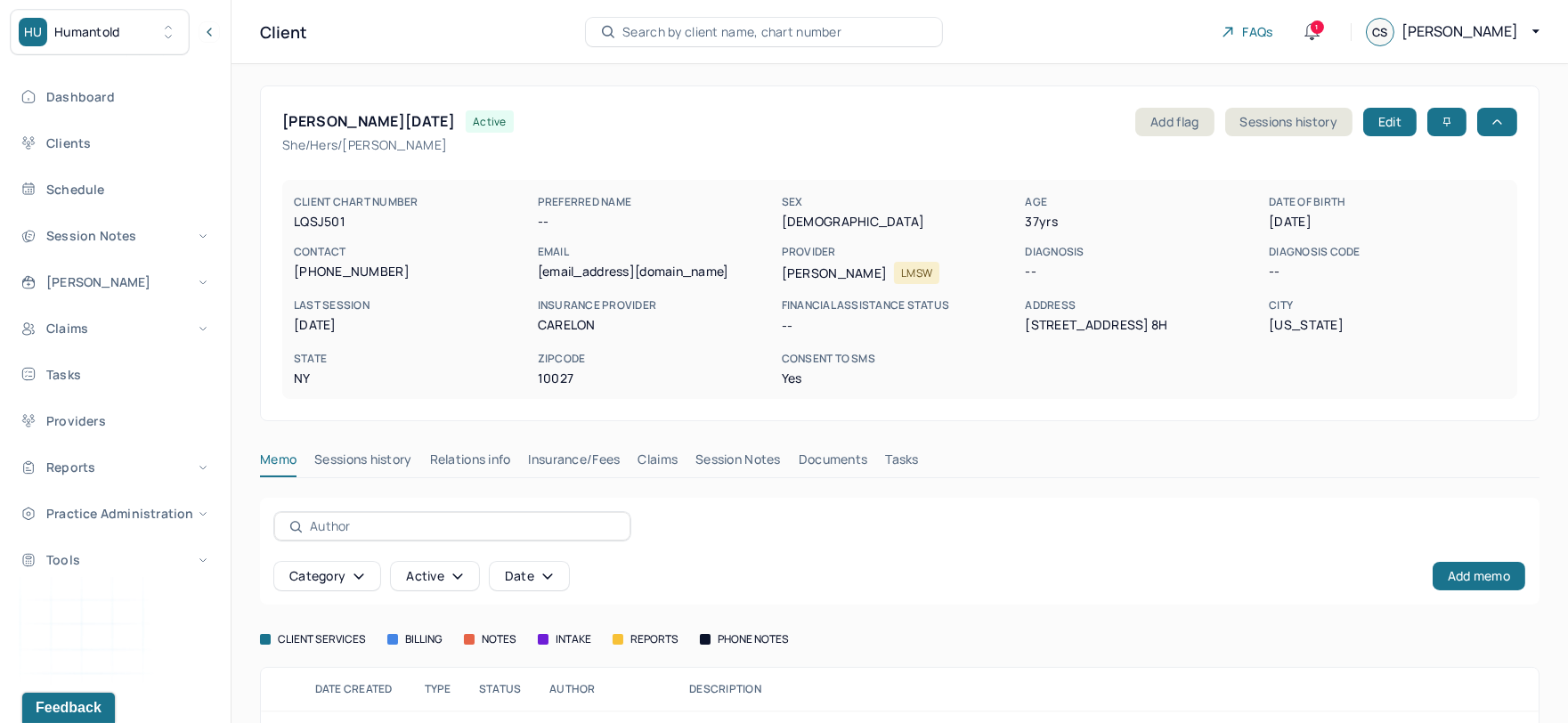 click on "Claims" at bounding box center [657, 463] 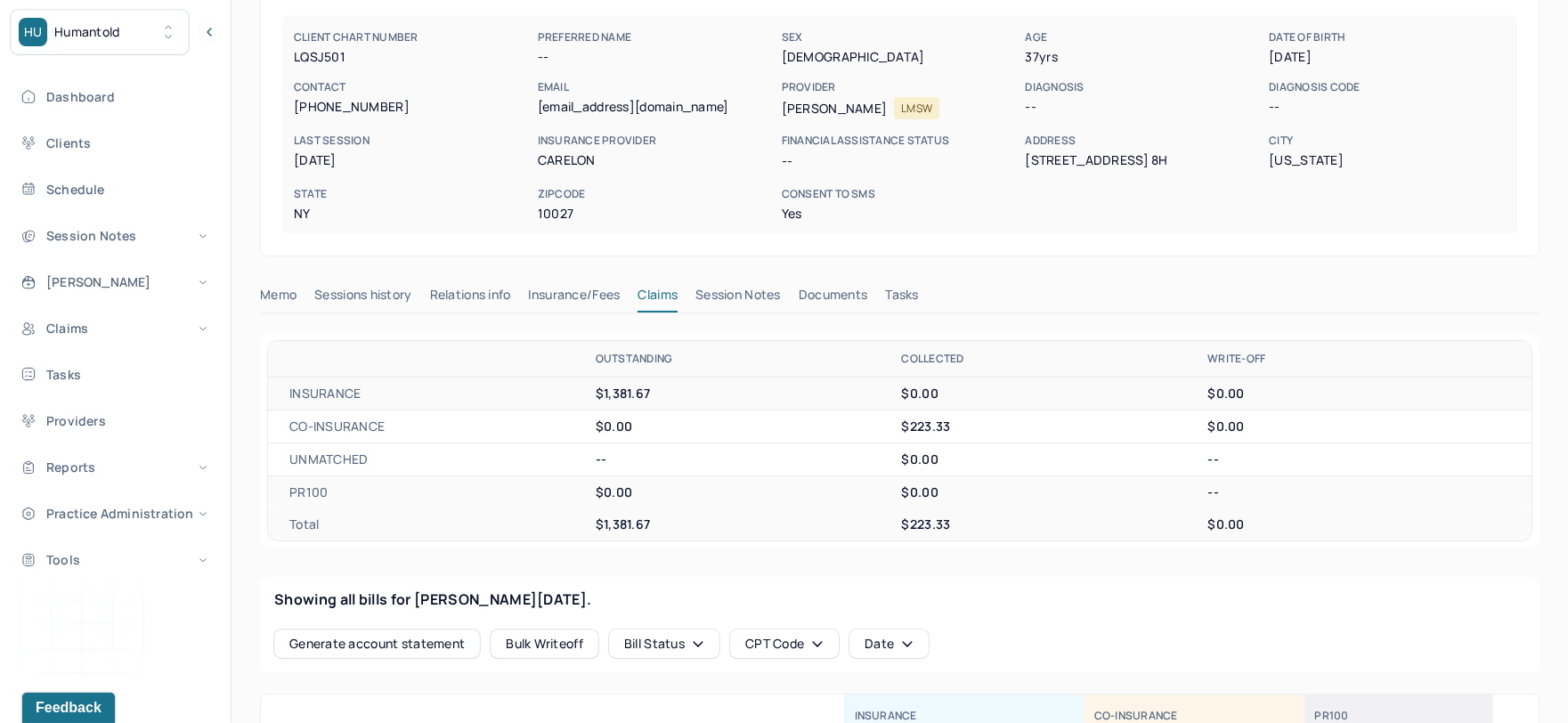 scroll, scrollTop: 163, scrollLeft: 0, axis: vertical 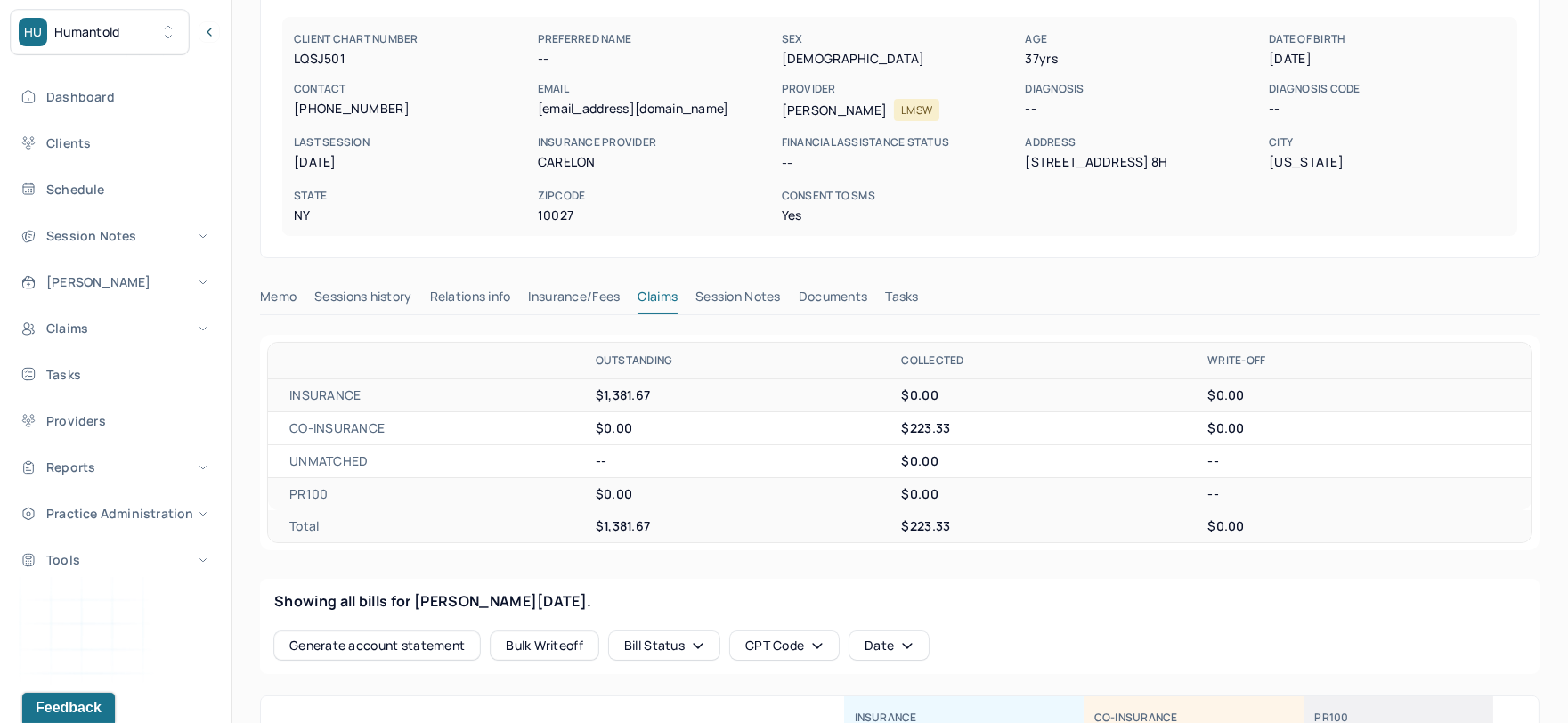 click on "Memo" at bounding box center (278, 300) 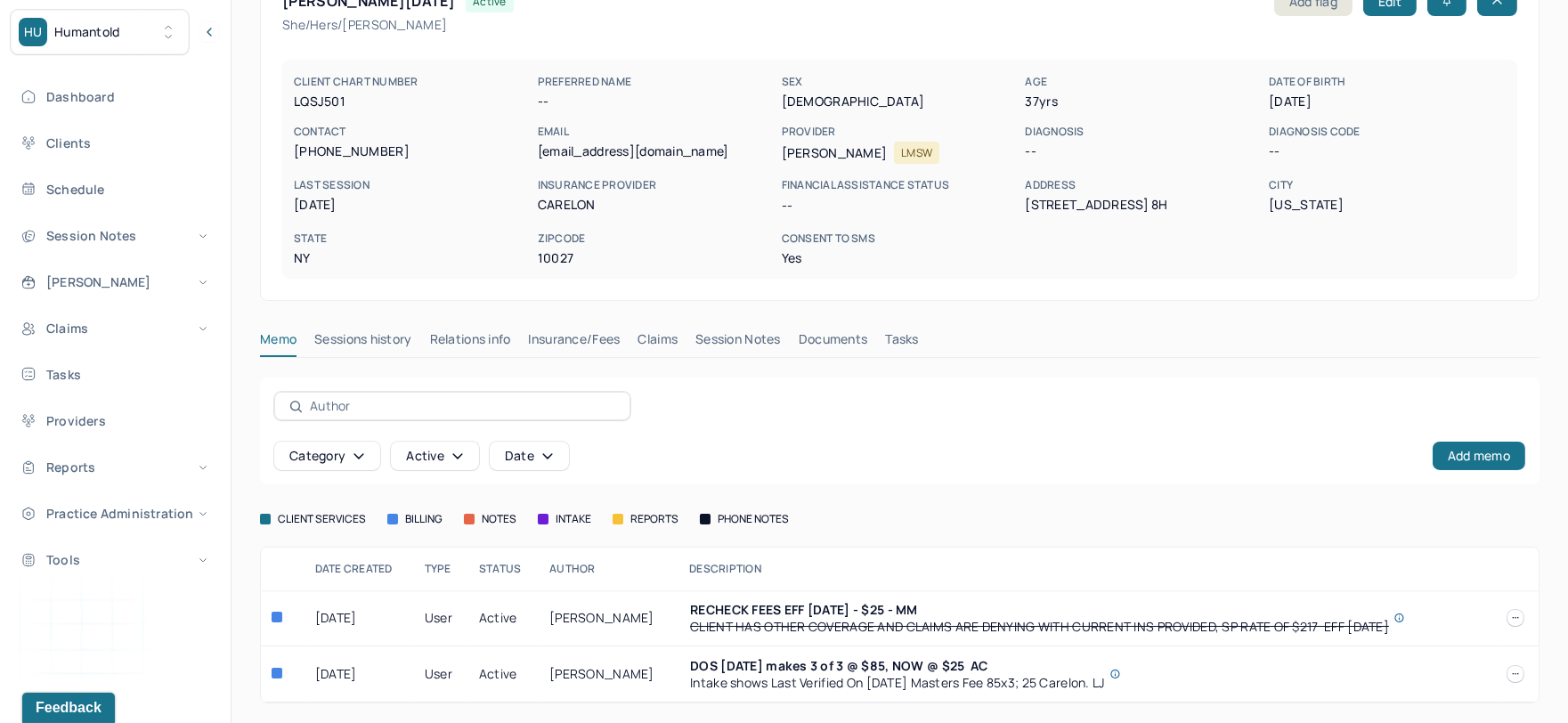 scroll, scrollTop: 121, scrollLeft: 0, axis: vertical 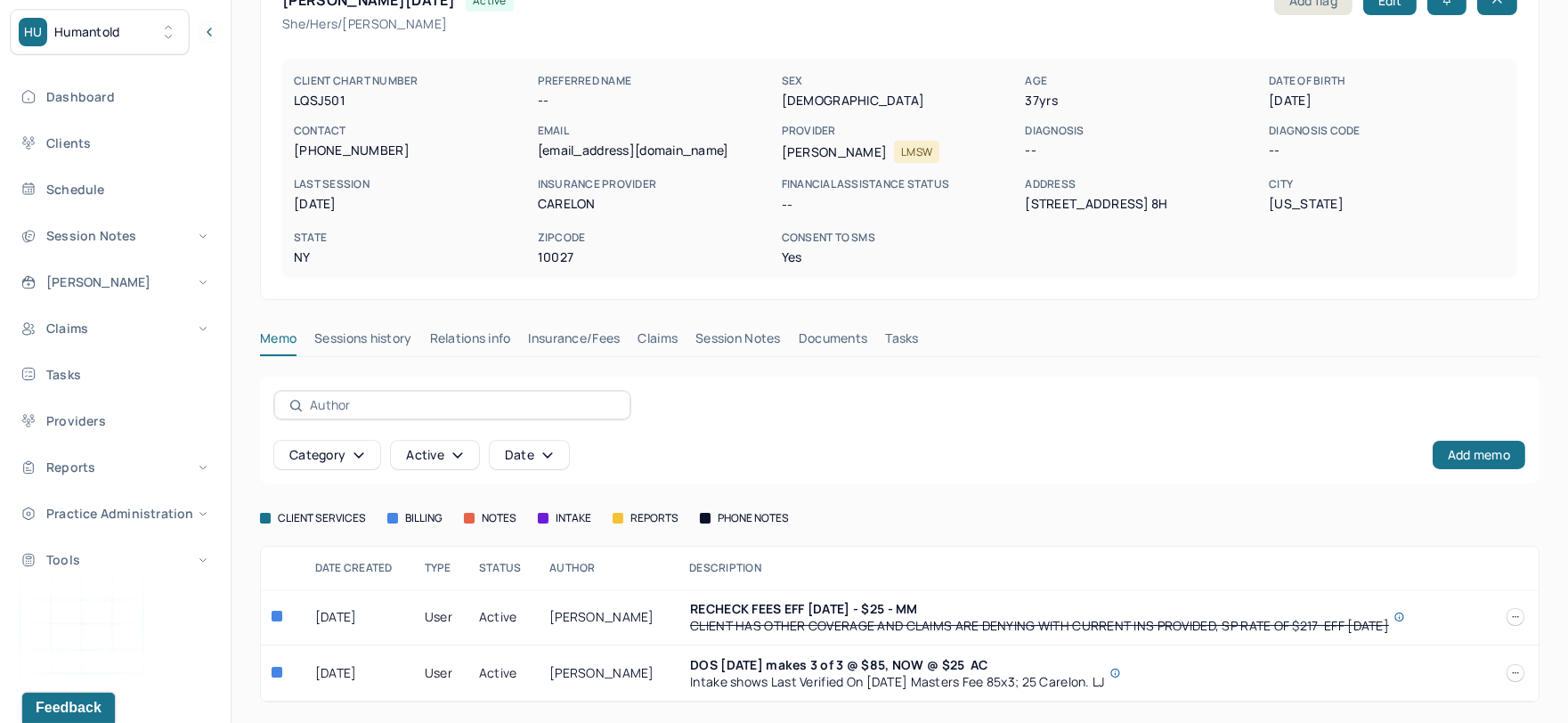click on "Claims" at bounding box center (657, 342) 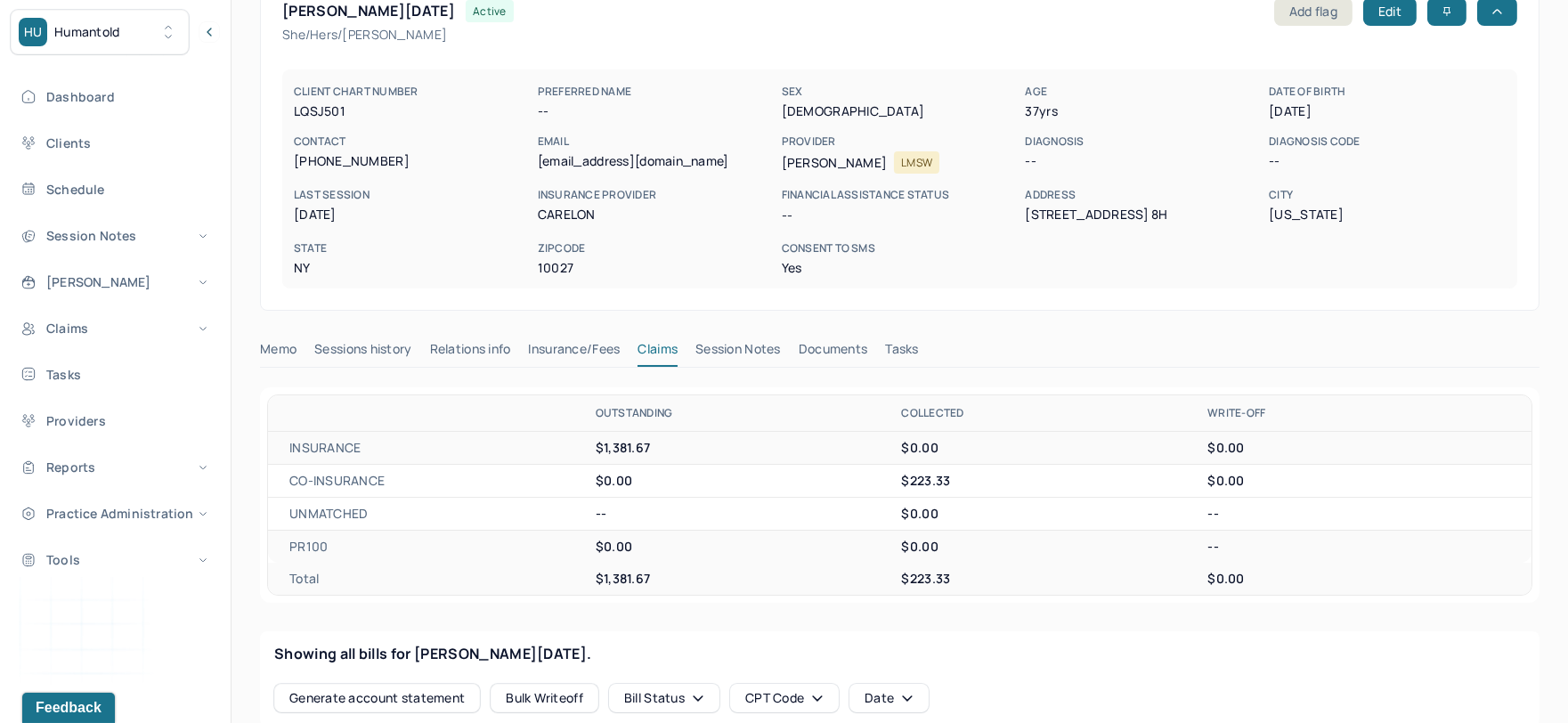 scroll, scrollTop: 0, scrollLeft: 0, axis: both 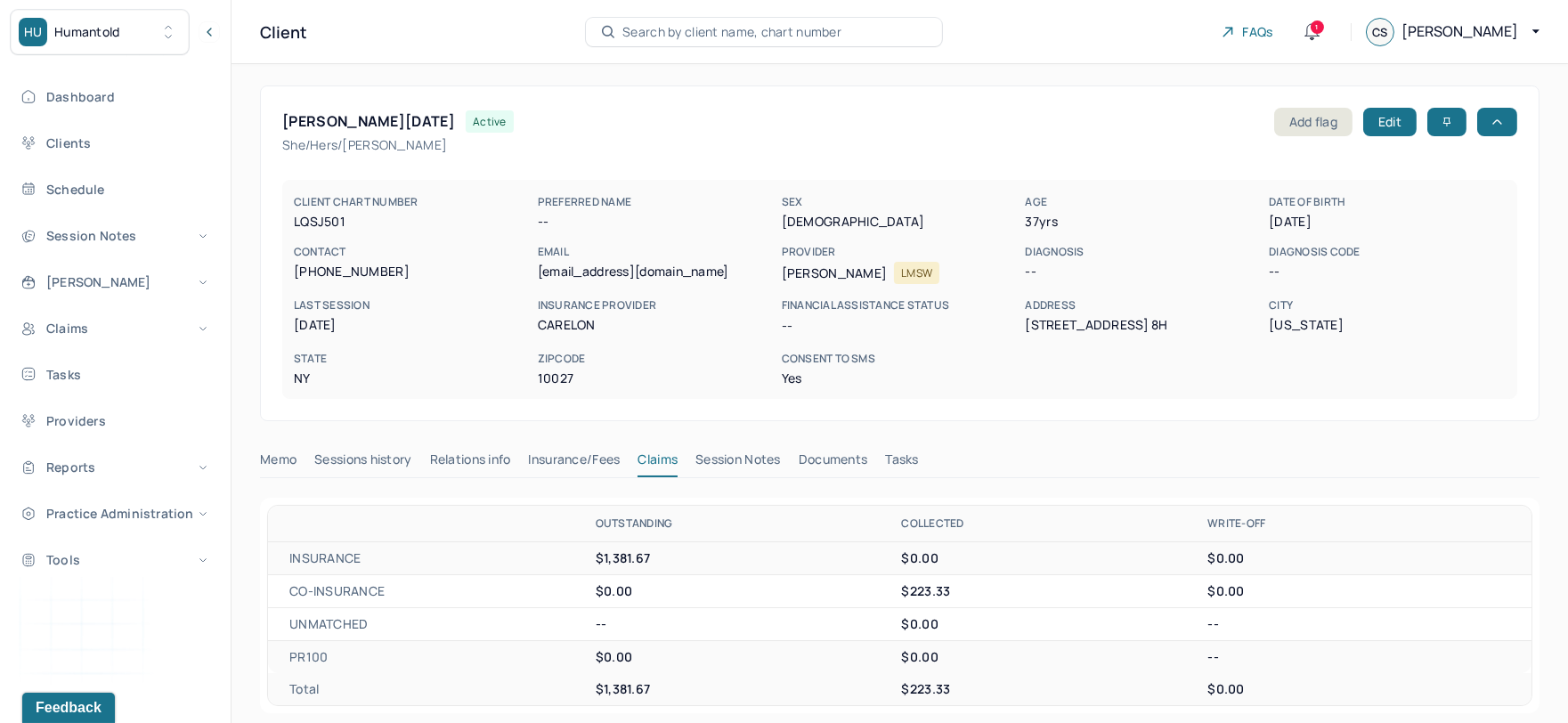 click on "Memo" at bounding box center [278, 463] 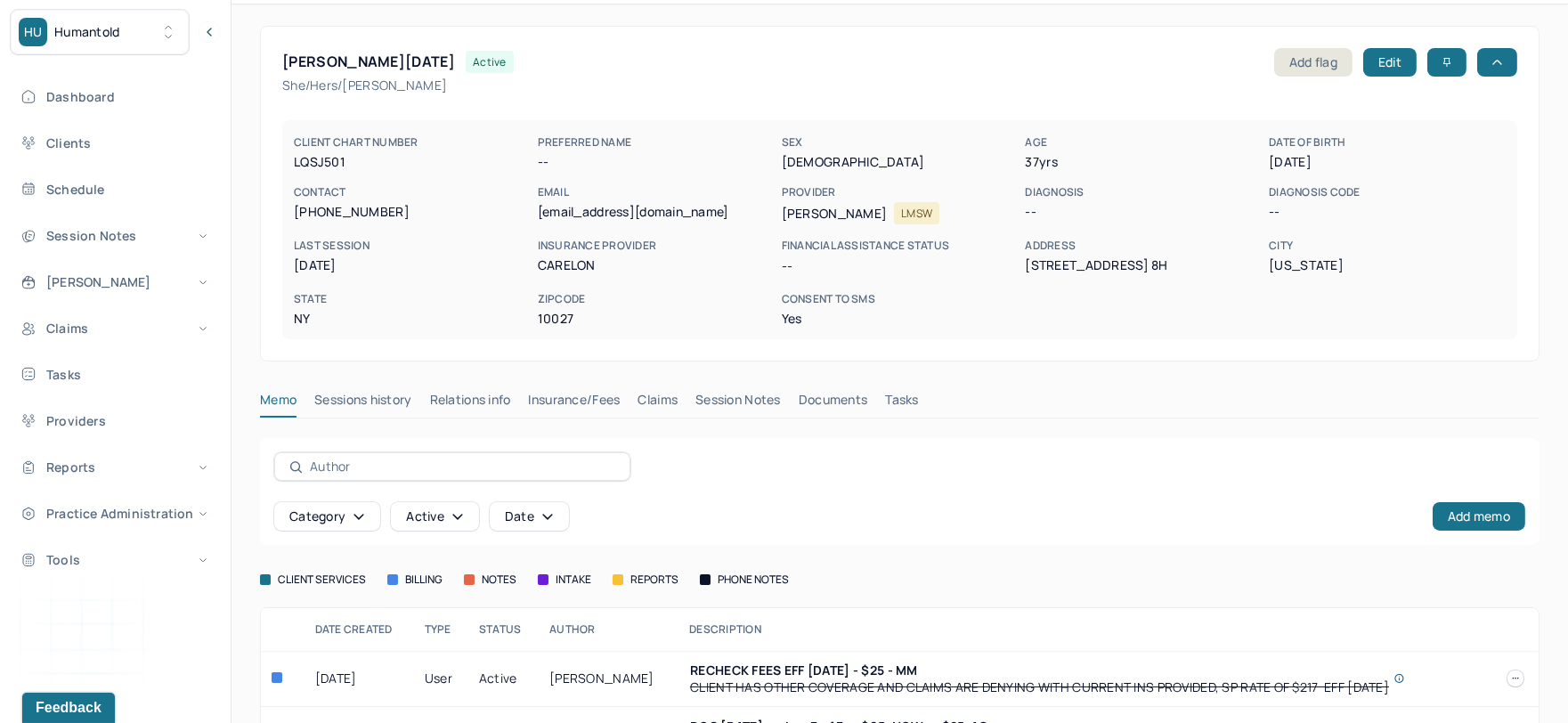 scroll, scrollTop: 121, scrollLeft: 0, axis: vertical 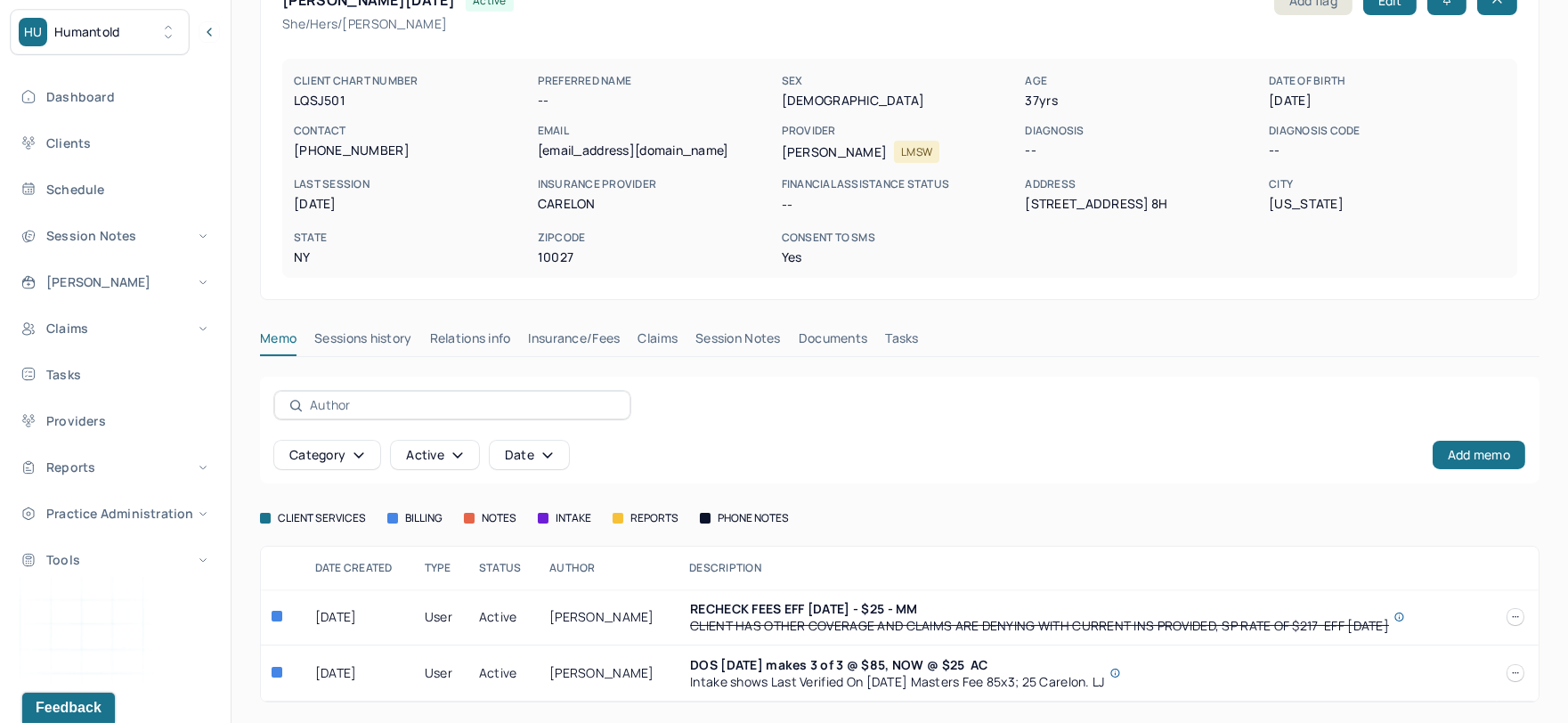 click on "Claims" at bounding box center (657, 342) 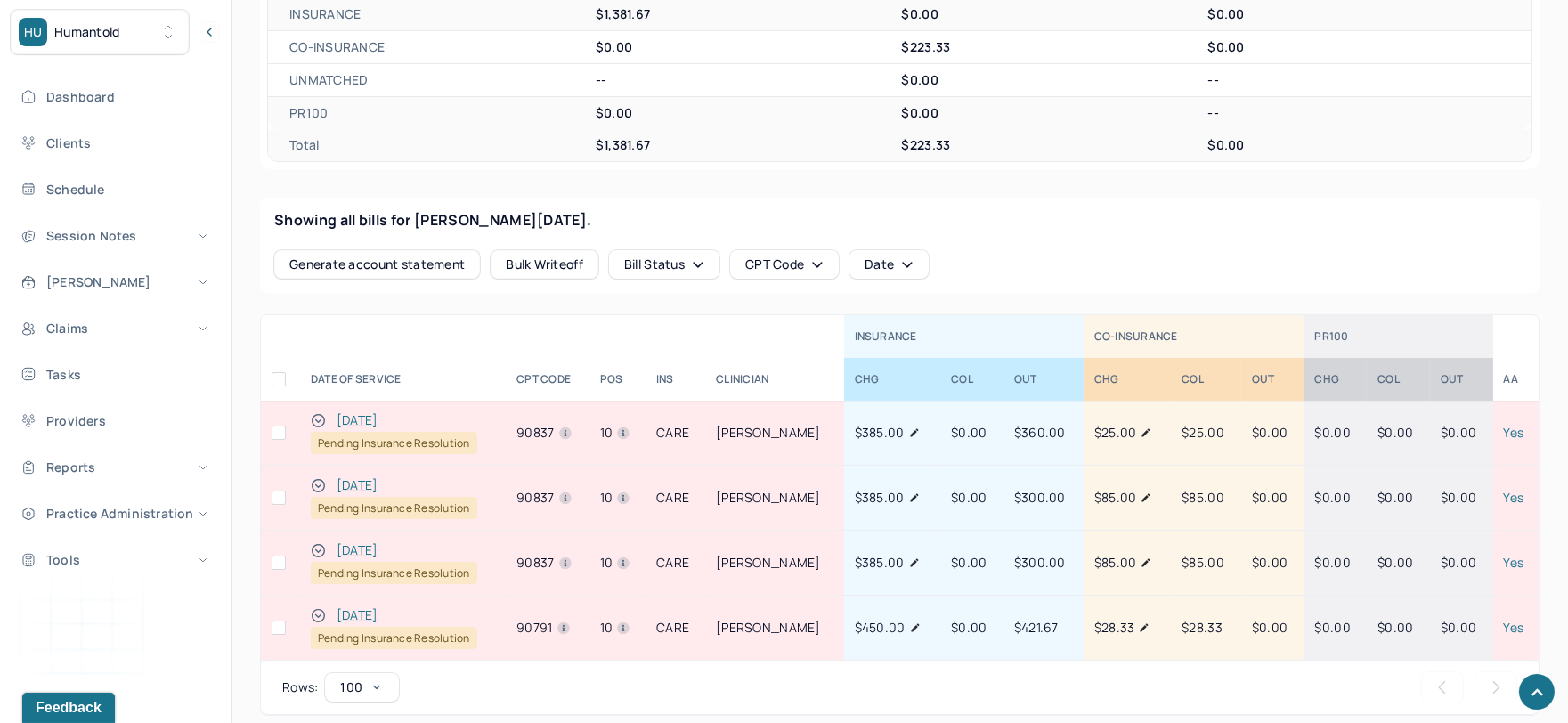 scroll, scrollTop: 558, scrollLeft: 0, axis: vertical 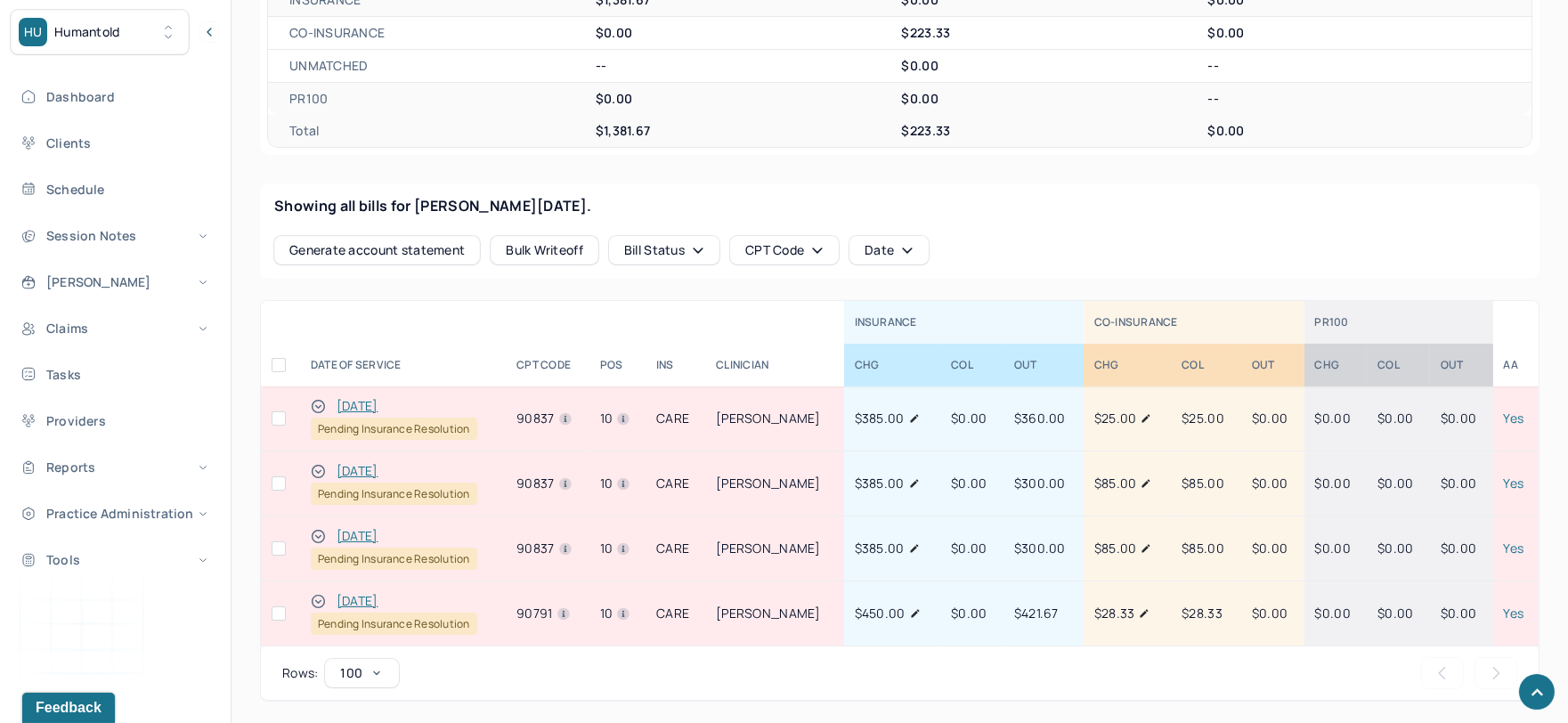 click on "[DATE]" at bounding box center [357, 536] 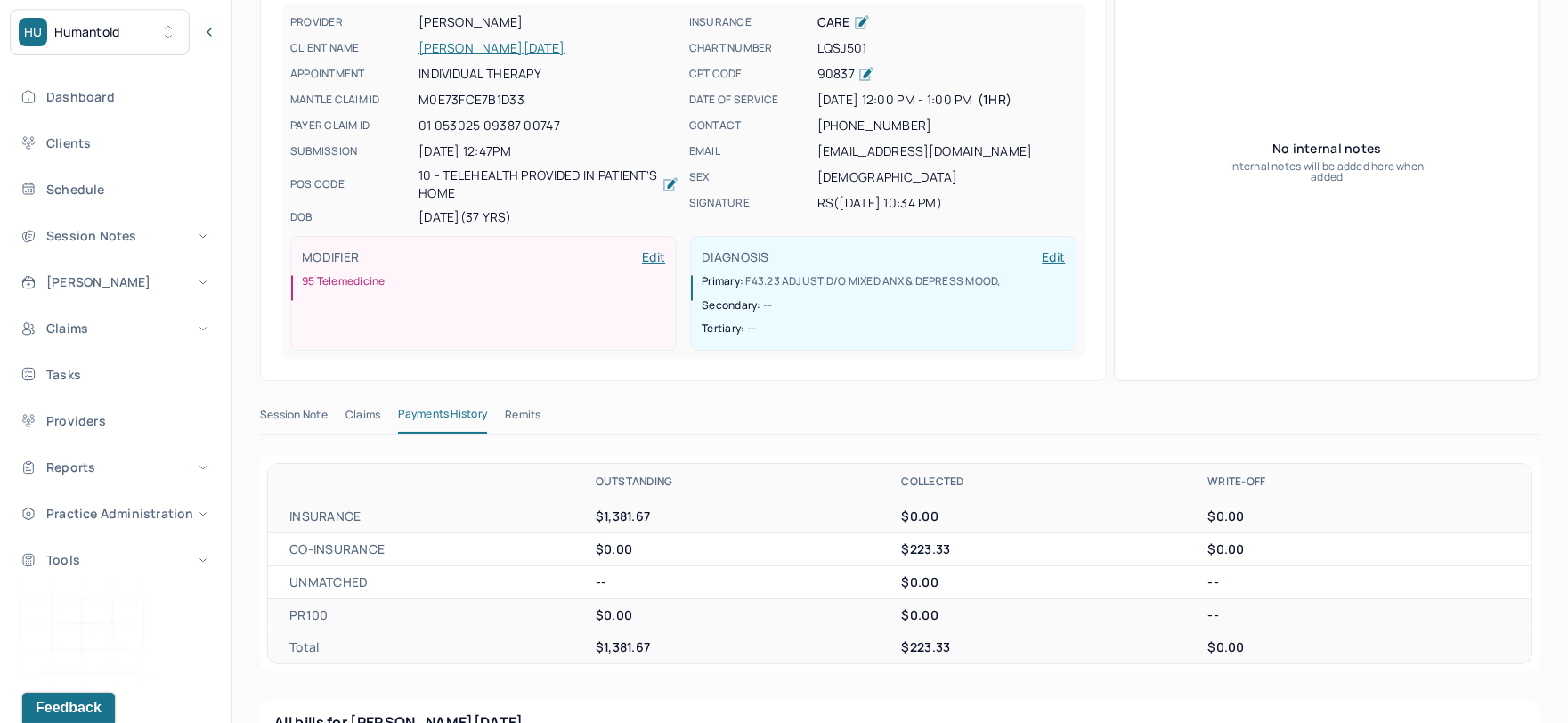 scroll, scrollTop: 263, scrollLeft: 0, axis: vertical 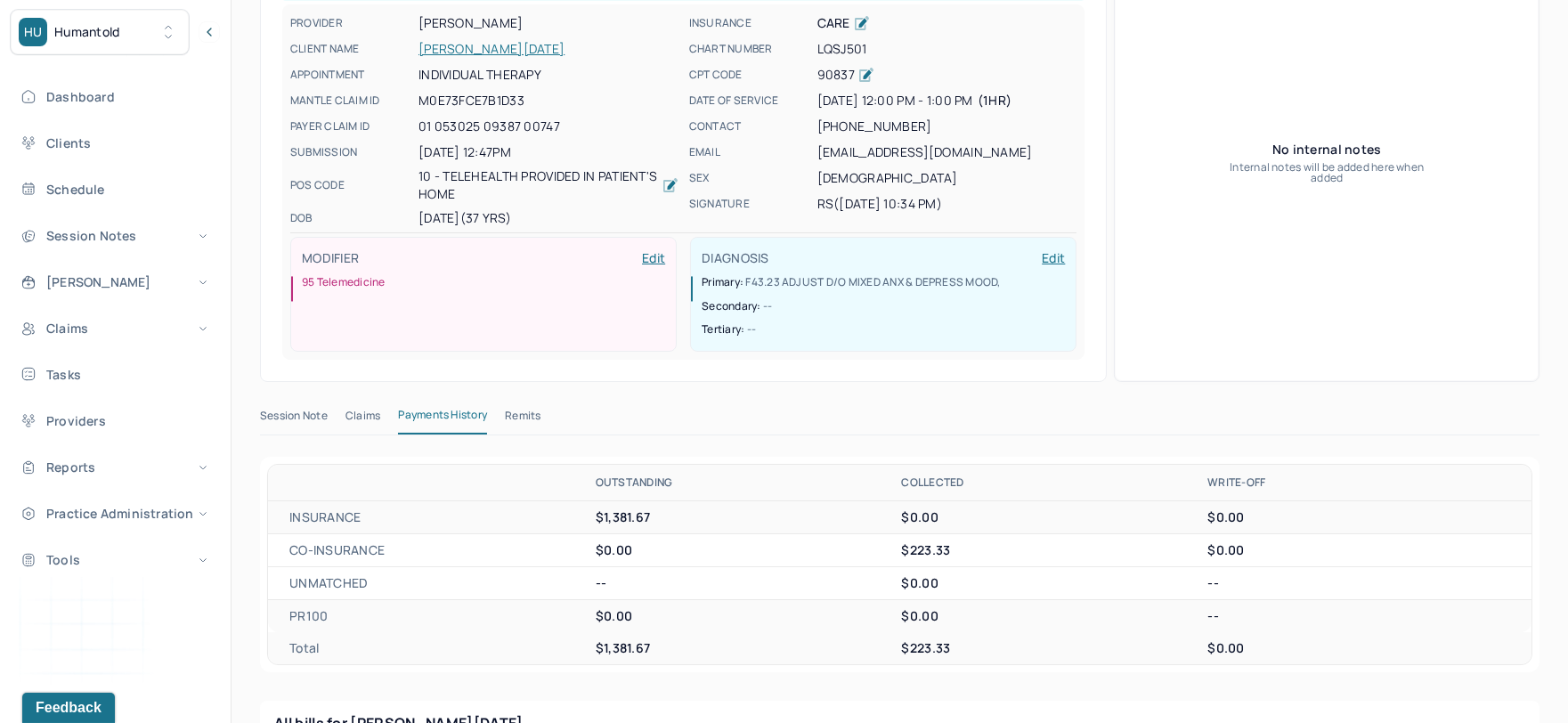 click on "Remits" at bounding box center (523, 419) 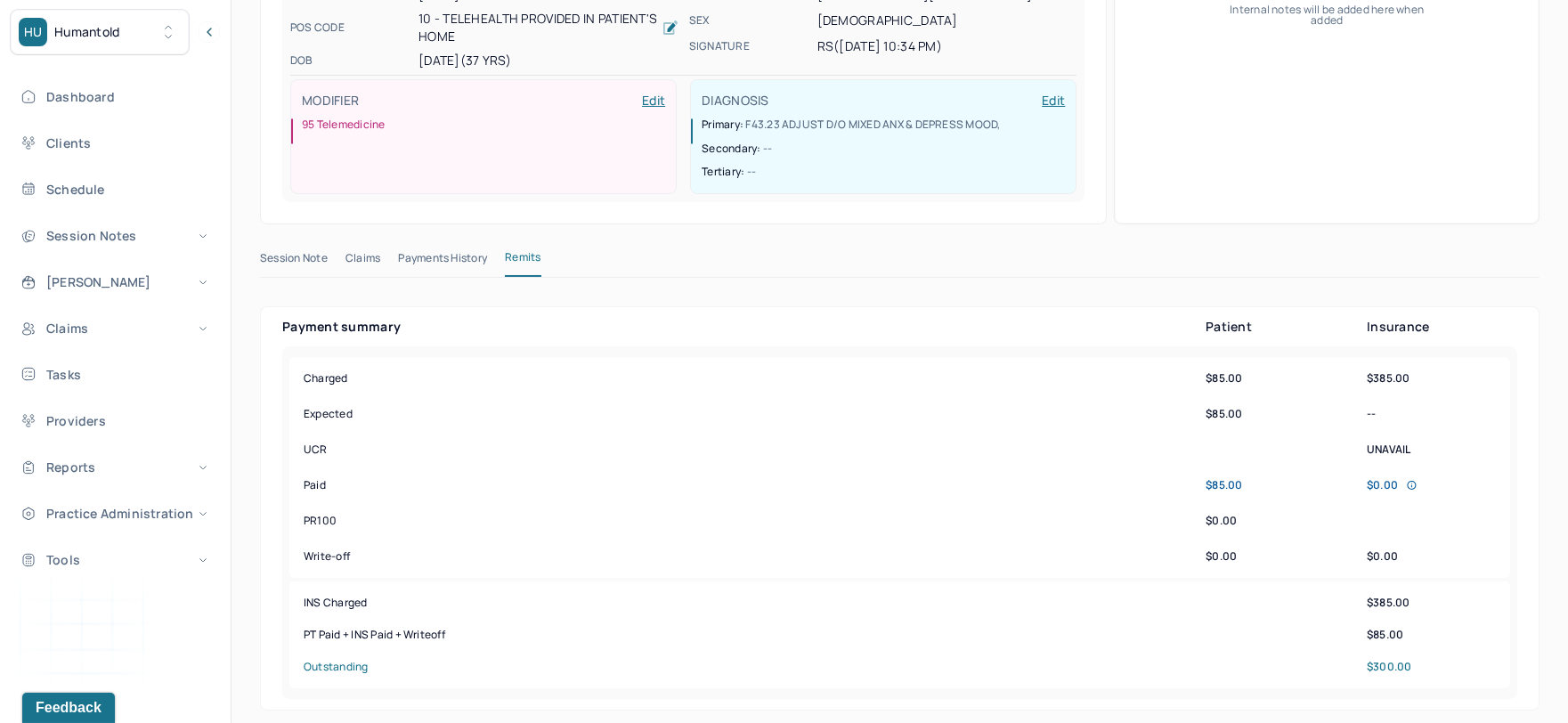 scroll, scrollTop: 362, scrollLeft: 0, axis: vertical 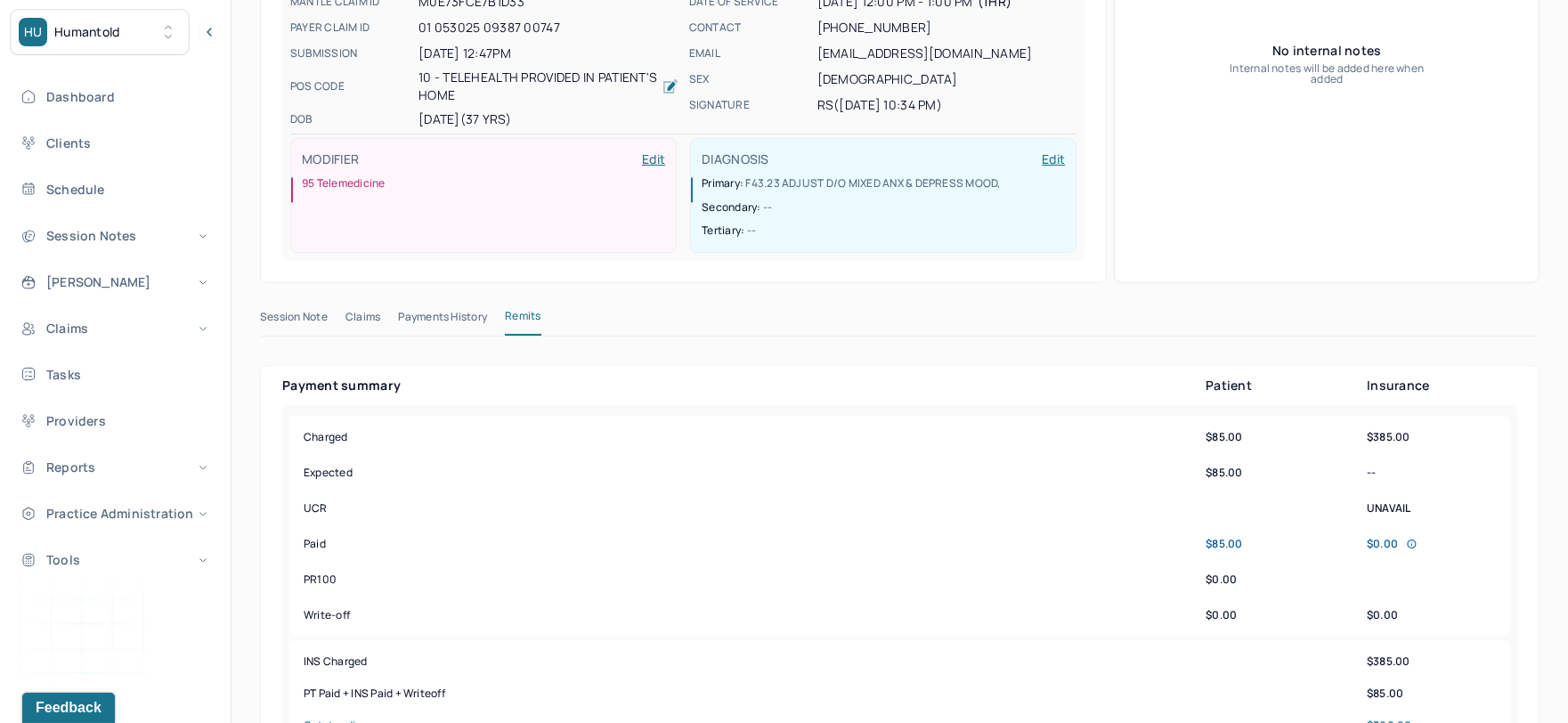 click on "Claims" at bounding box center (362, 321) 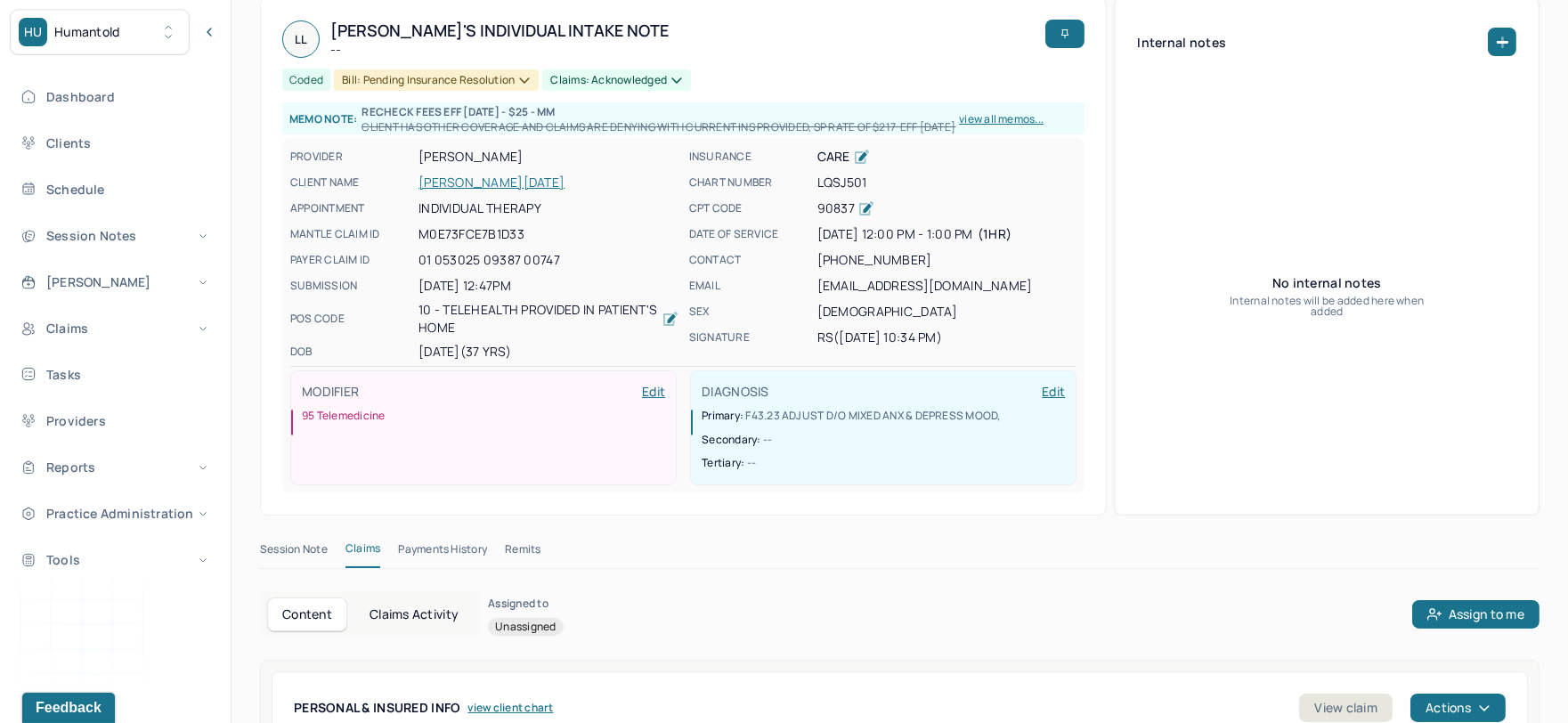 scroll, scrollTop: 65, scrollLeft: 0, axis: vertical 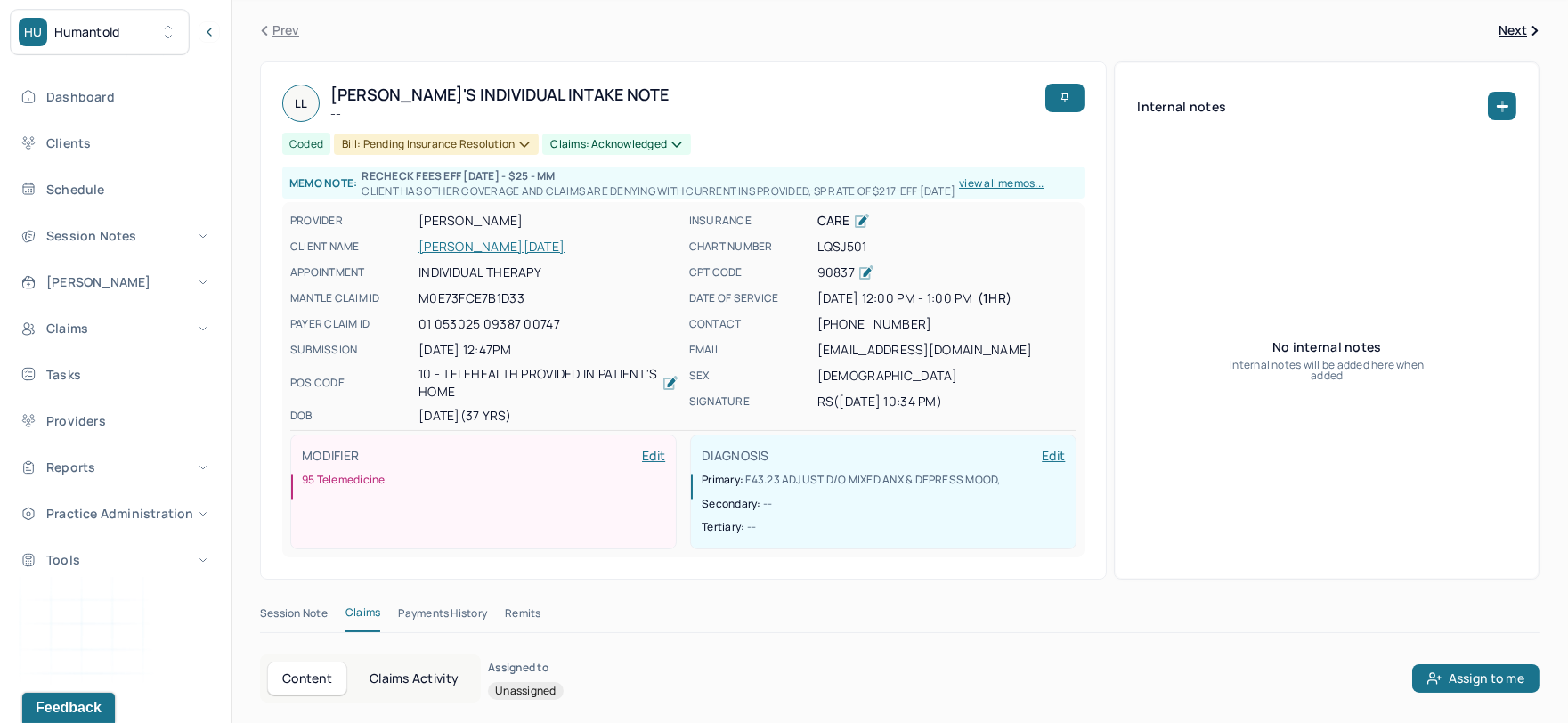 click on "[PERSON_NAME][DATE]" at bounding box center [548, 247] 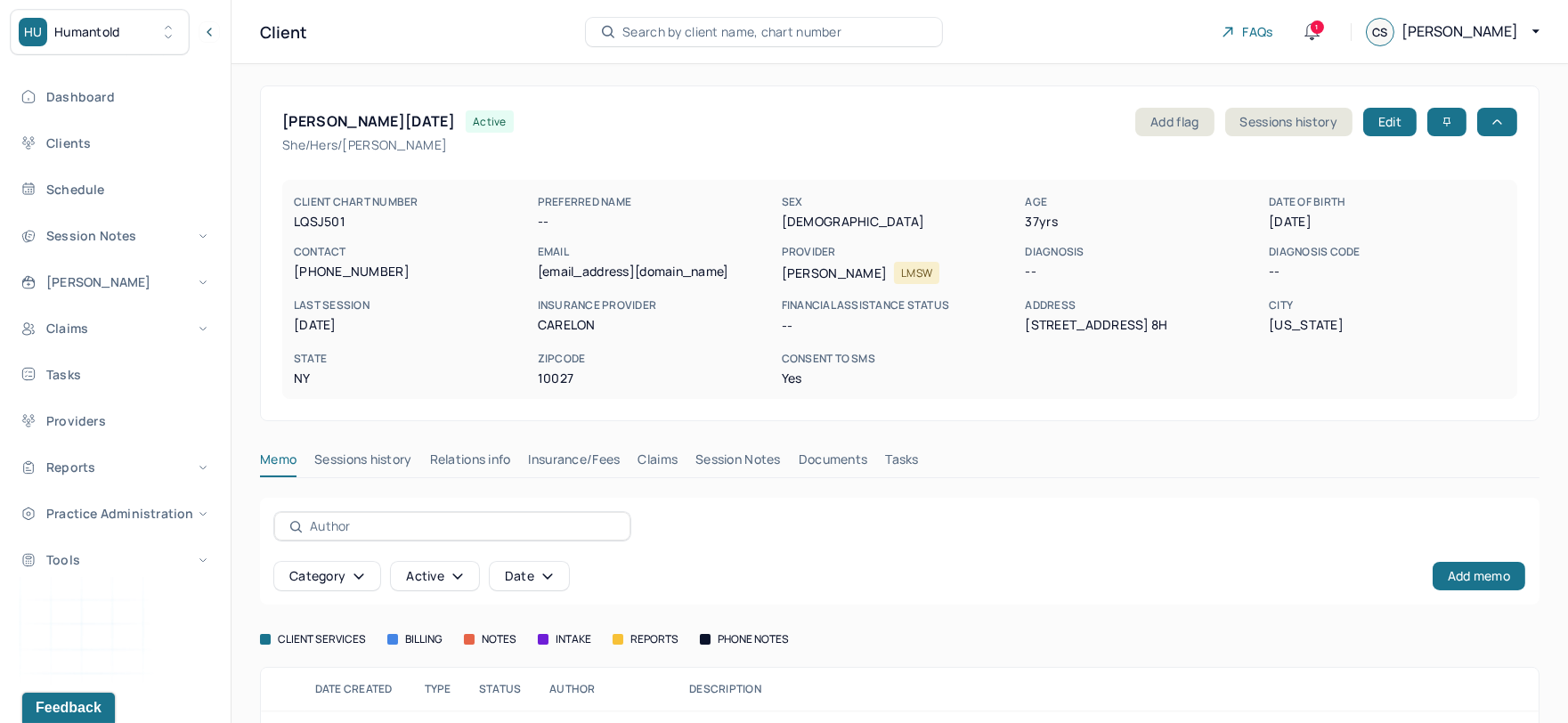click on "Insurance/Fees" at bounding box center [574, 463] 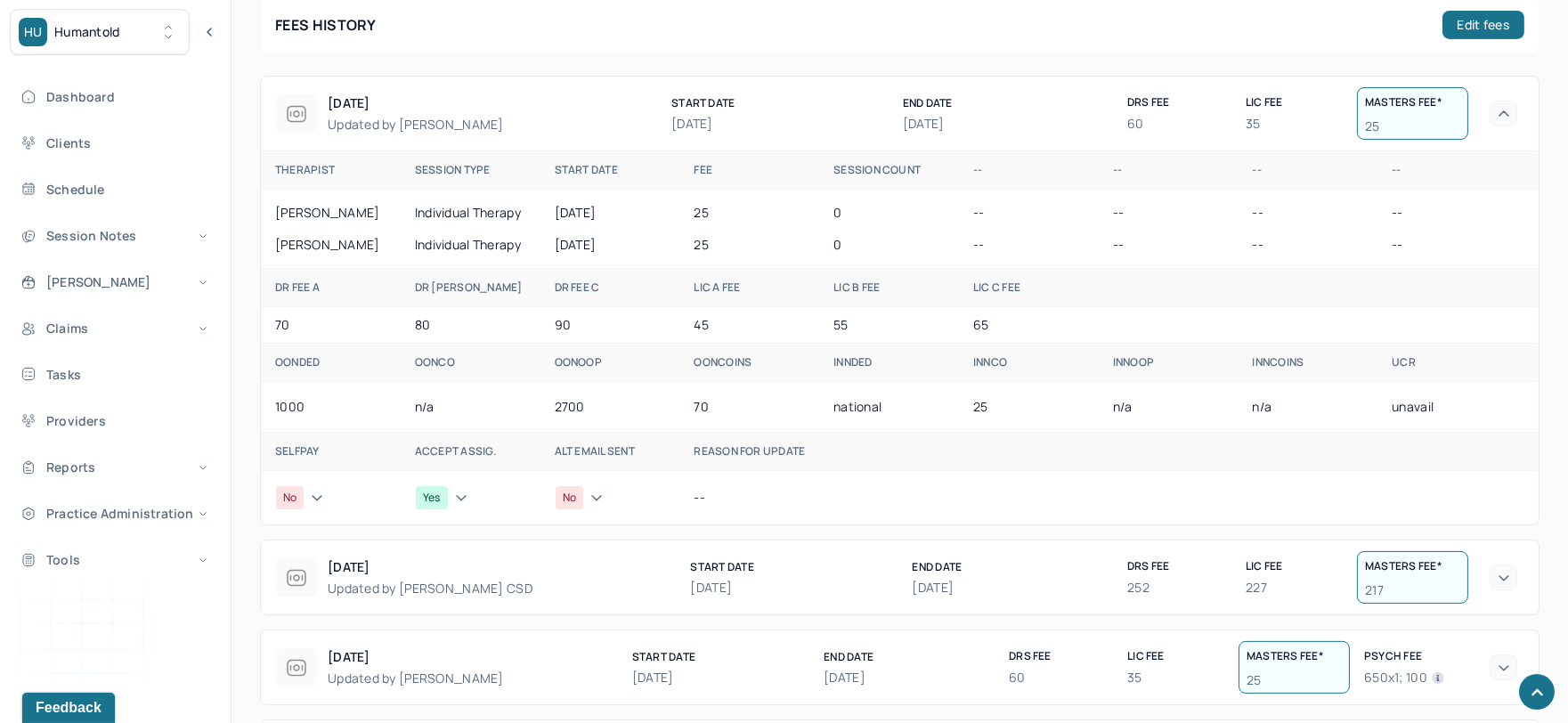 scroll, scrollTop: 1086, scrollLeft: 0, axis: vertical 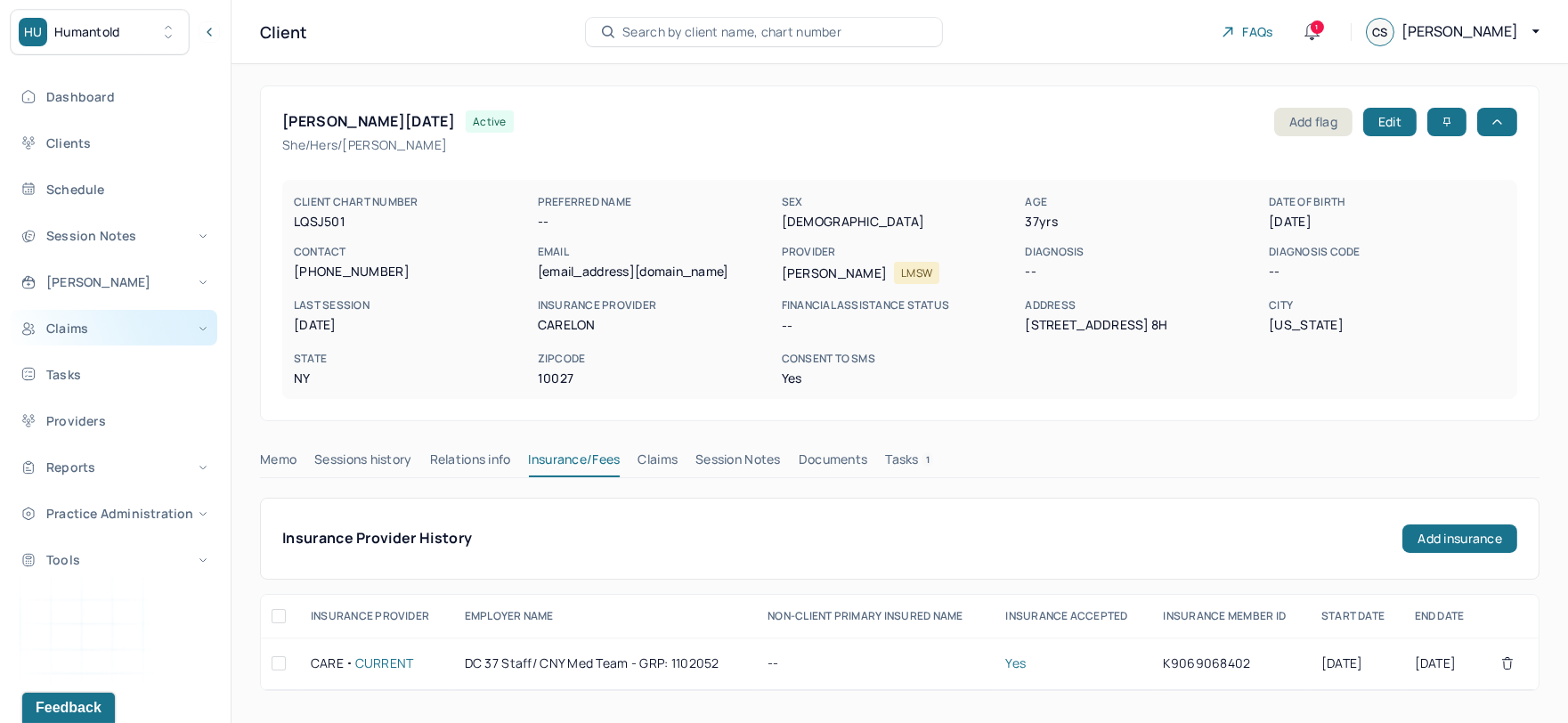 click on "Claims" at bounding box center (114, 328) 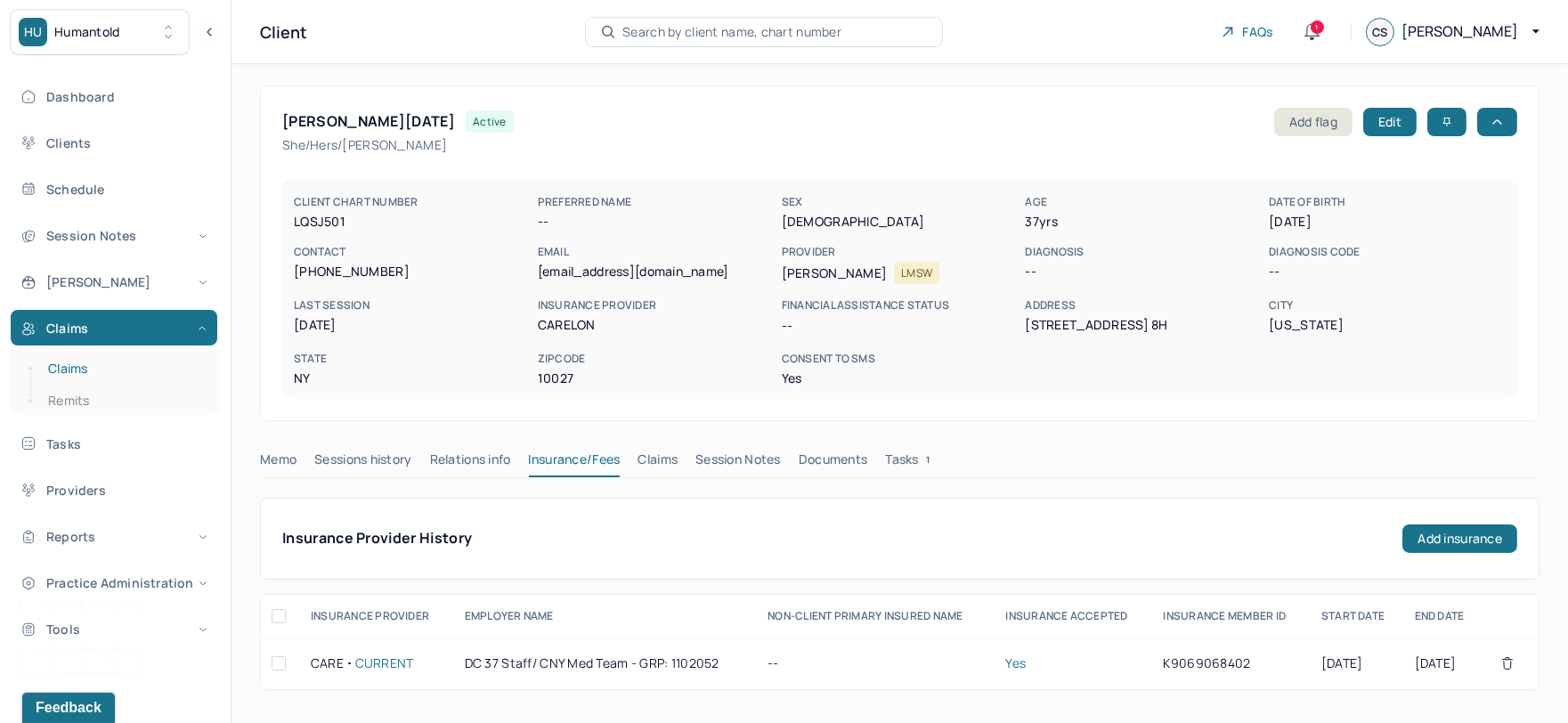 click on "Claims" at bounding box center [124, 369] 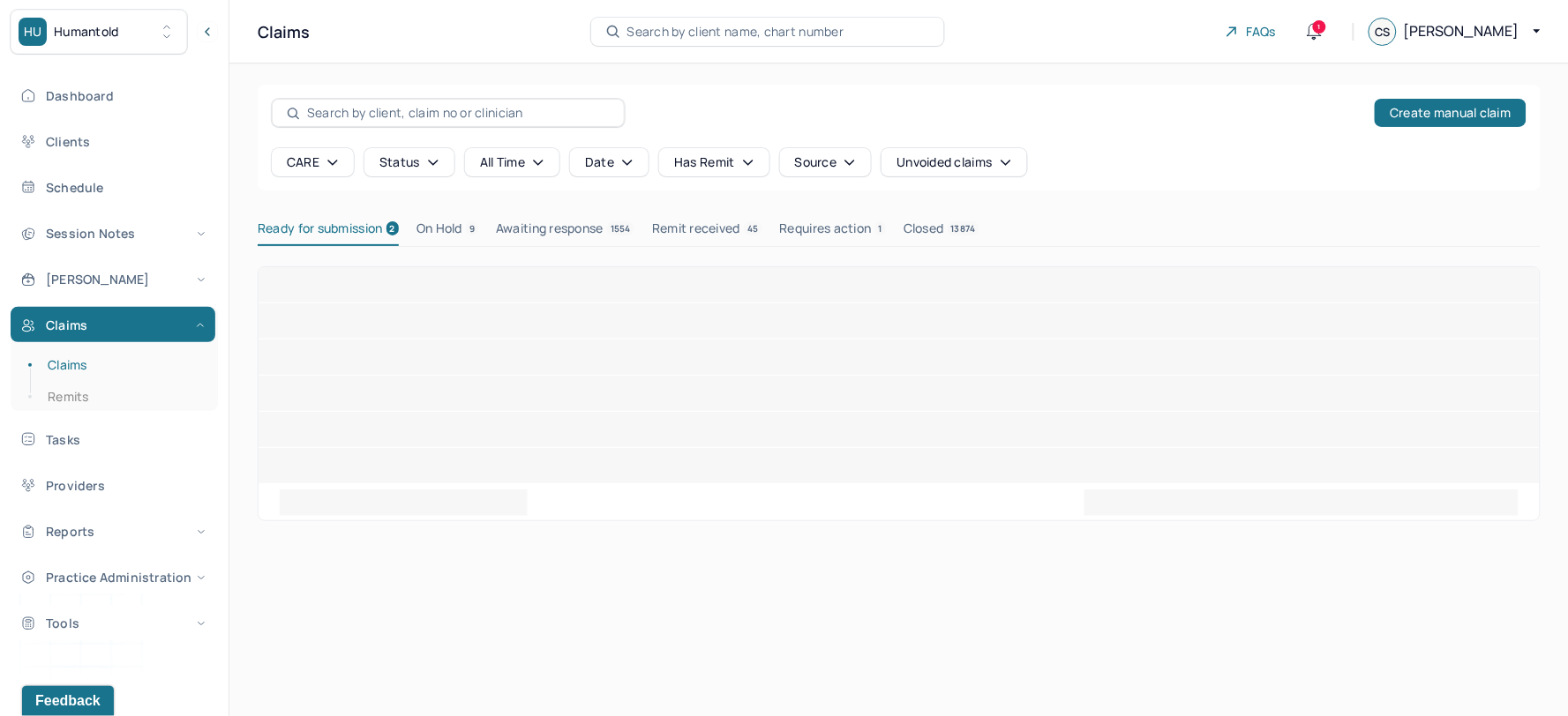 click on "On Hold 9" at bounding box center [447, 232] 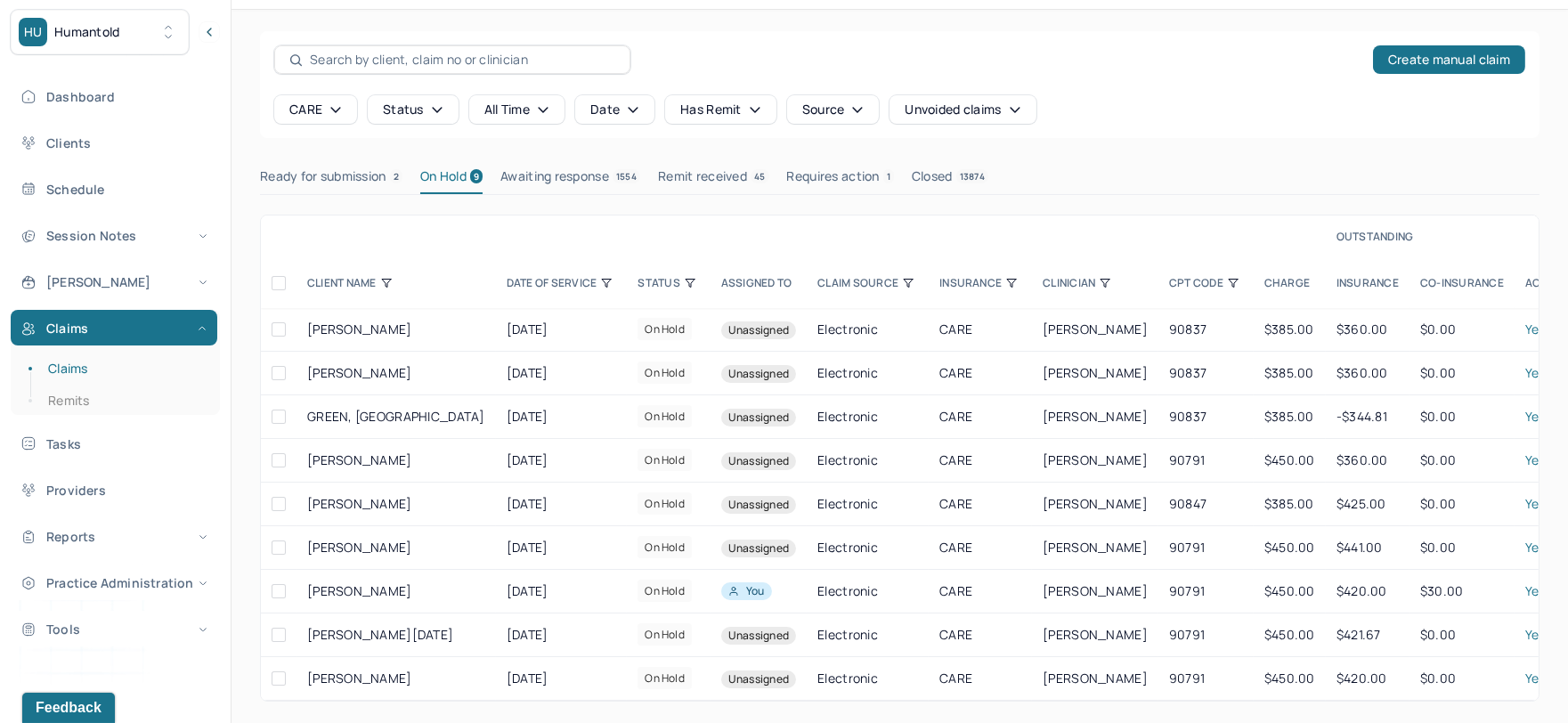 scroll, scrollTop: 69, scrollLeft: 0, axis: vertical 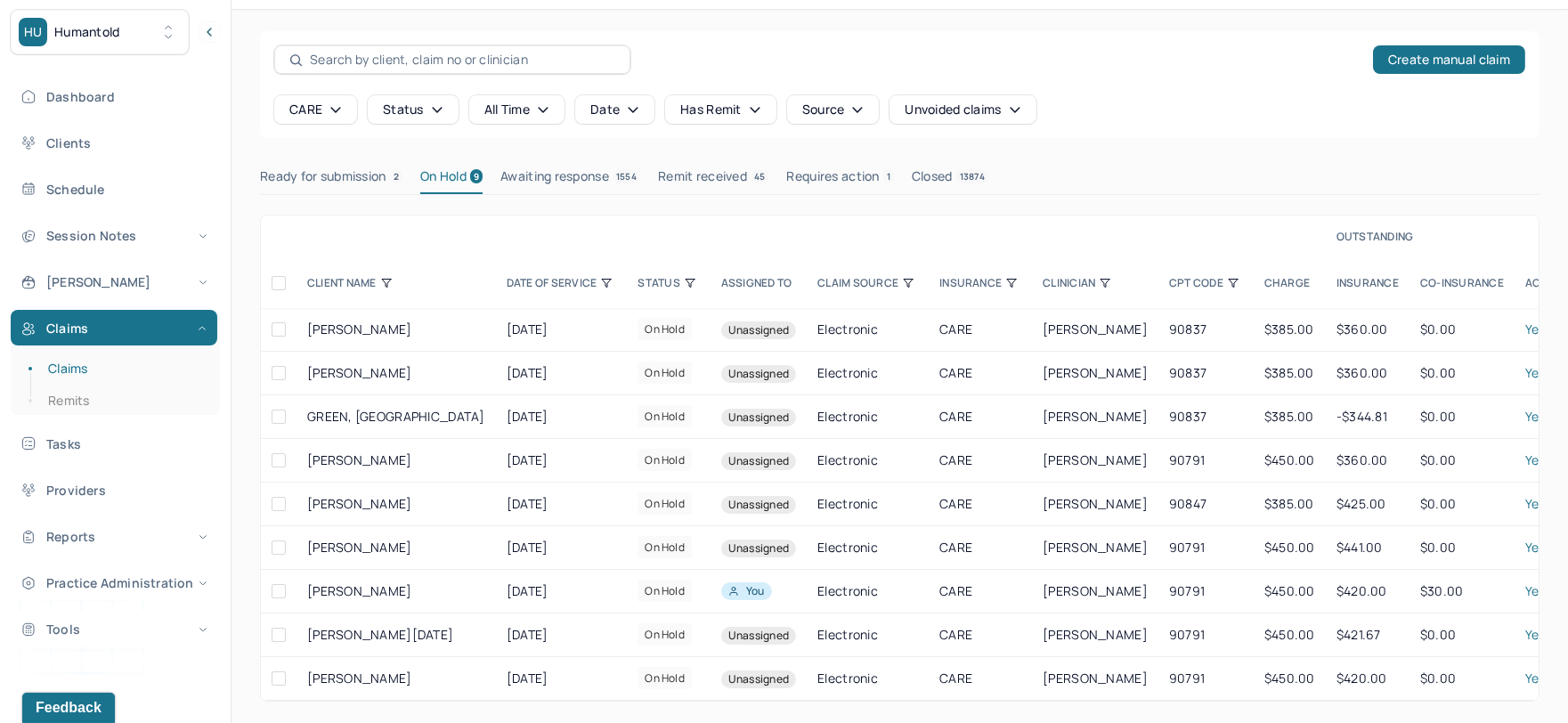 click on "Ready for submission 2" at bounding box center [331, 180] 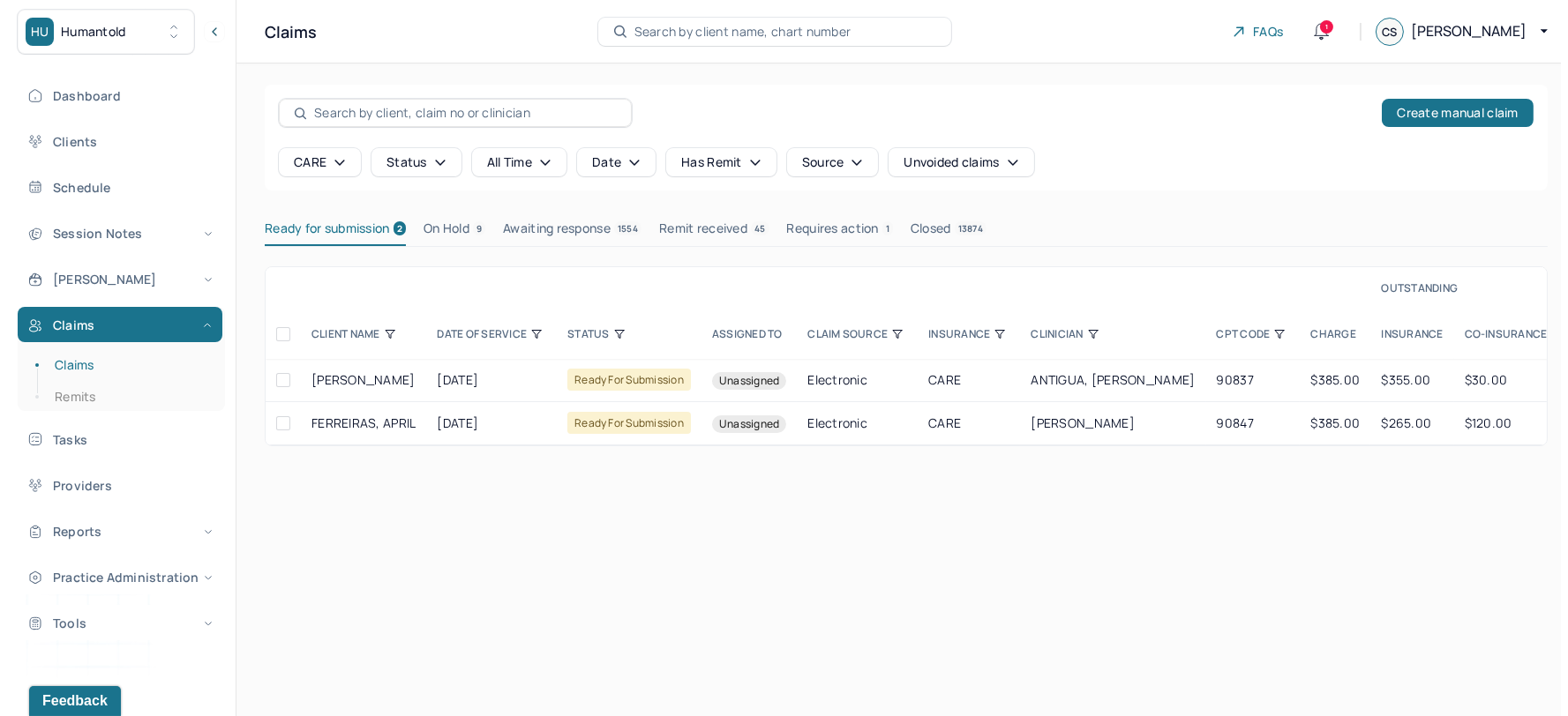 scroll, scrollTop: 0, scrollLeft: 0, axis: both 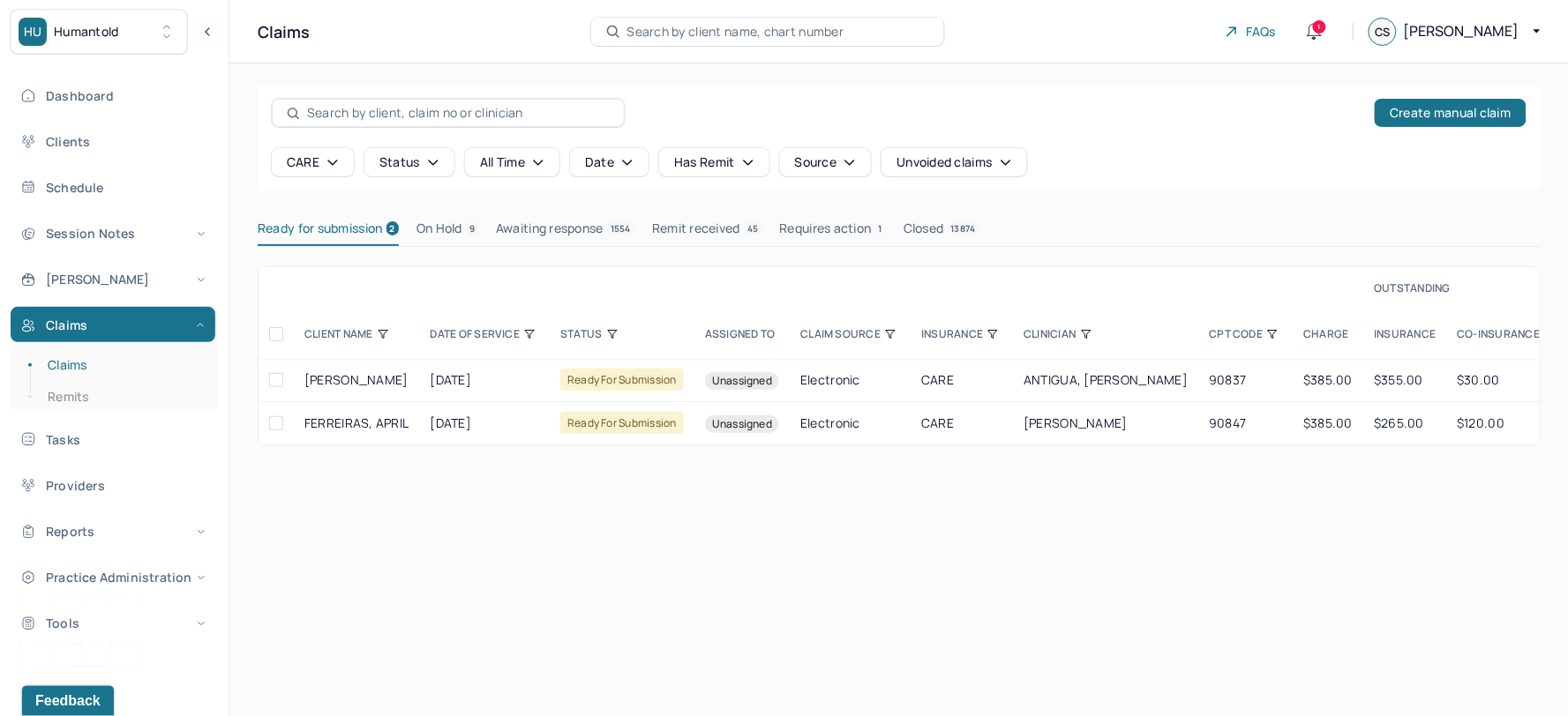 click at bounding box center [276, 334] 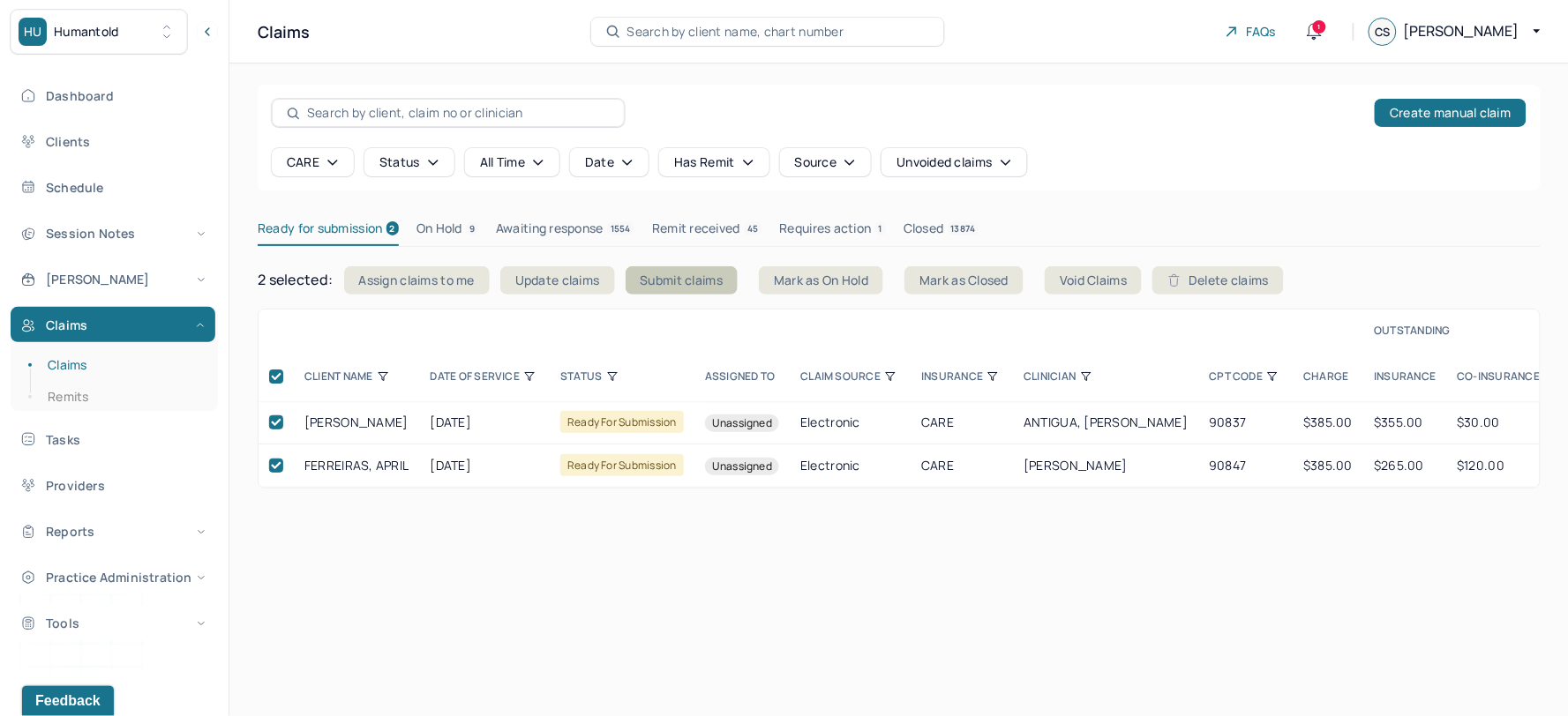 click on "Submit claims" at bounding box center (682, 280) 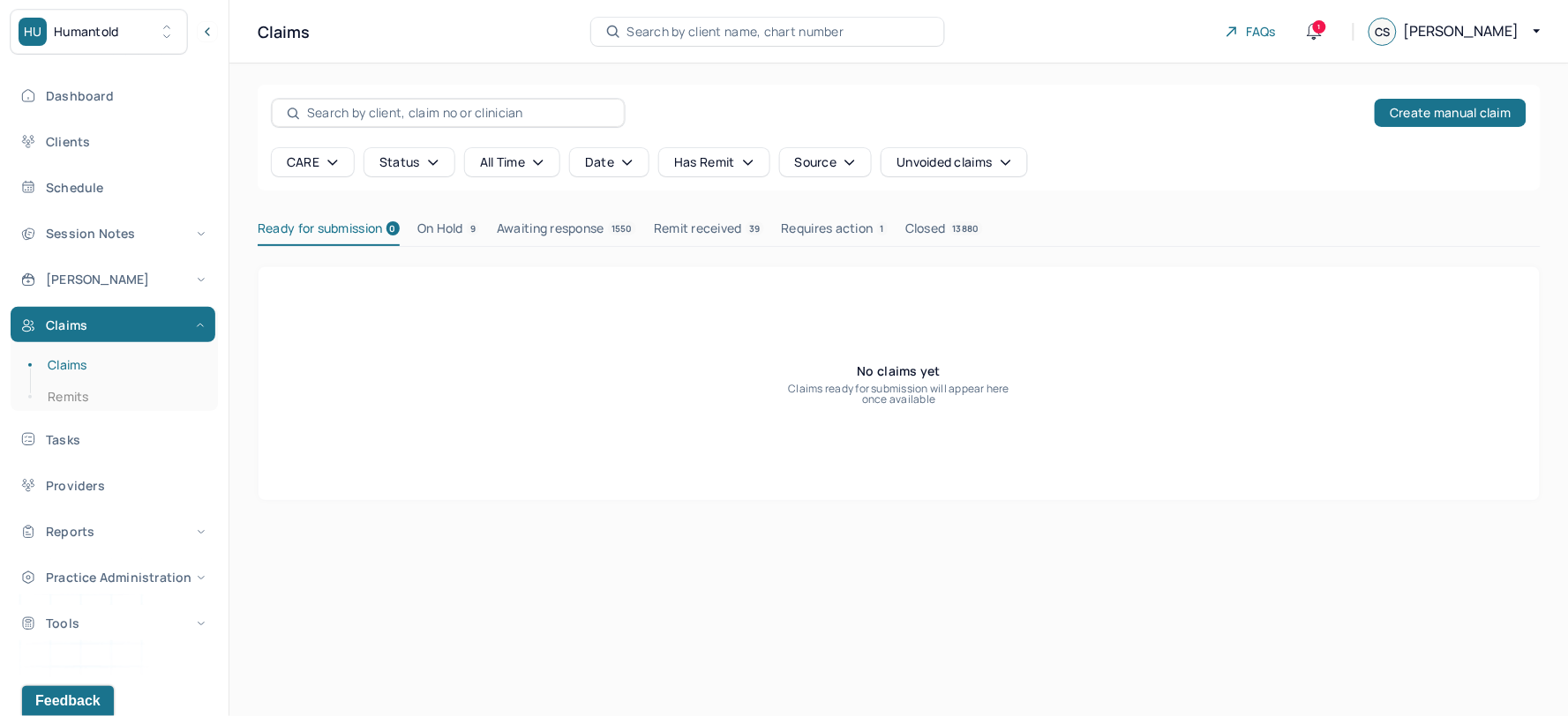 click on "Requires action 1" at bounding box center (835, 232) 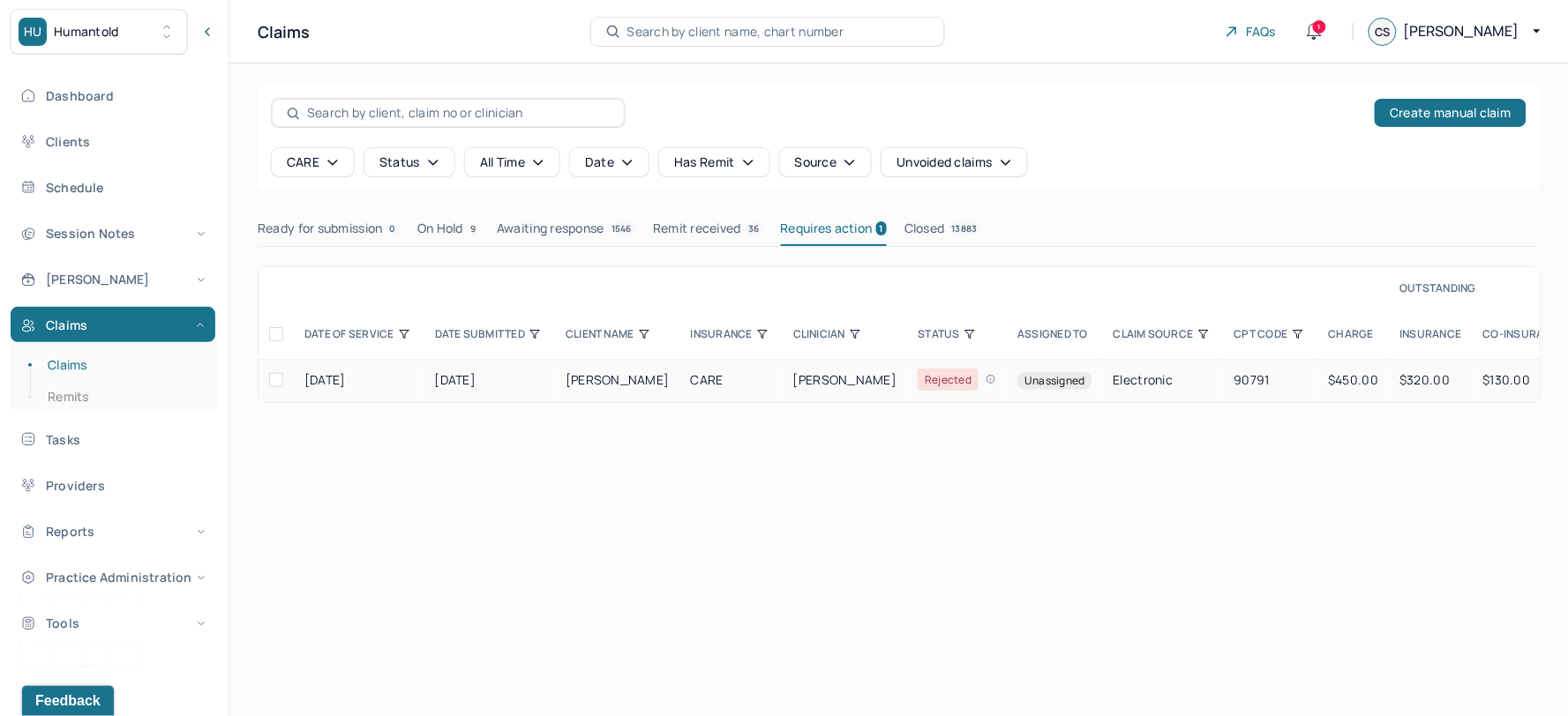 click at bounding box center [276, 380] 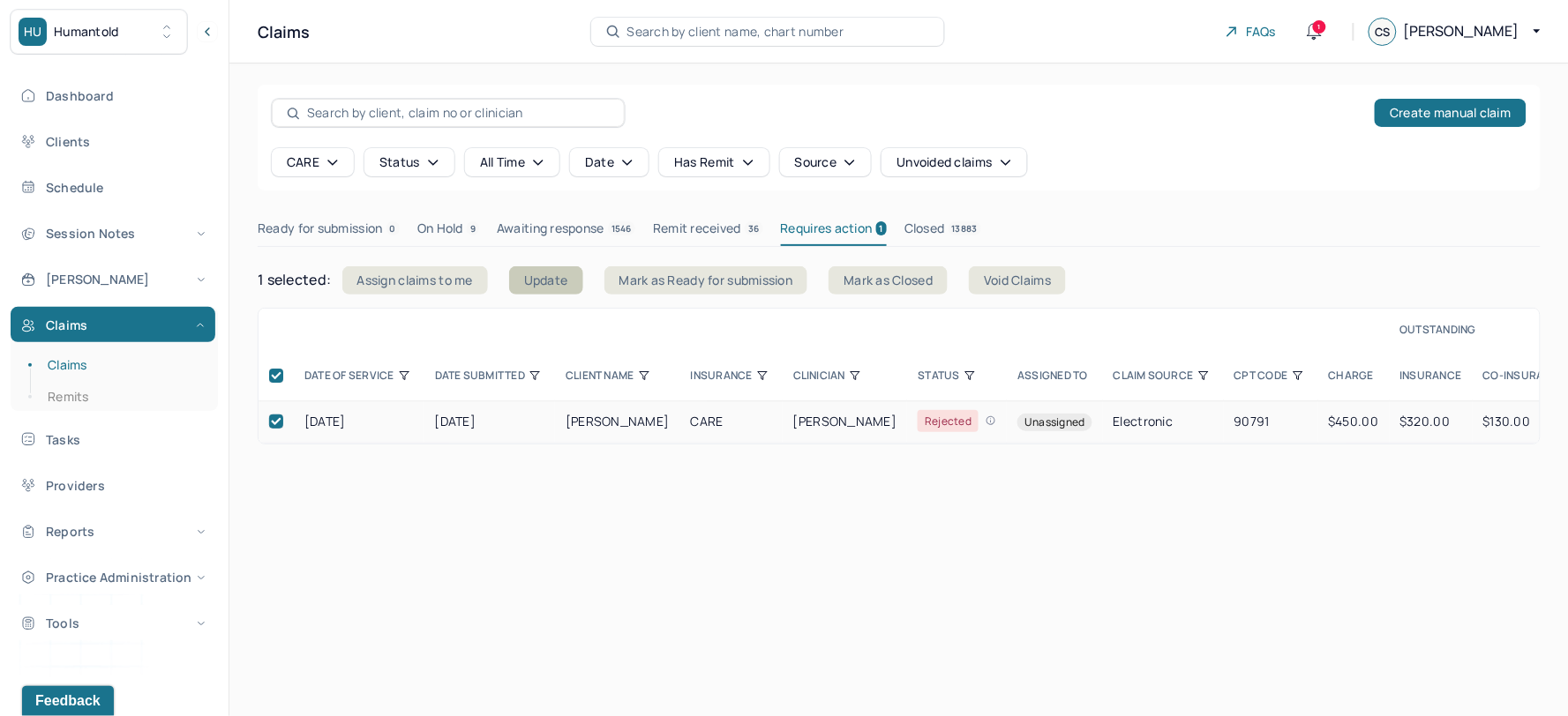 click on "Update" at bounding box center [546, 280] 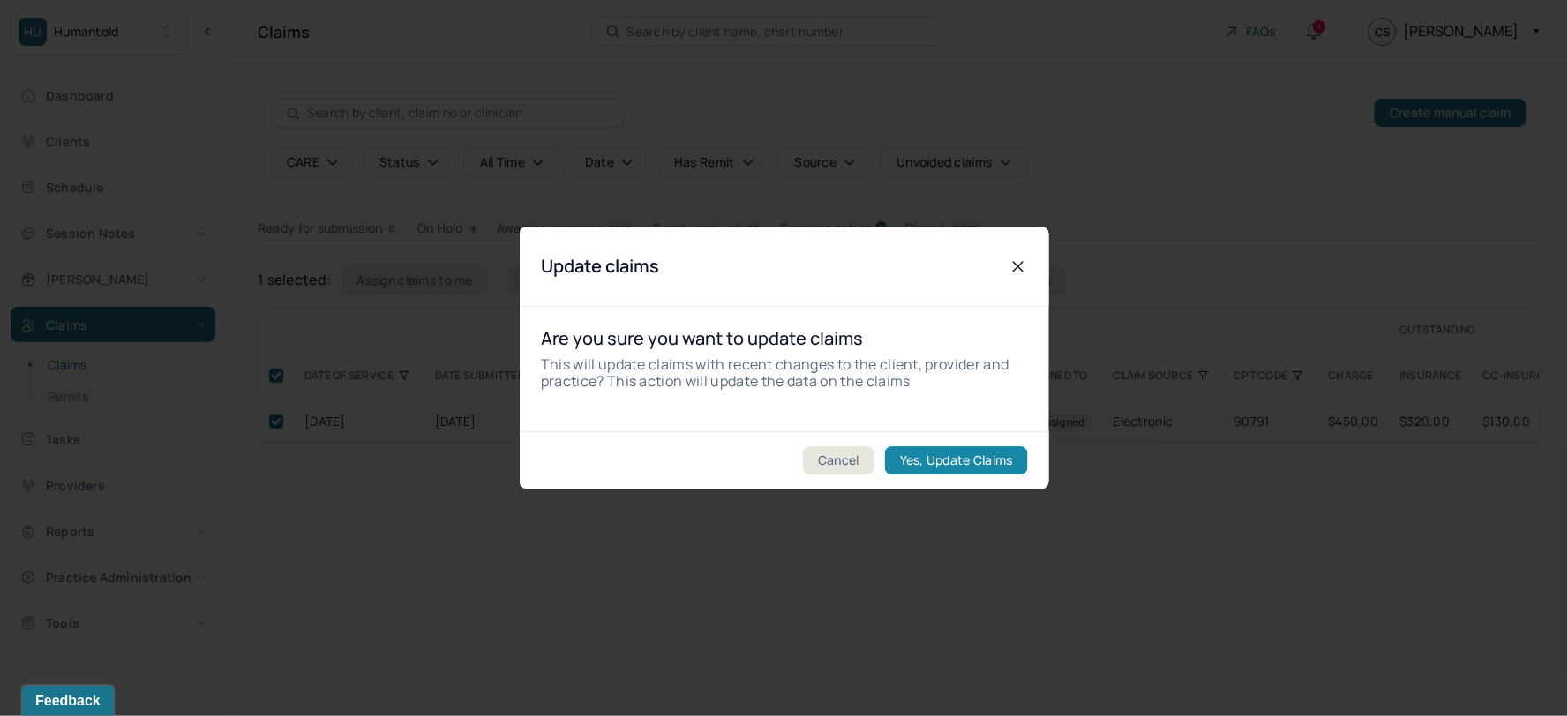 click on "Yes, Update Claims" at bounding box center (956, 461) 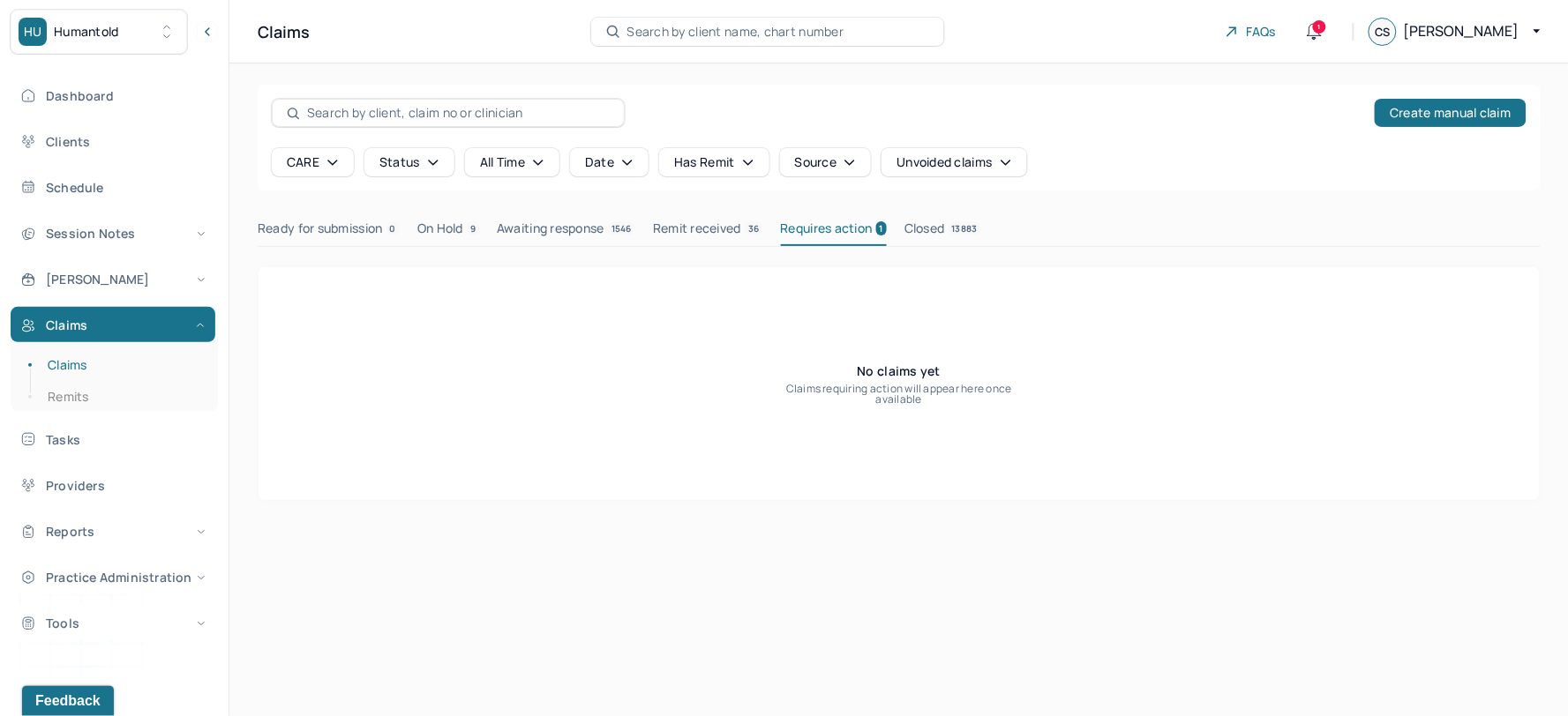 click on "Ready for submission 0" at bounding box center [328, 232] 